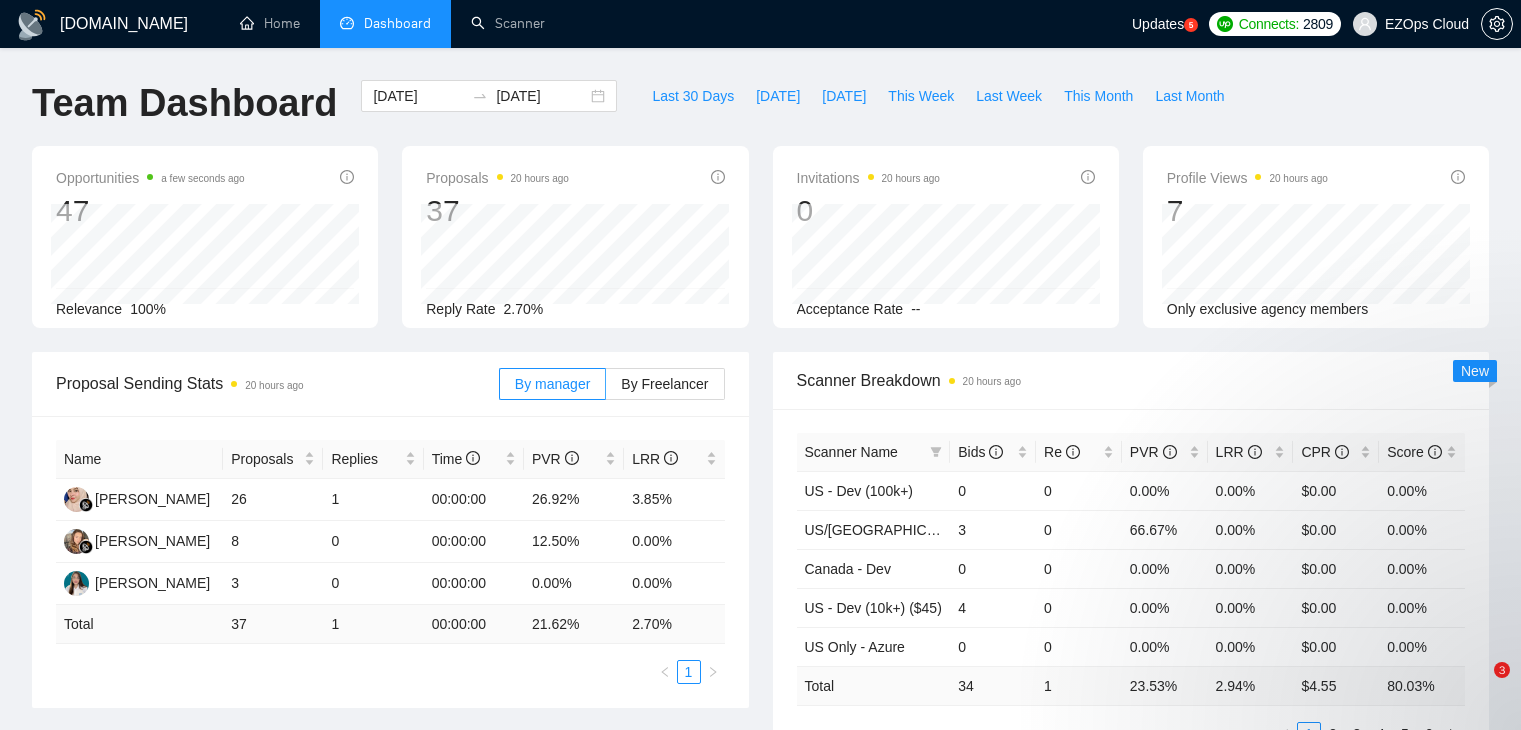 scroll, scrollTop: 0, scrollLeft: 0, axis: both 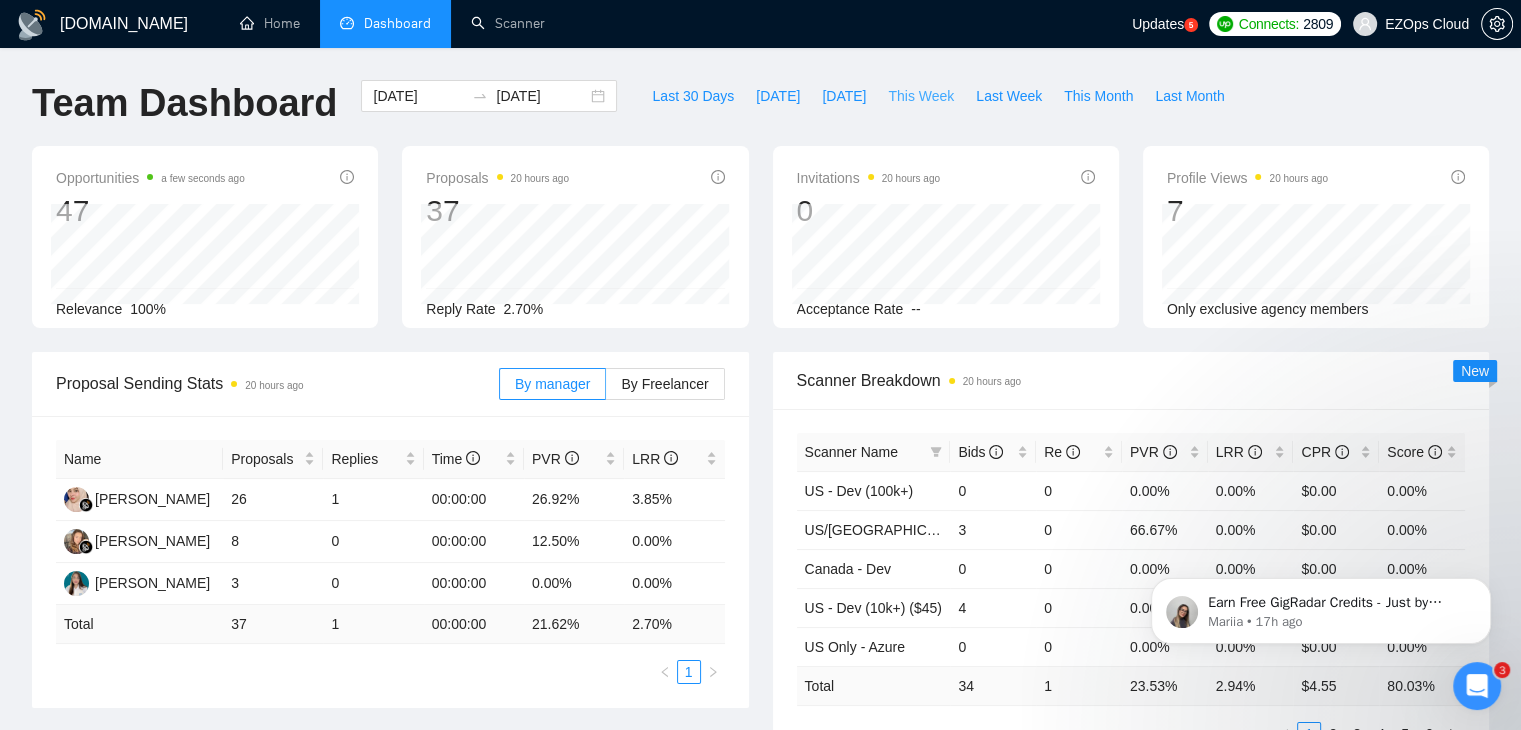 click on "This Week" at bounding box center (921, 96) 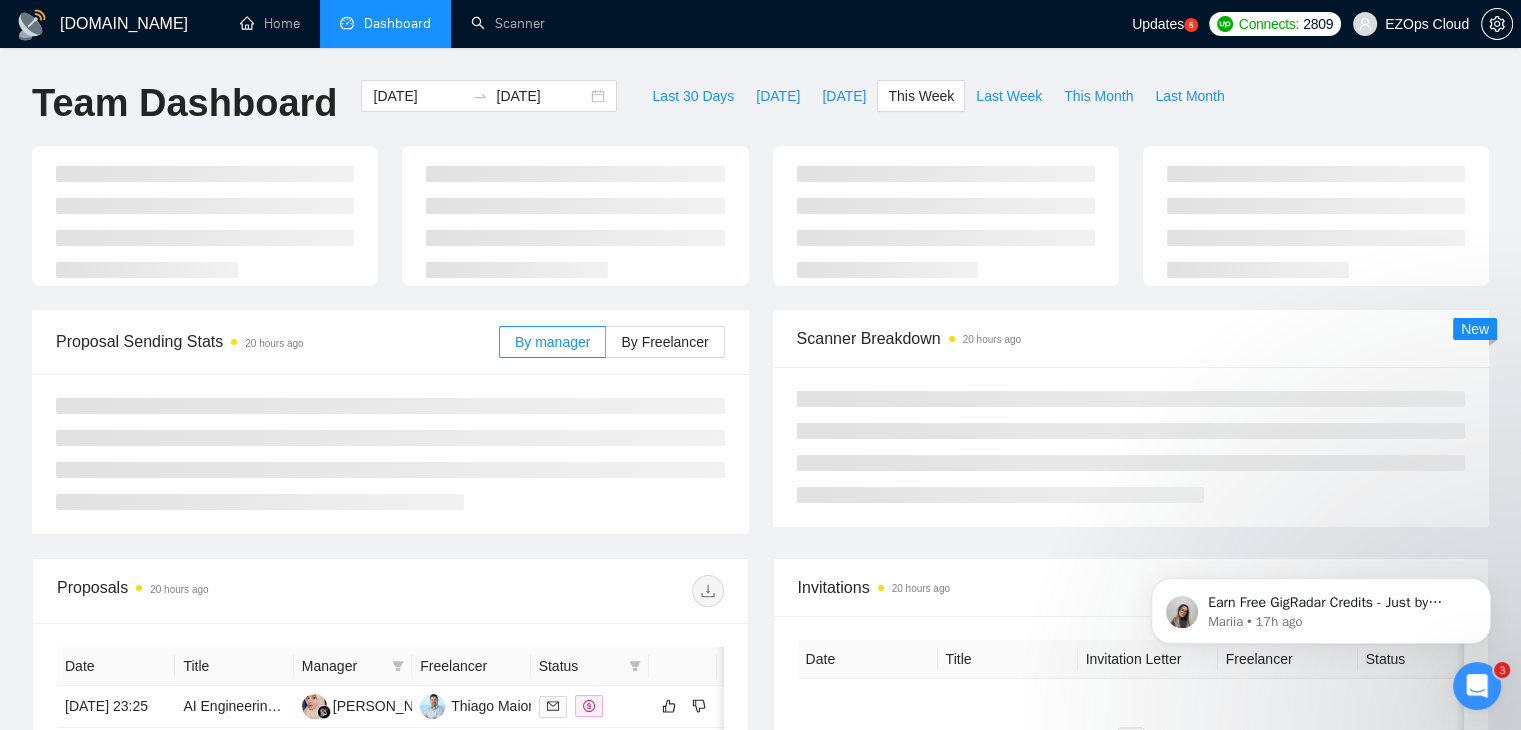 type on "[DATE]" 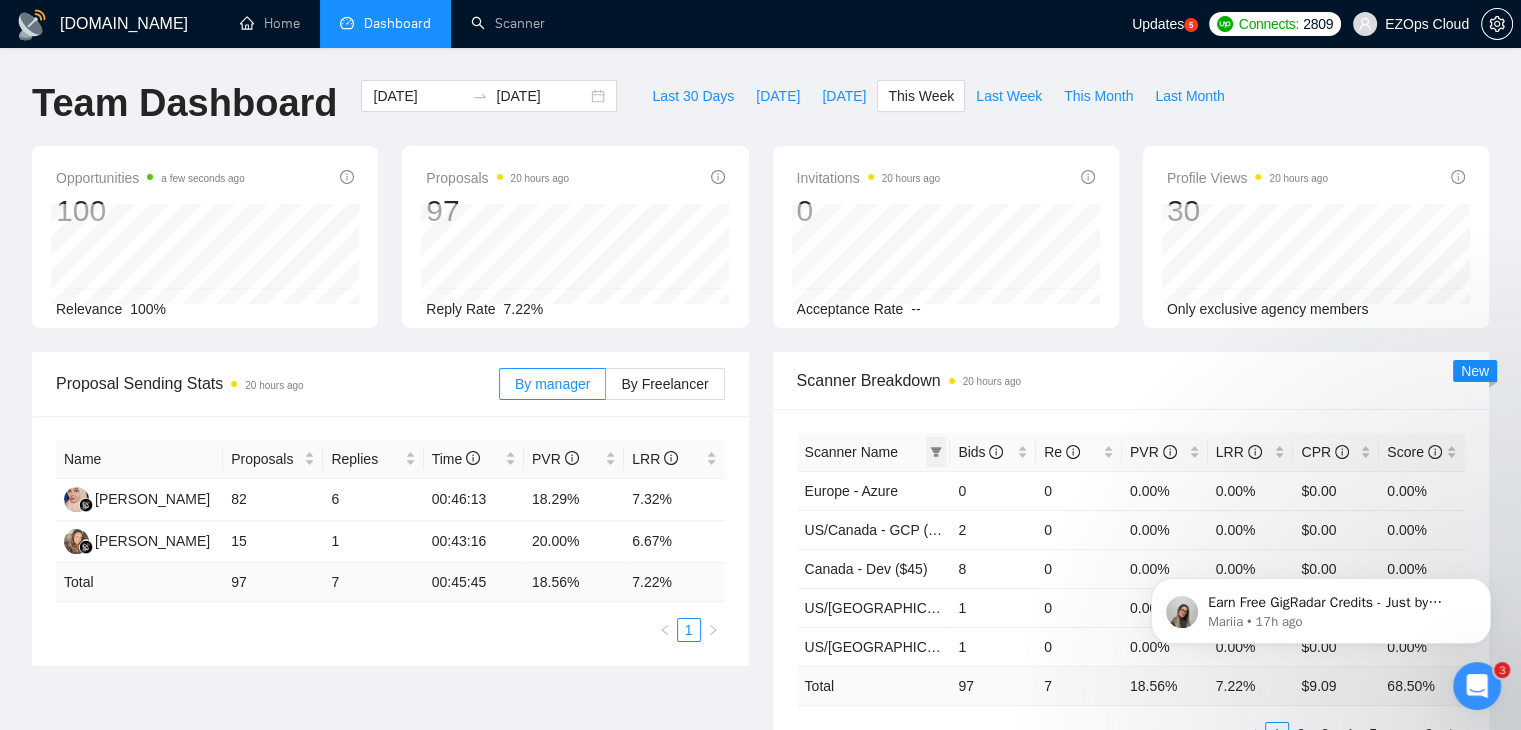 click at bounding box center (936, 452) 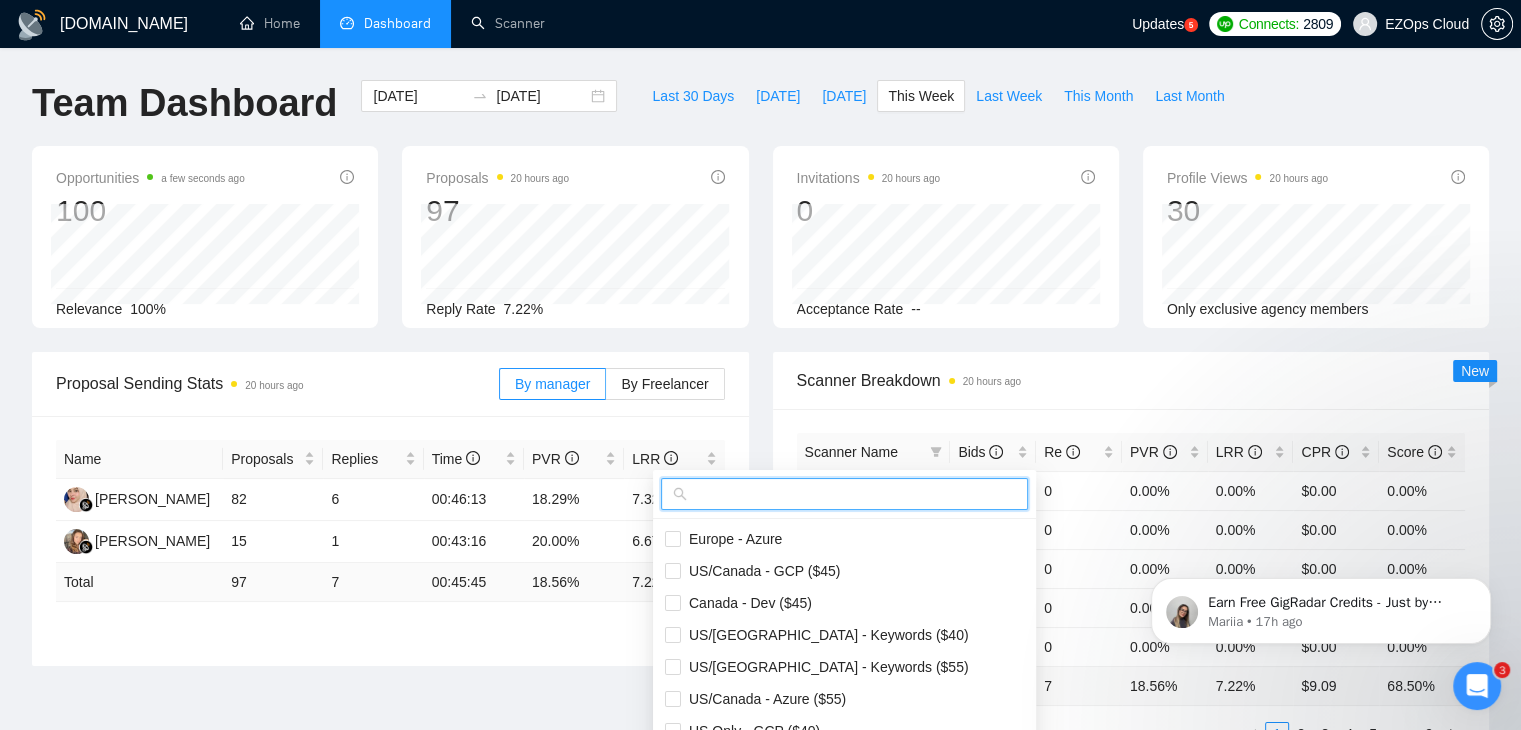 click at bounding box center [853, 494] 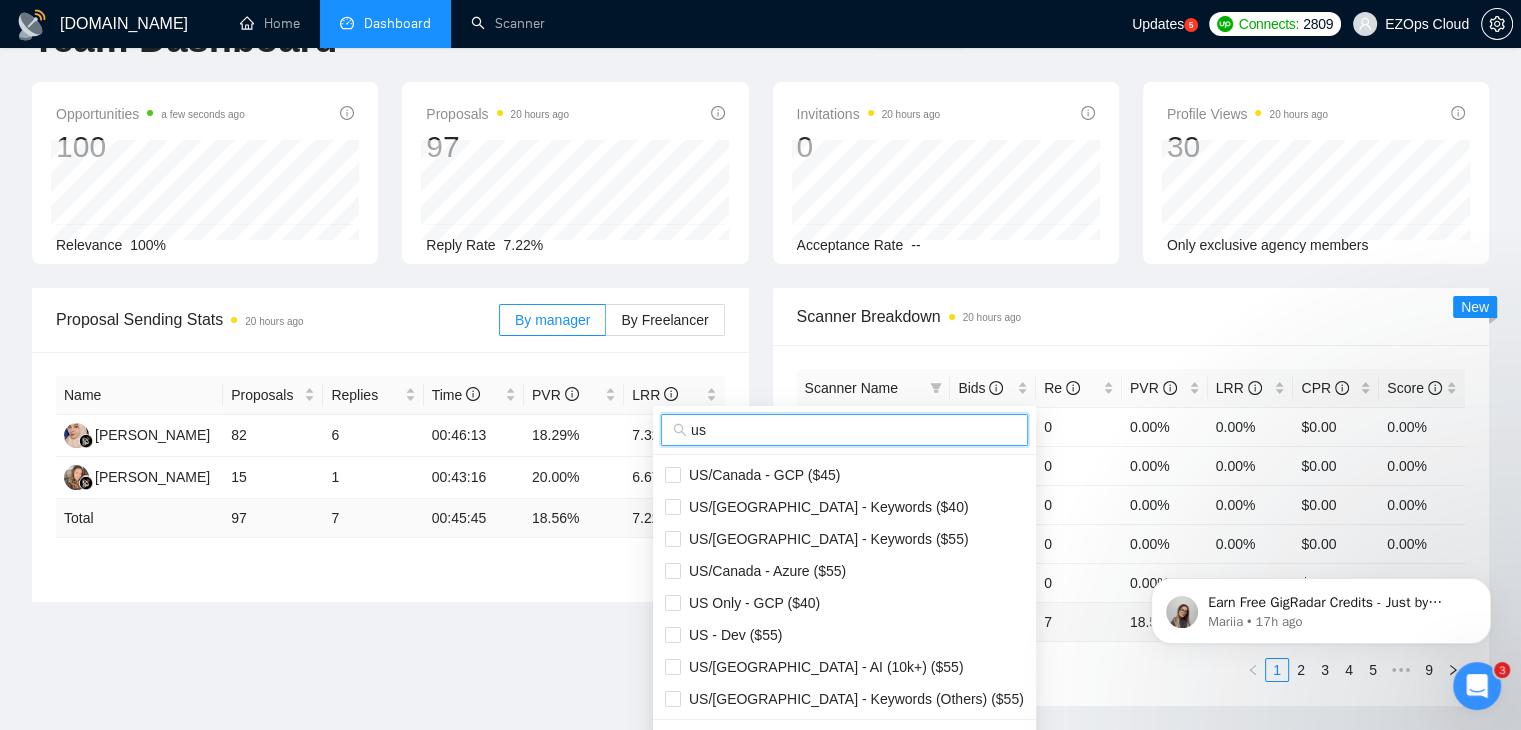 scroll, scrollTop: 100, scrollLeft: 0, axis: vertical 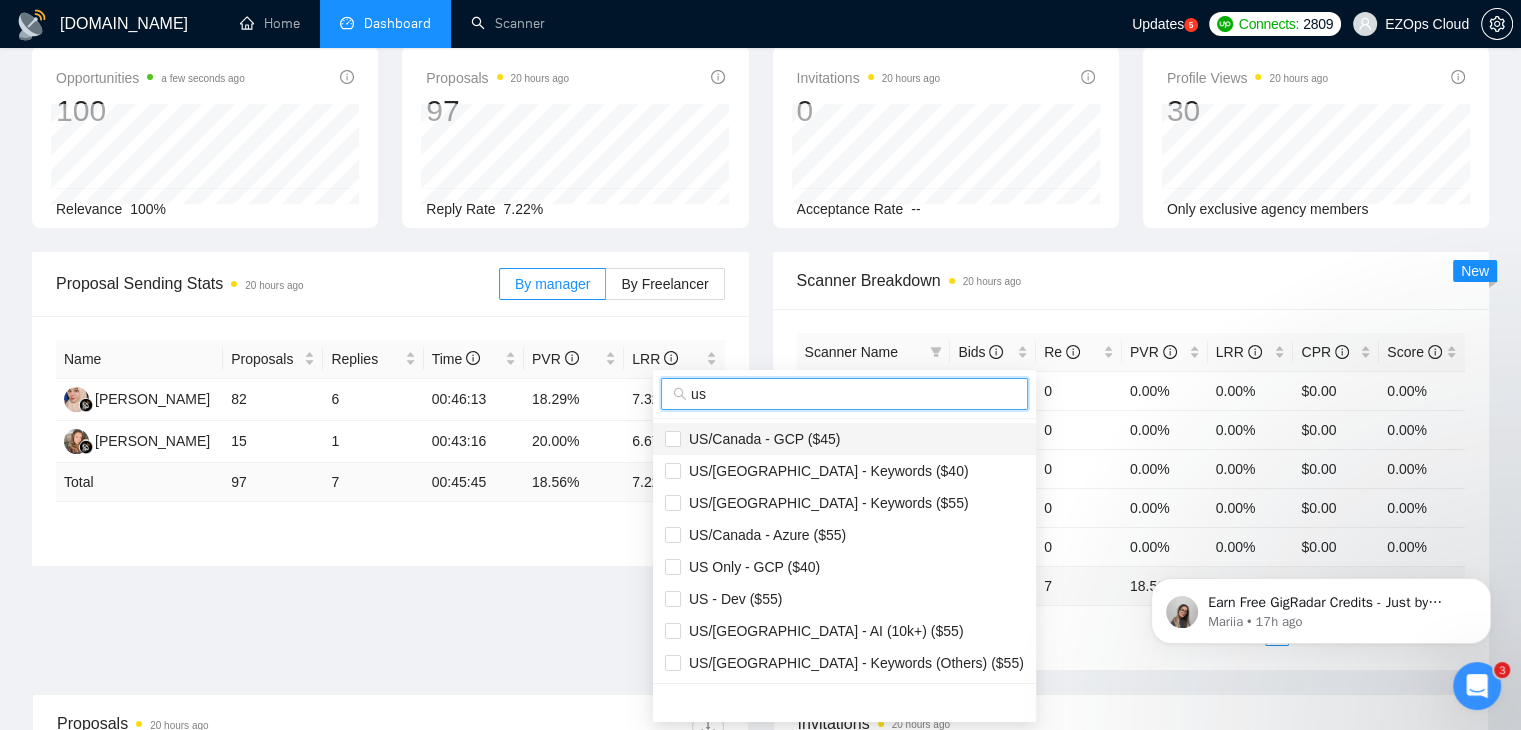 type on "us" 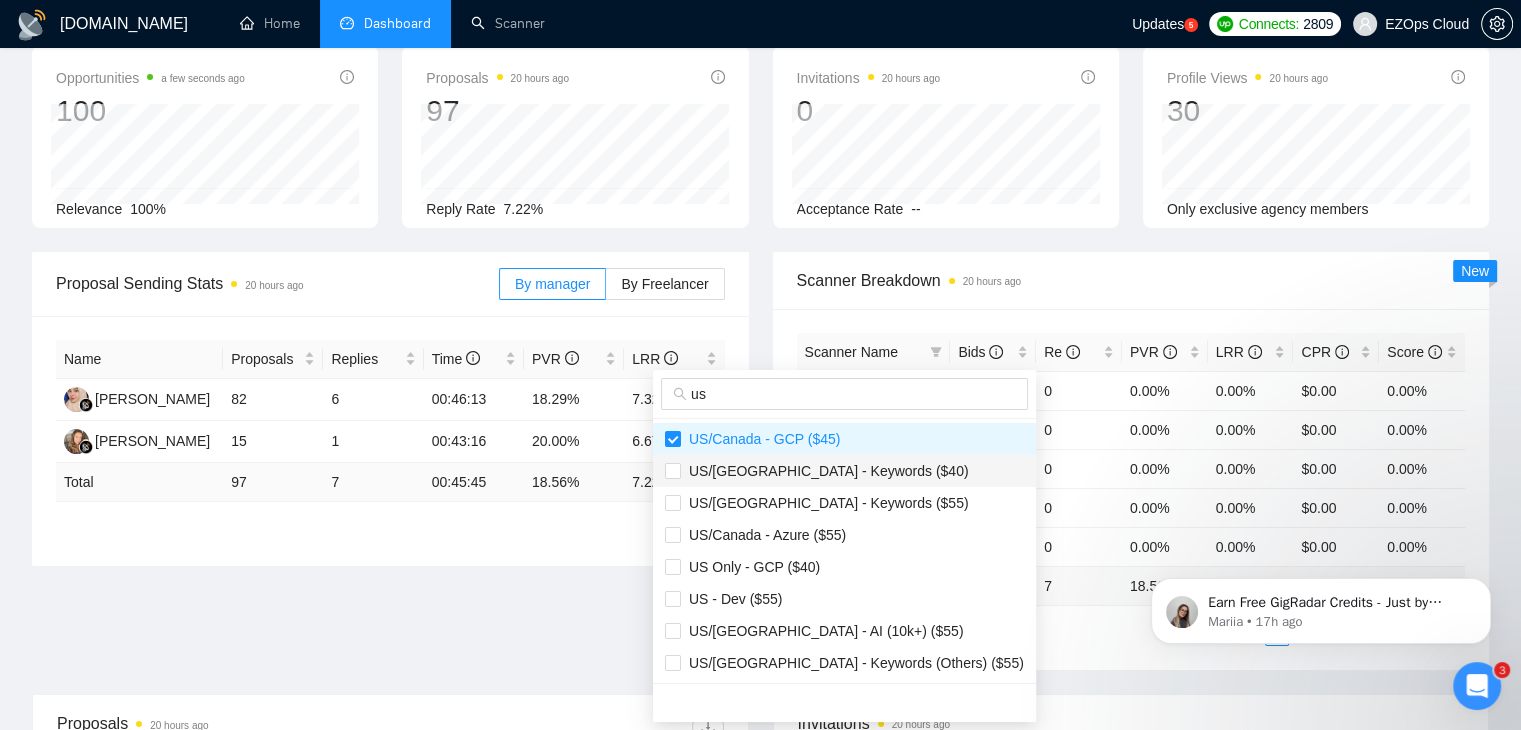 click on "US/[GEOGRAPHIC_DATA] - Keywords ($40)" at bounding box center [825, 471] 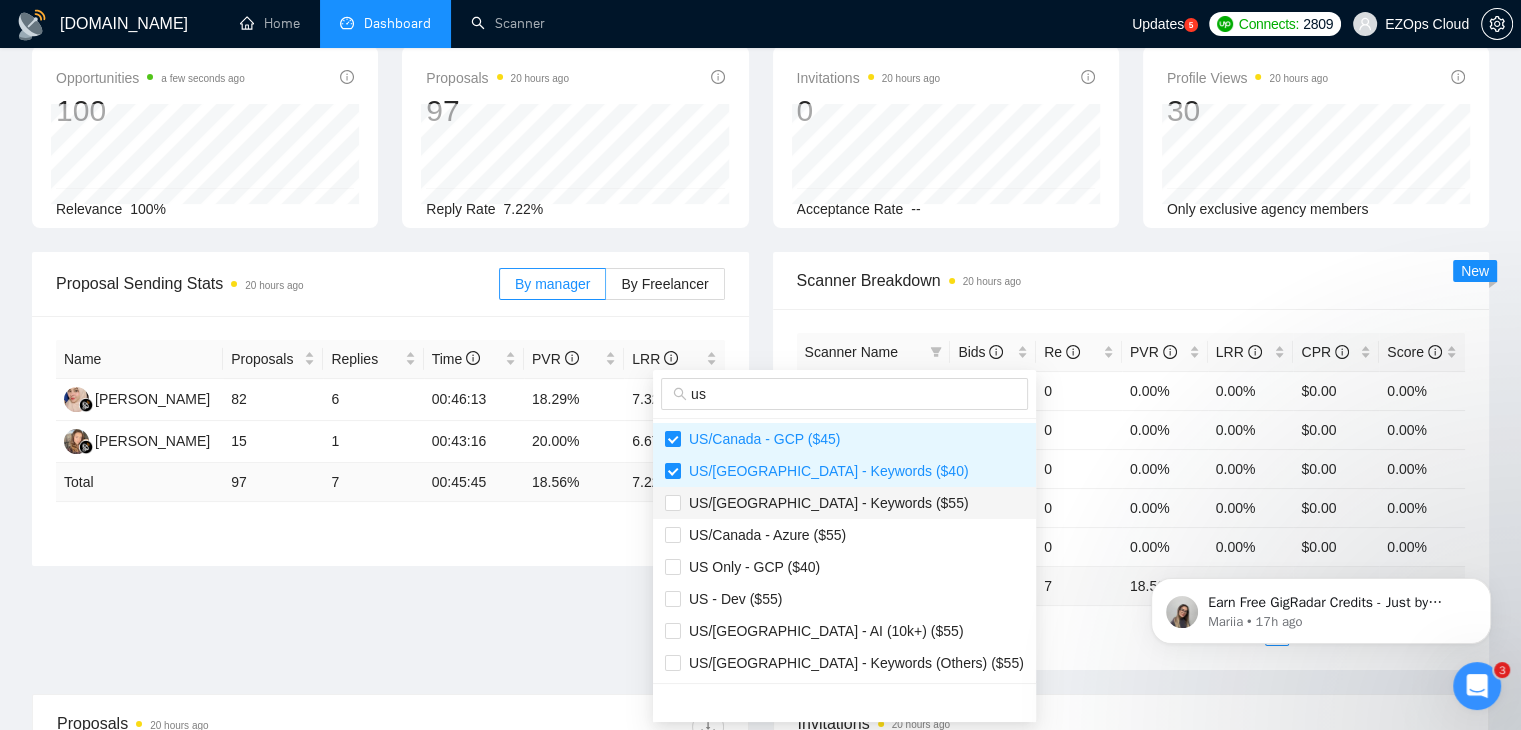 click on "US/[GEOGRAPHIC_DATA] - Keywords ($55)" at bounding box center [844, 503] 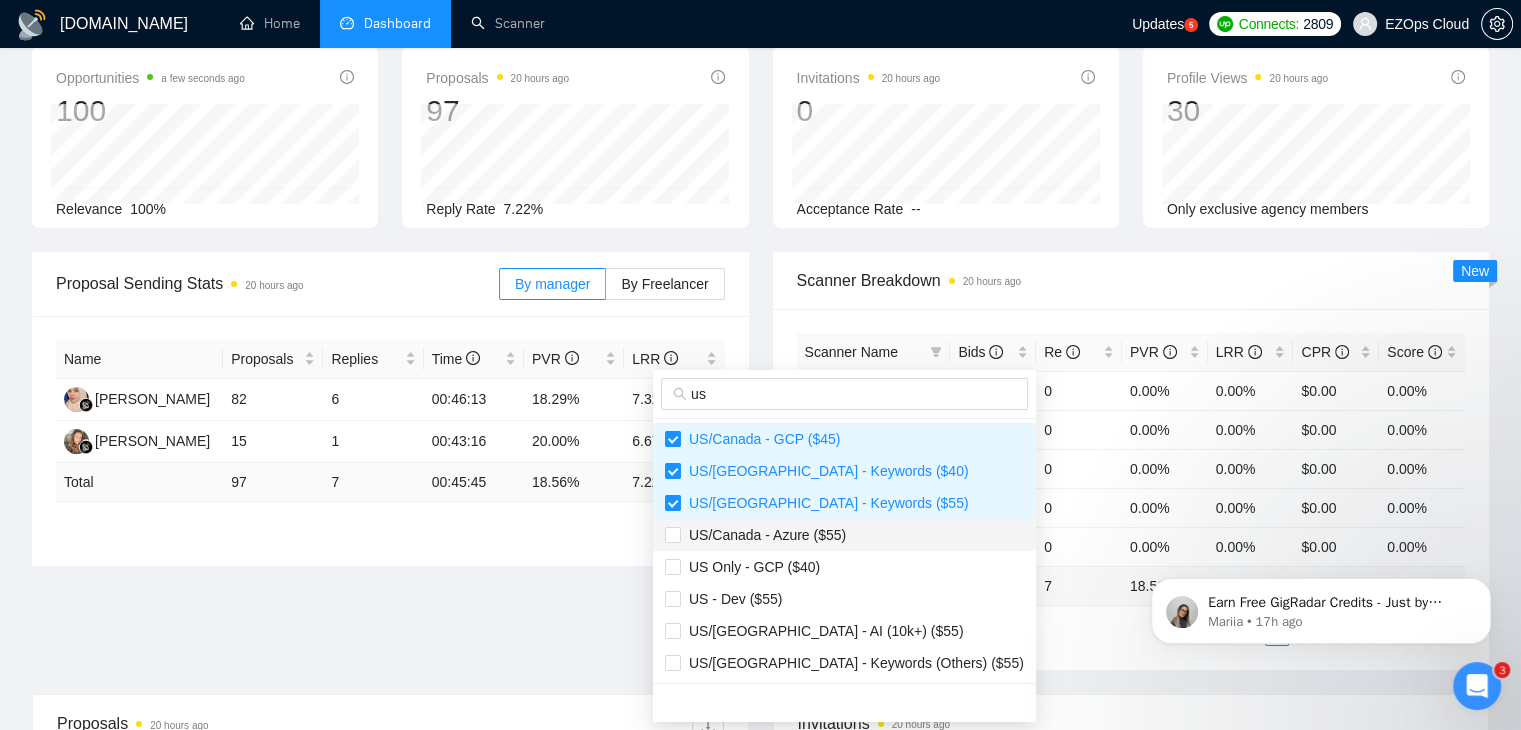 click on "US/Canada - Azure ($55)" at bounding box center (844, 535) 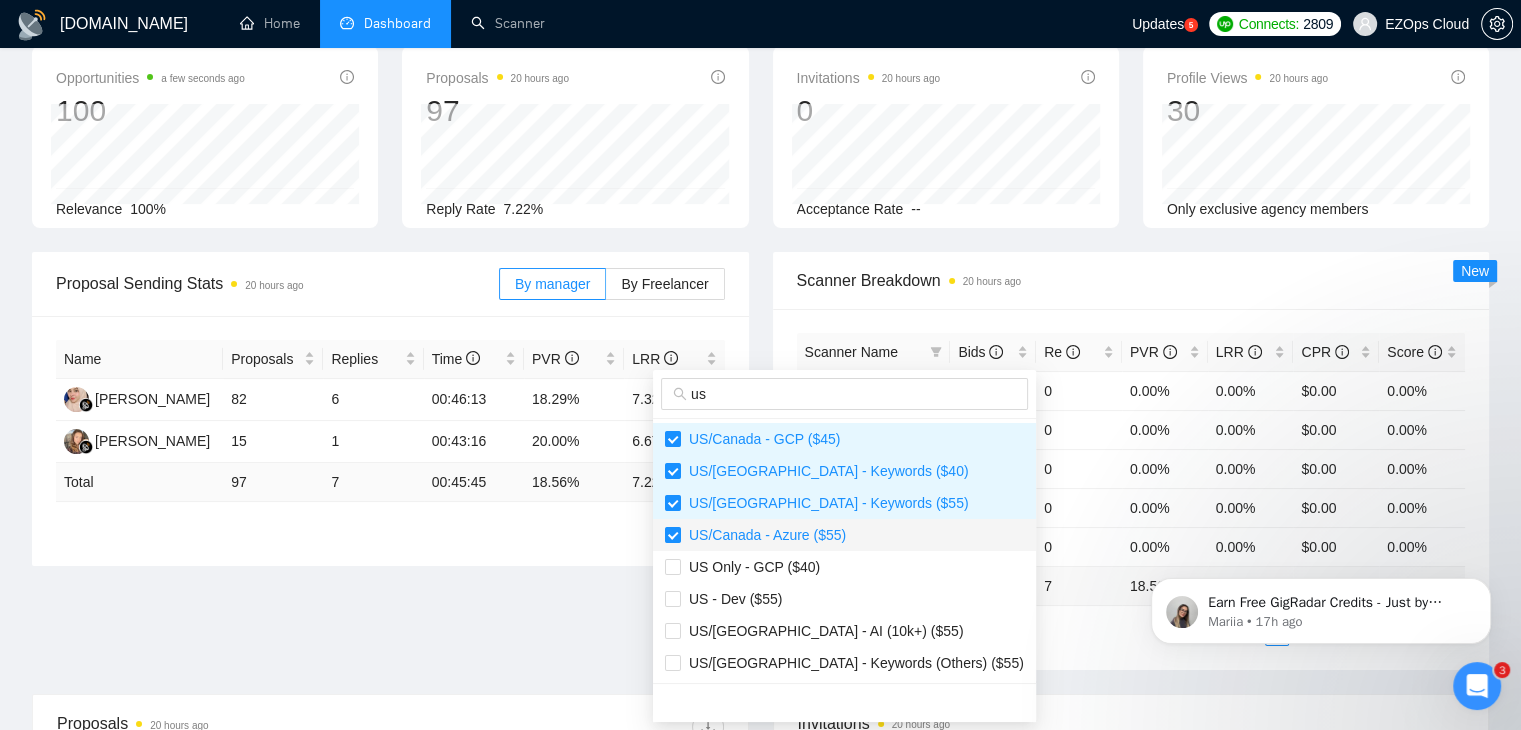 checkbox on "true" 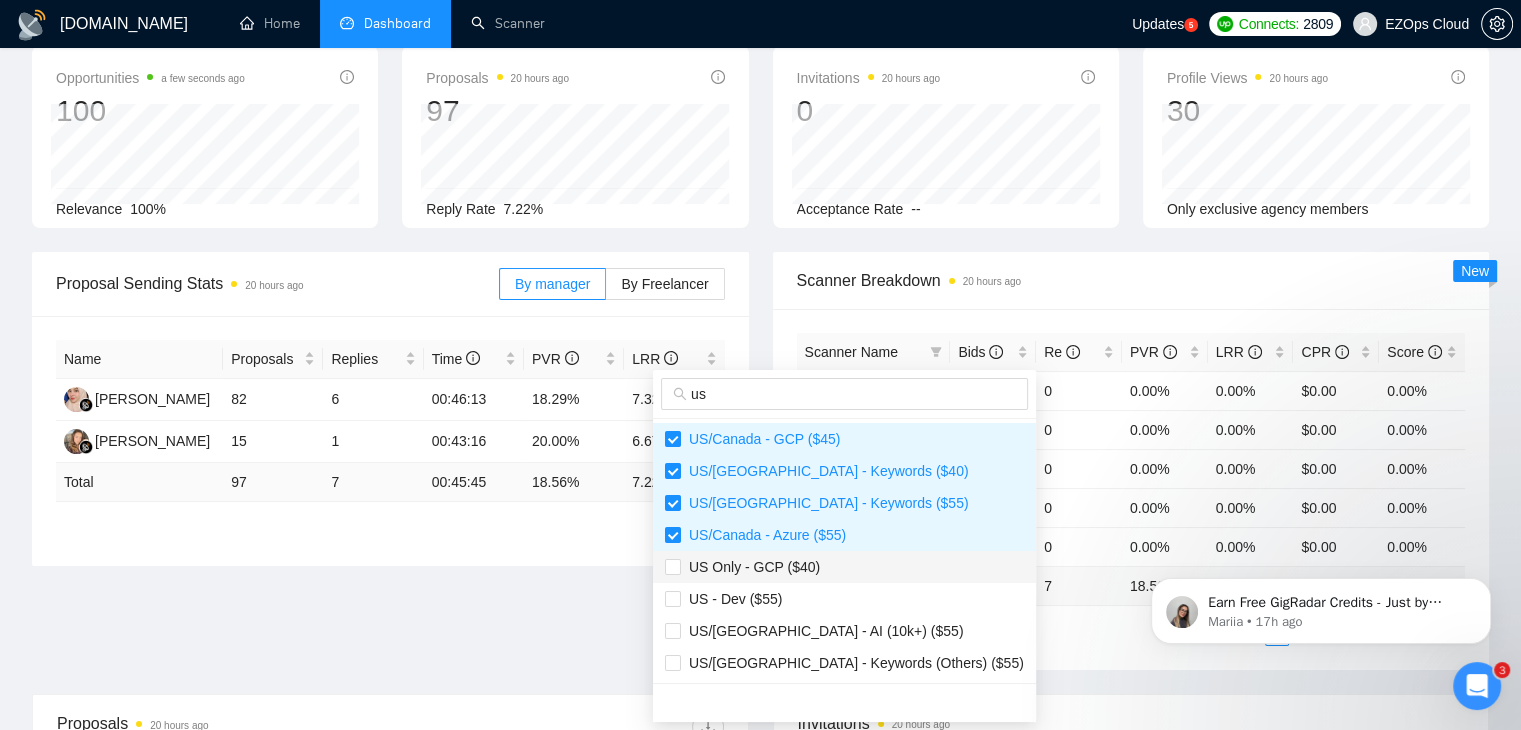click on "US Only - GCP ($40)" at bounding box center [844, 567] 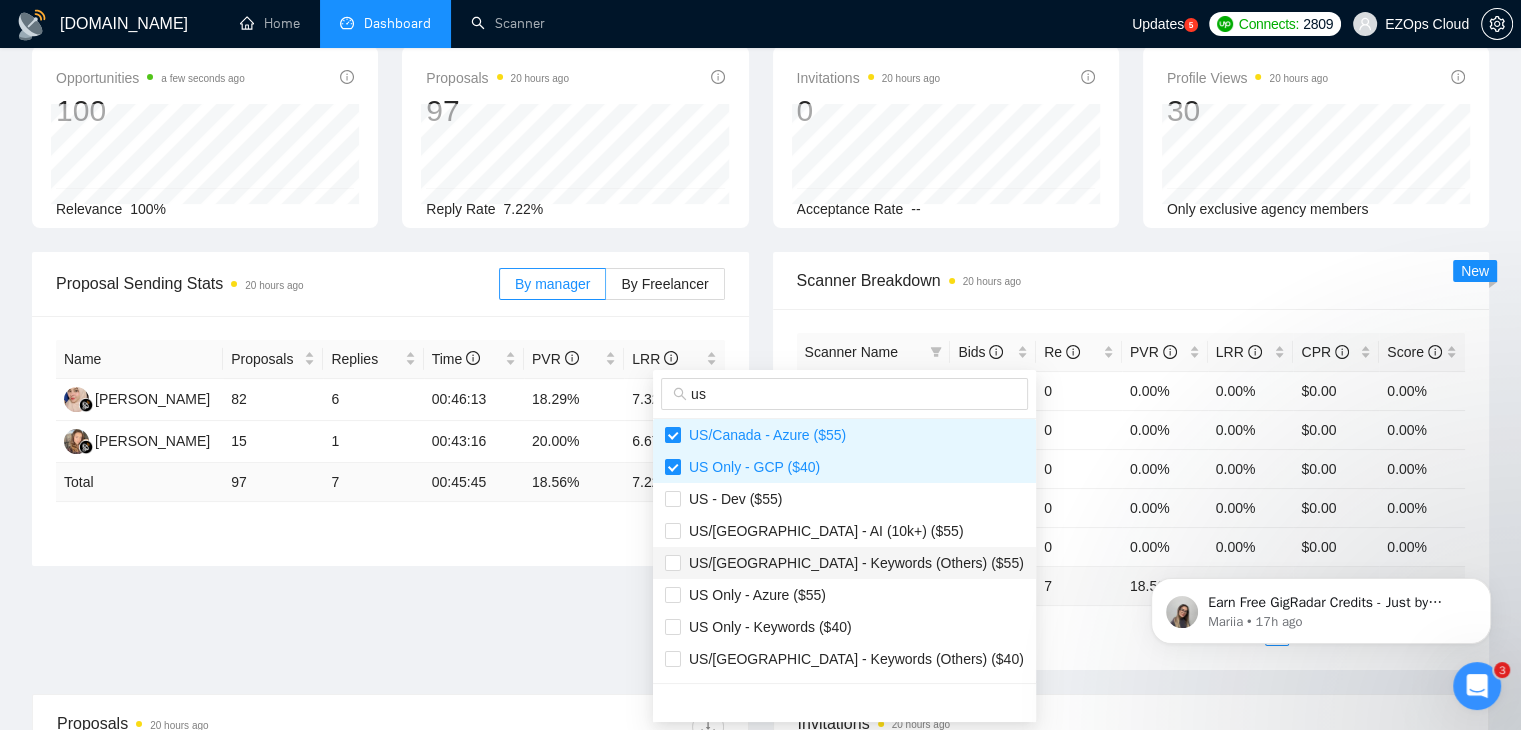 scroll, scrollTop: 200, scrollLeft: 0, axis: vertical 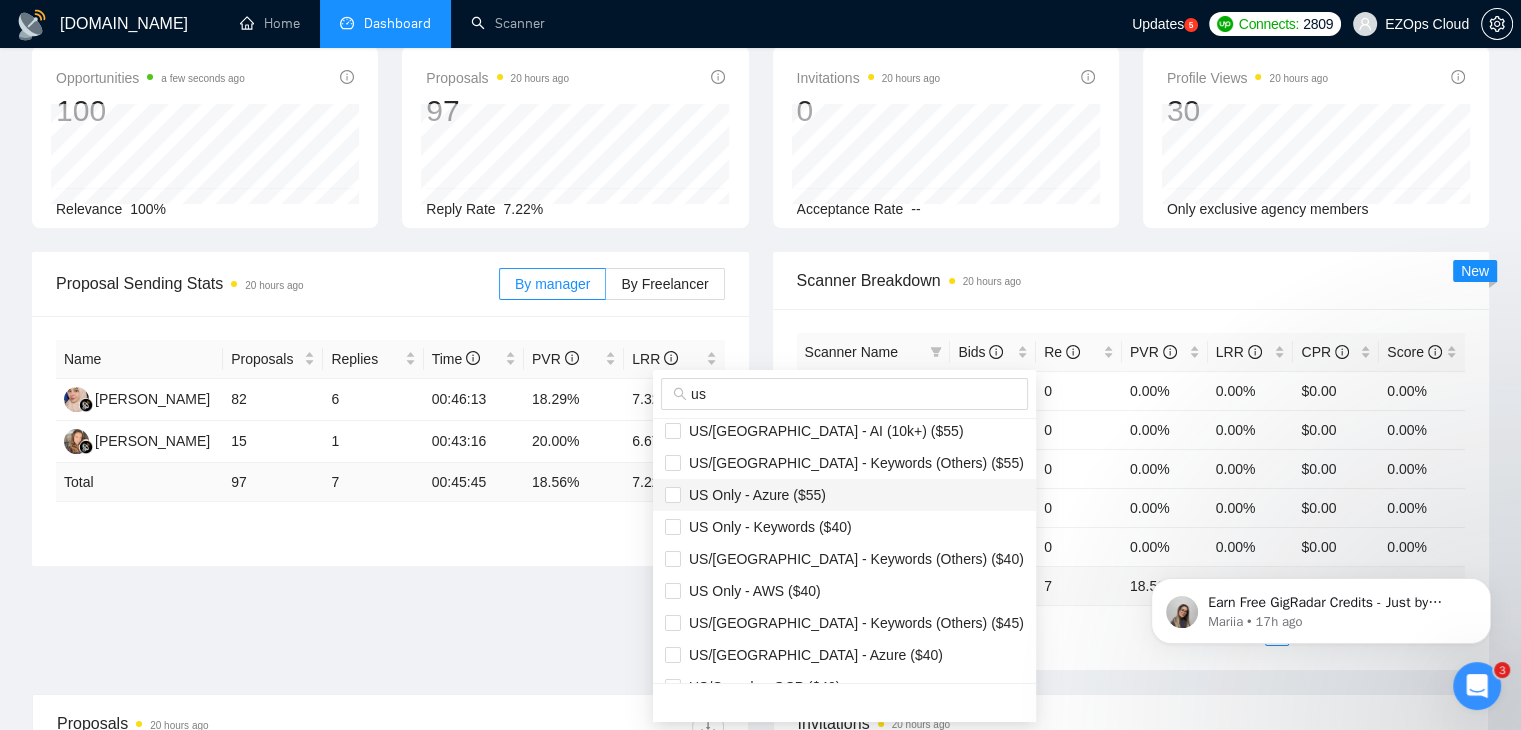 click on "US Only - Azure ($55)" at bounding box center [753, 495] 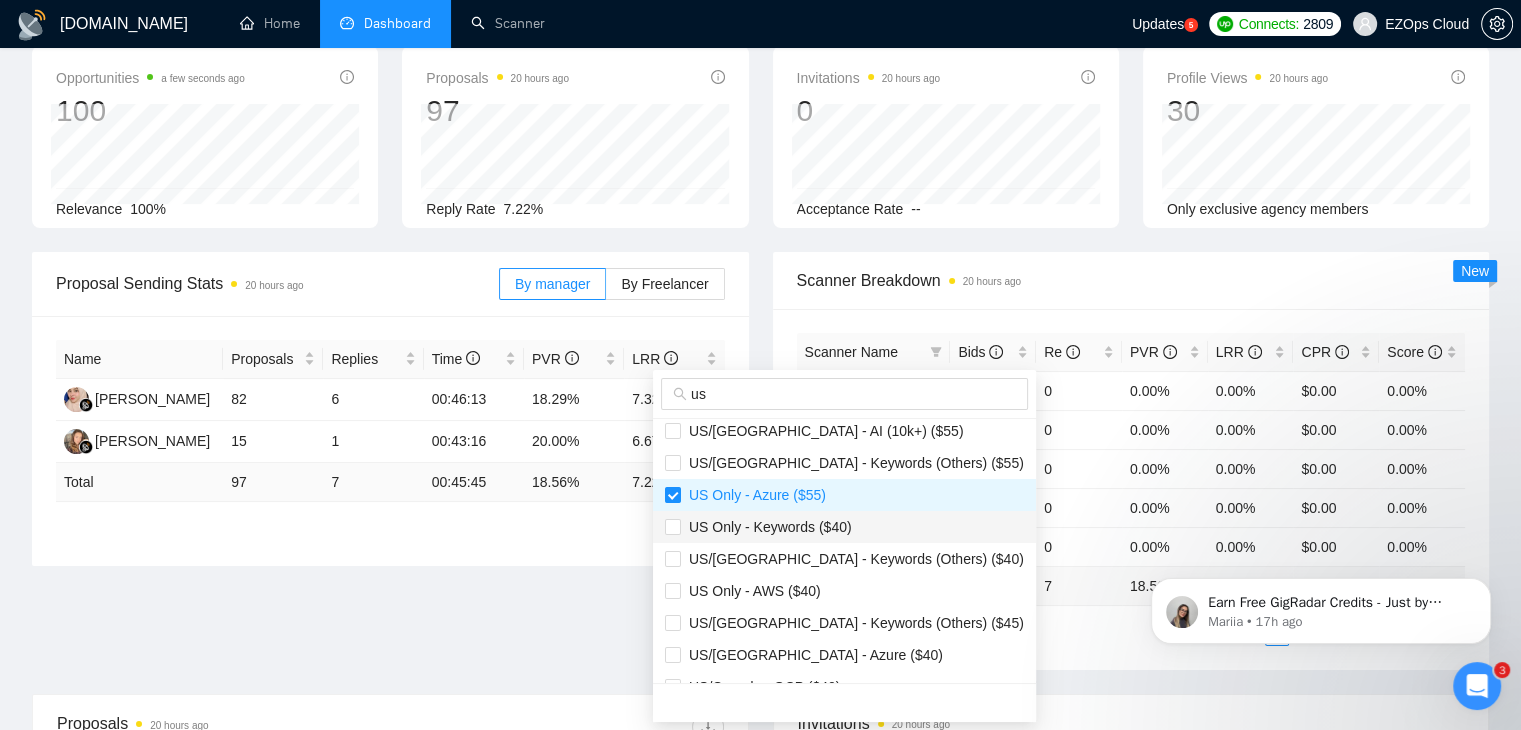 click on "US Only - Keywords ($40)" at bounding box center (766, 527) 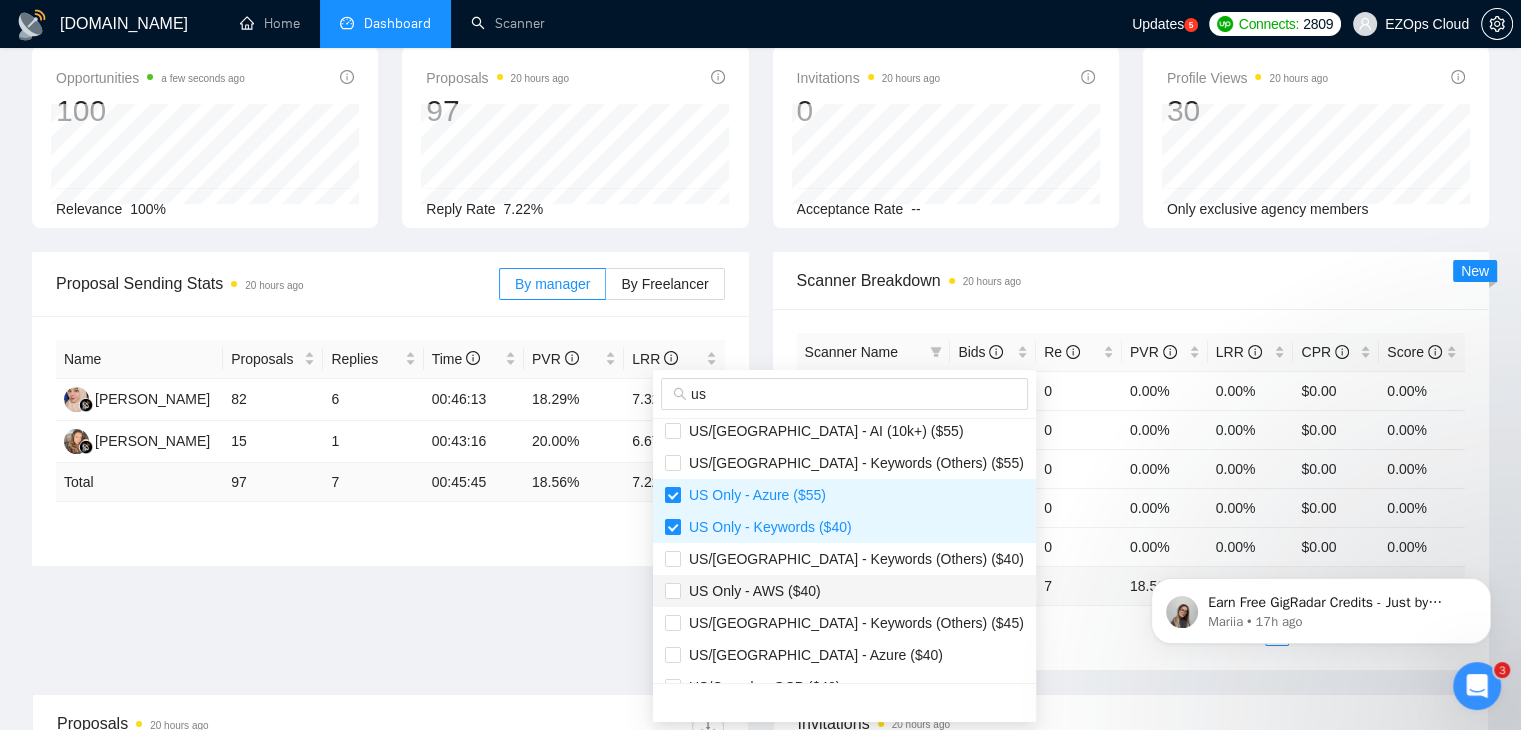 click on "US Only - AWS ($40)" at bounding box center (844, 591) 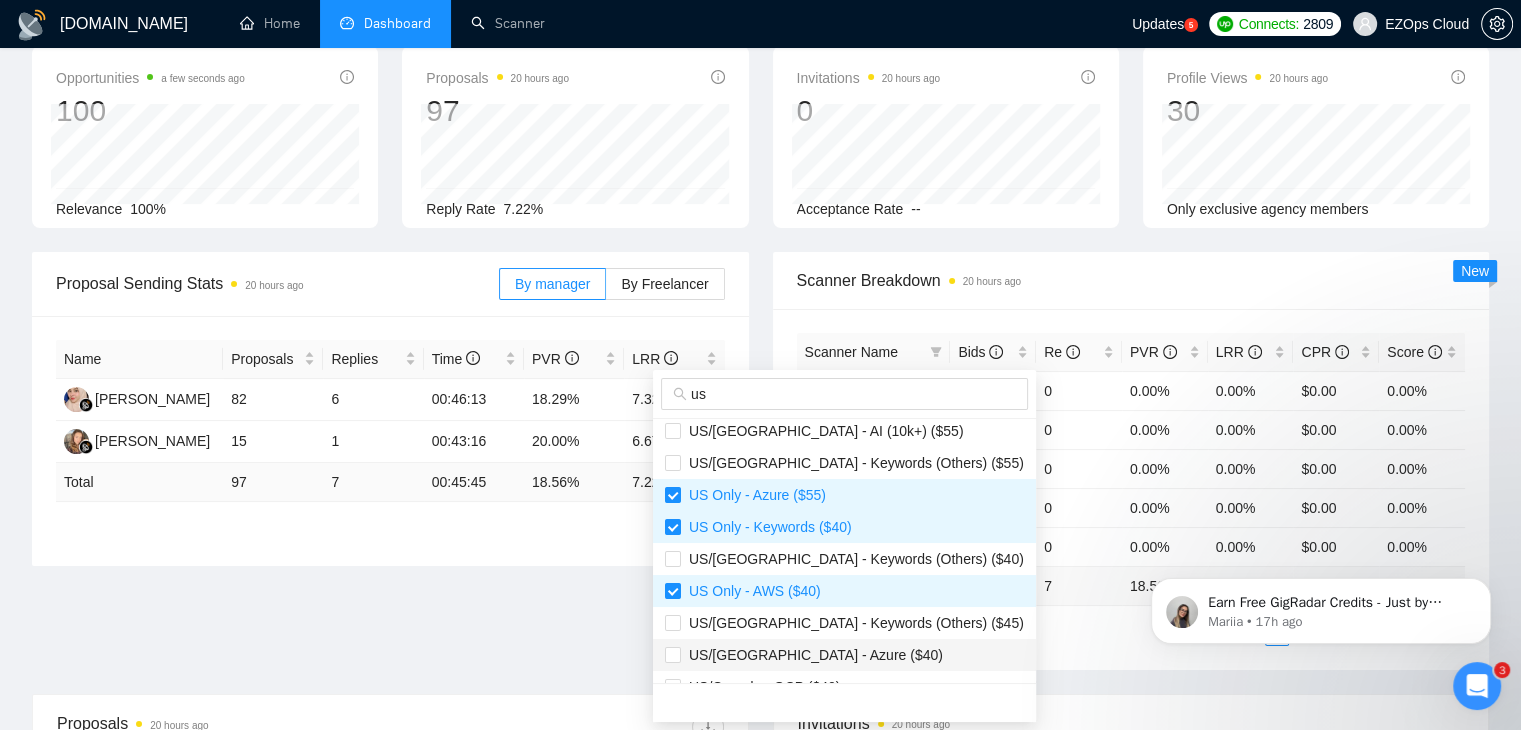 click on "US/[GEOGRAPHIC_DATA] - Azure ($40)" at bounding box center [844, 655] 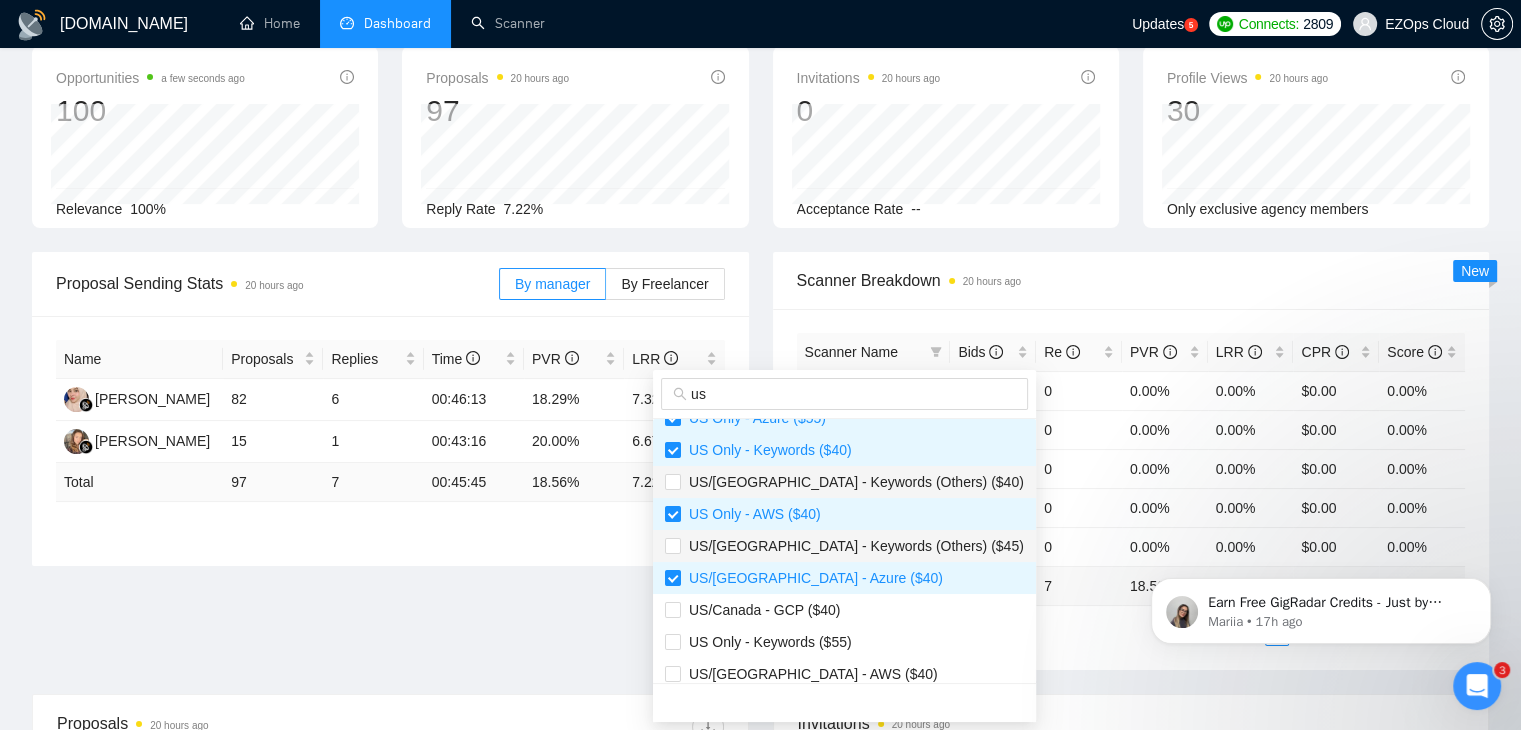 scroll, scrollTop: 400, scrollLeft: 0, axis: vertical 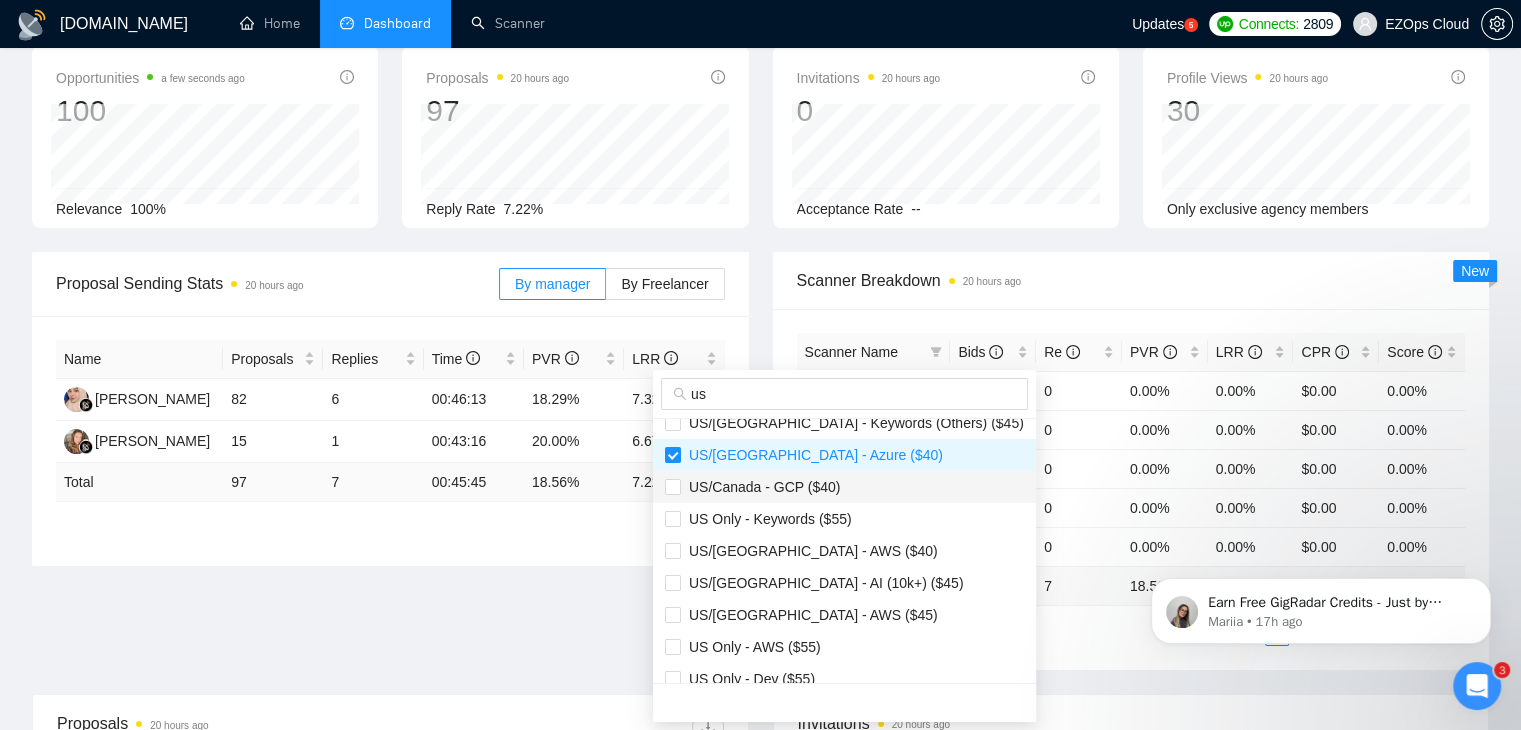 click on "US/Canada - GCP ($40)" at bounding box center [844, 487] 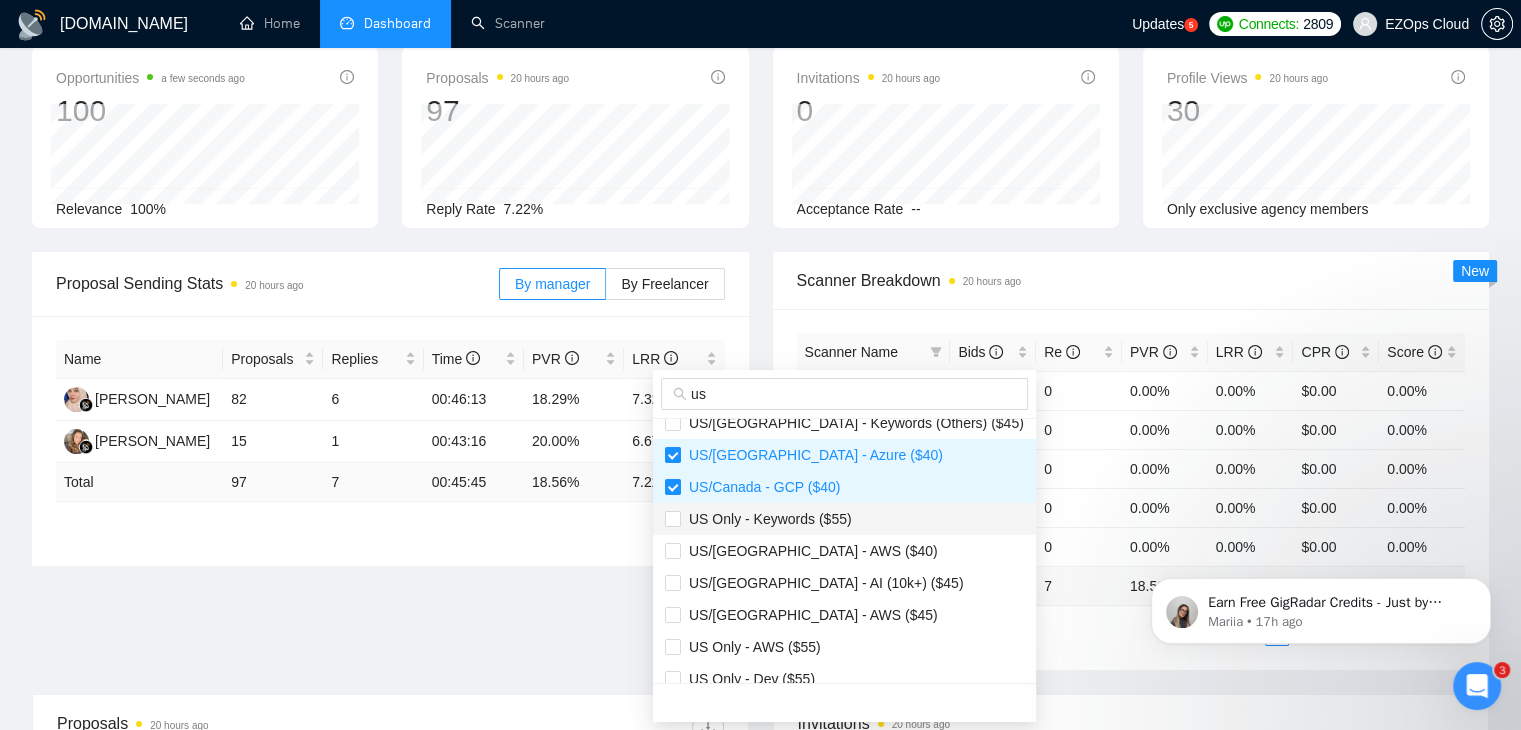 click on "US Only - Keywords ($55)" at bounding box center (766, 519) 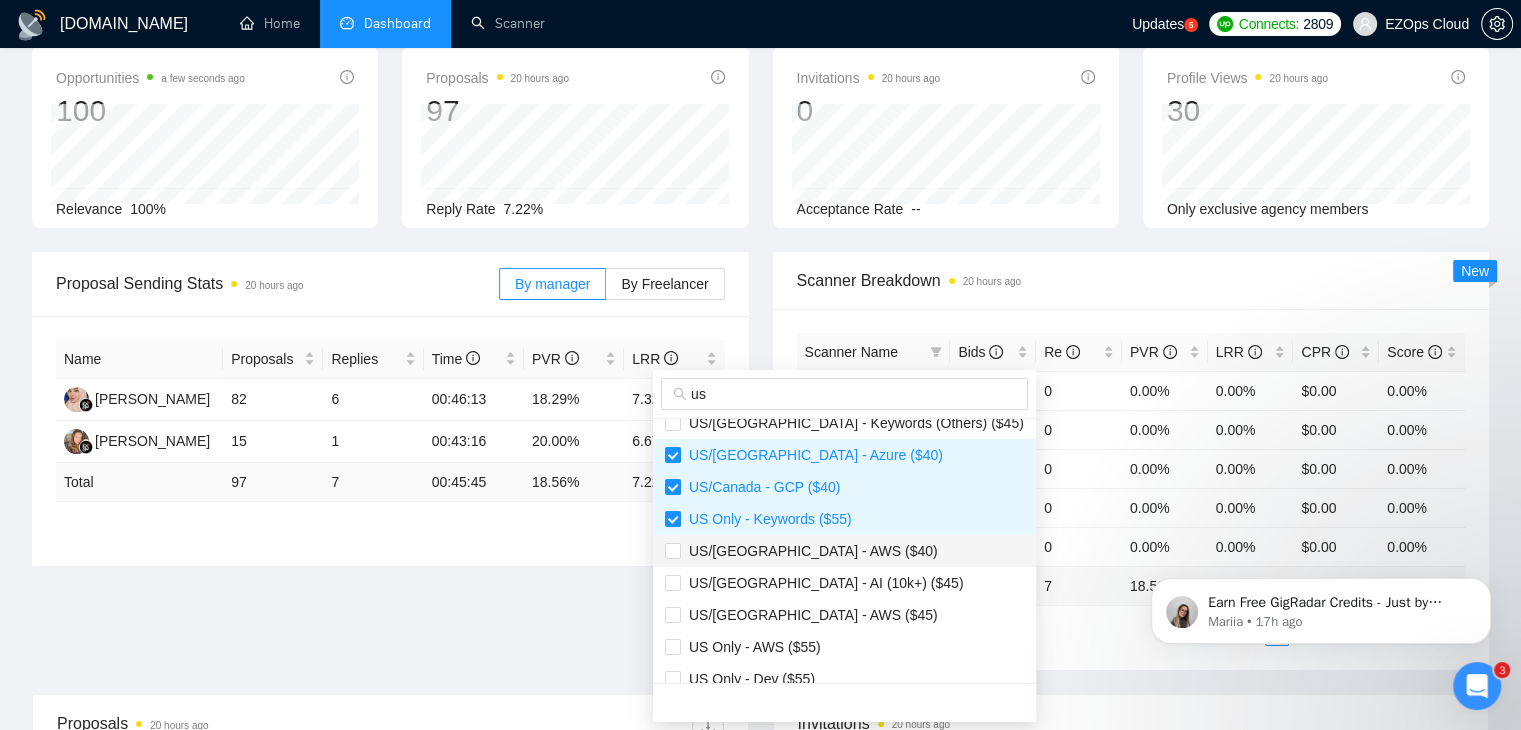 click on "US/[GEOGRAPHIC_DATA] - AWS ($40)" at bounding box center (809, 551) 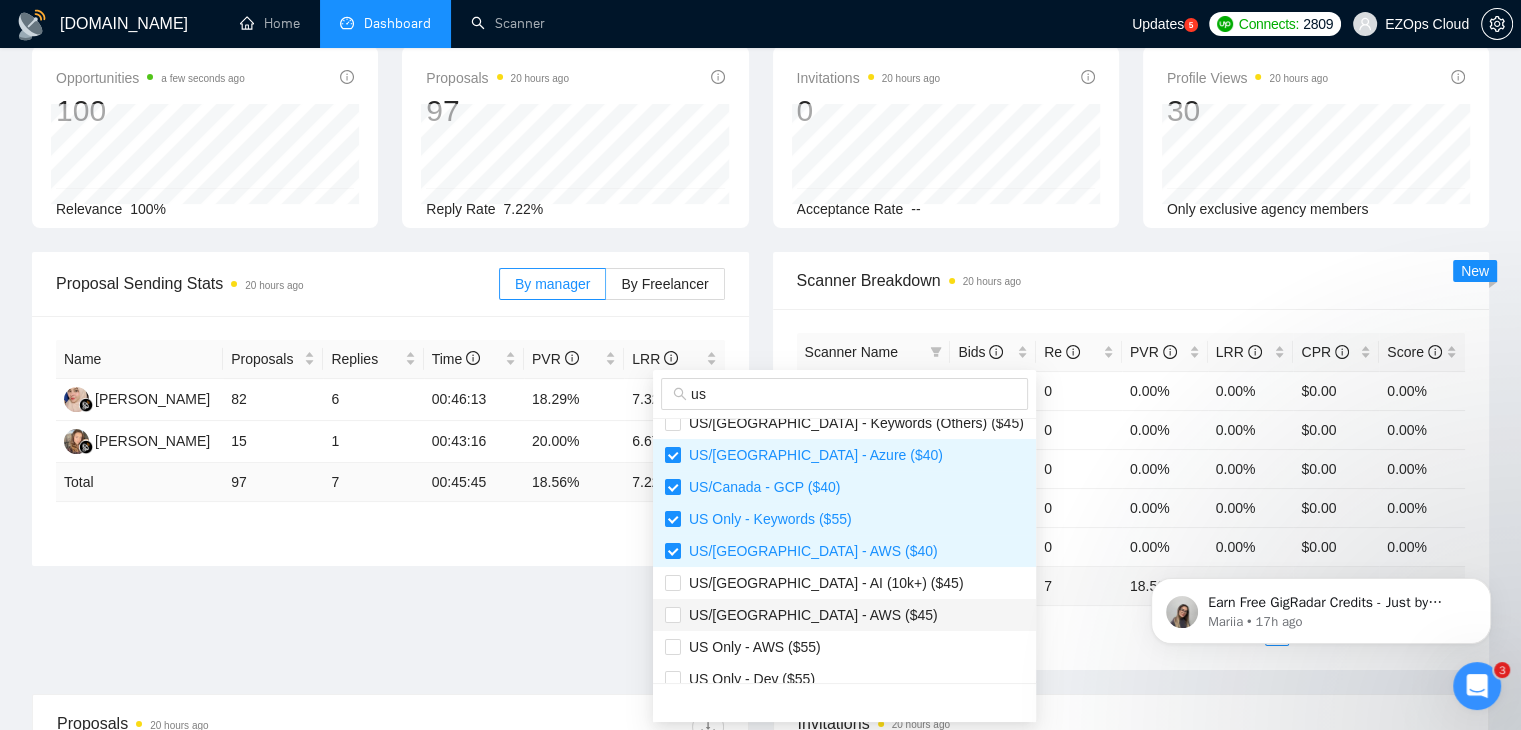 click on "US/[GEOGRAPHIC_DATA] - AWS ($45)" at bounding box center (809, 615) 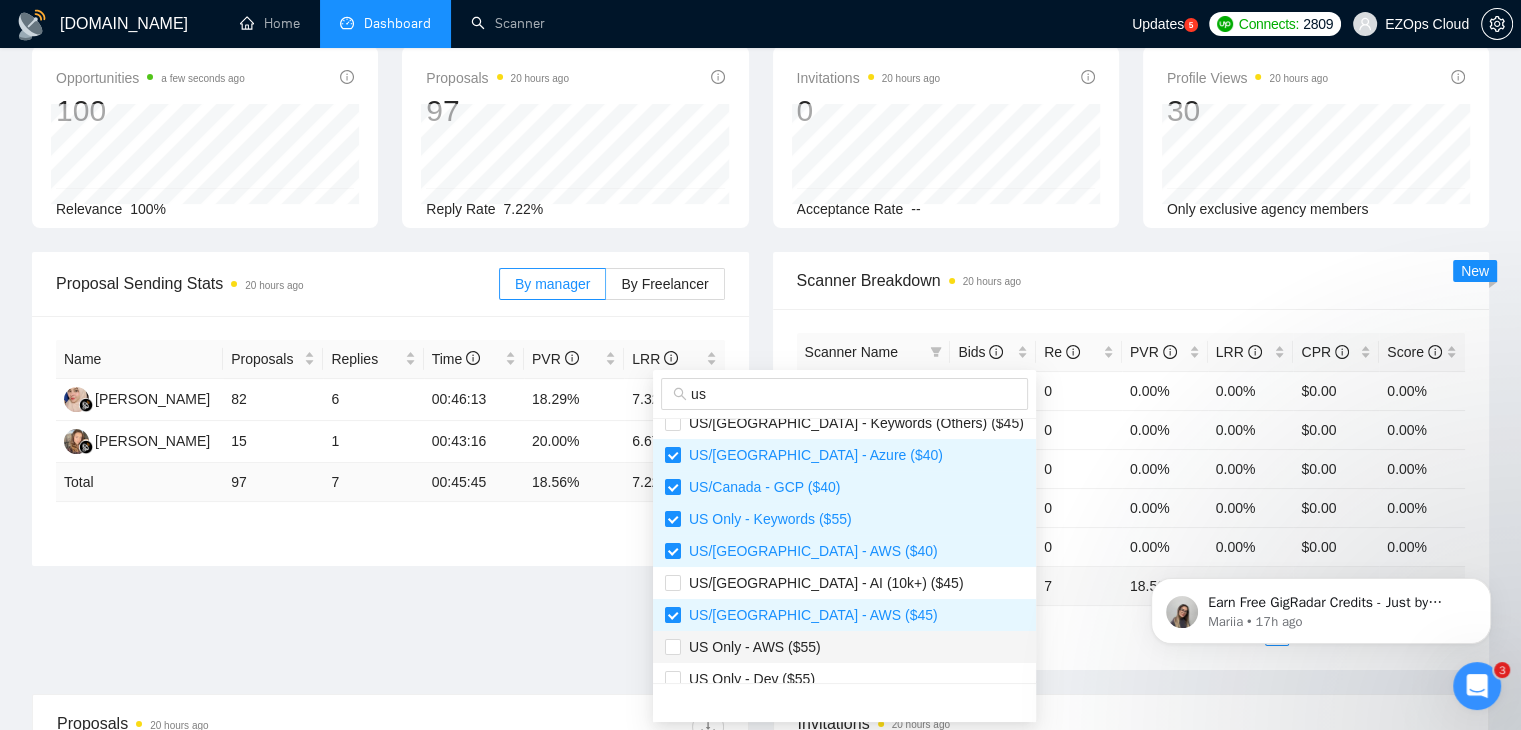 click on "US Only - AWS ($55)" at bounding box center [844, 647] 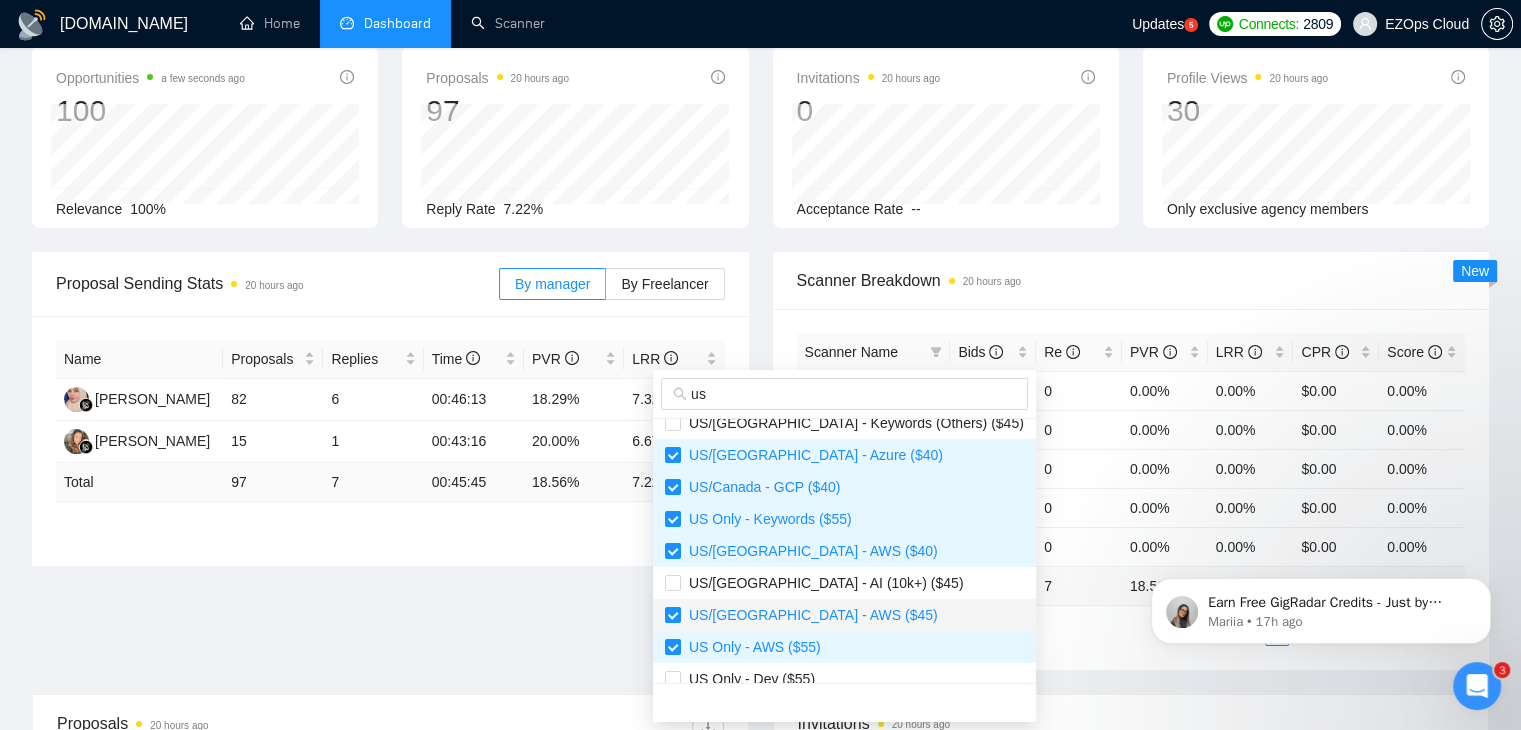 scroll, scrollTop: 500, scrollLeft: 0, axis: vertical 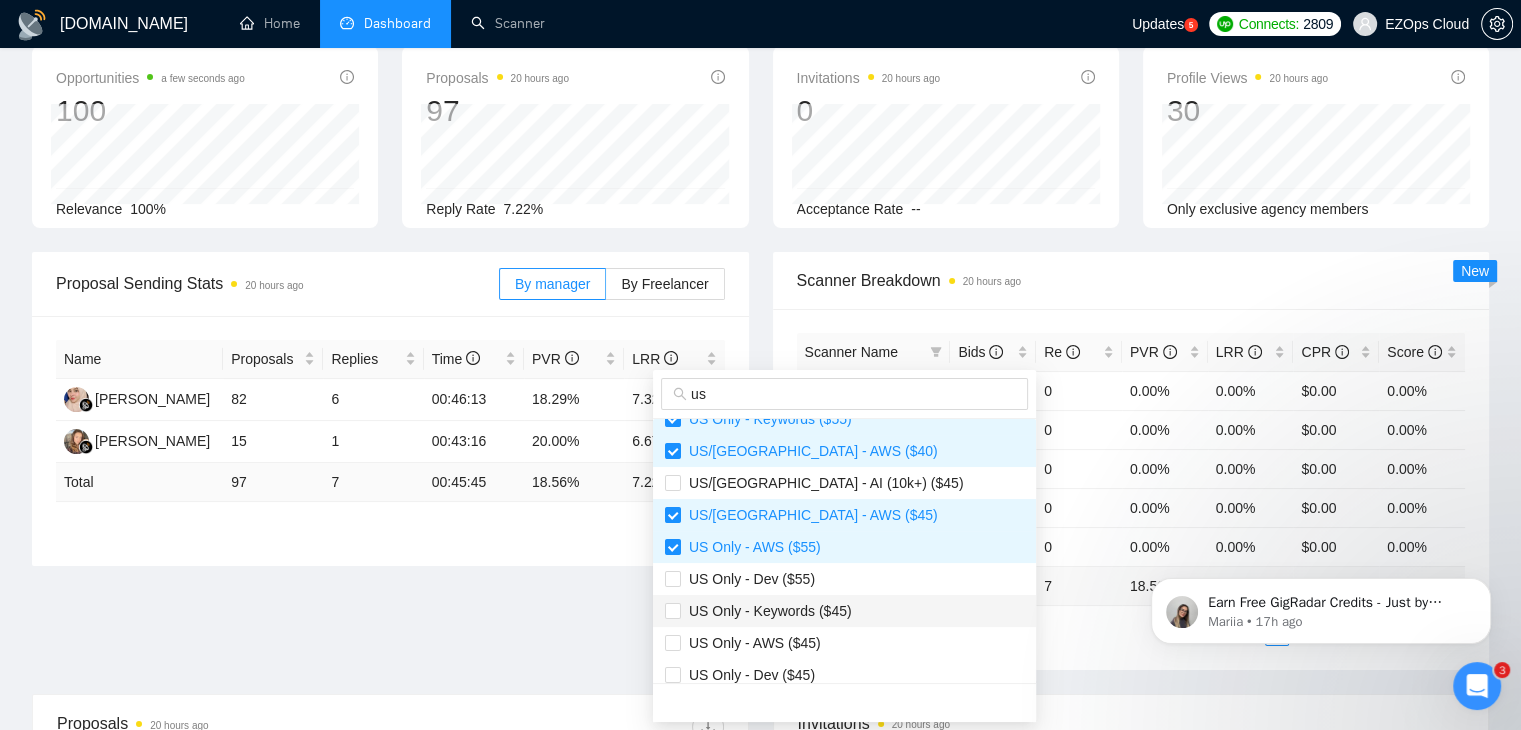 click on "US Only - Keywords ($45)" at bounding box center [766, 611] 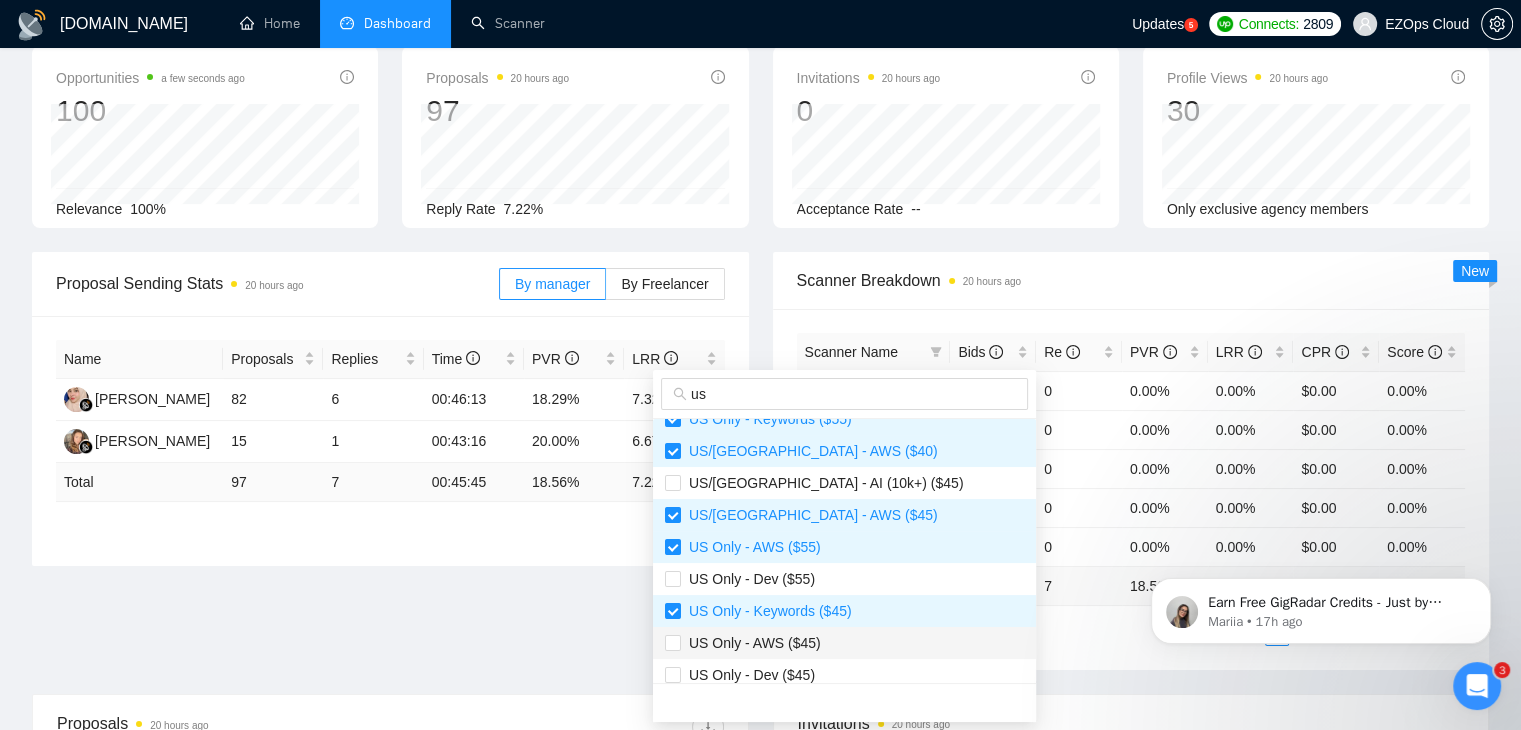click on "US Only - AWS ($45)" at bounding box center (844, 643) 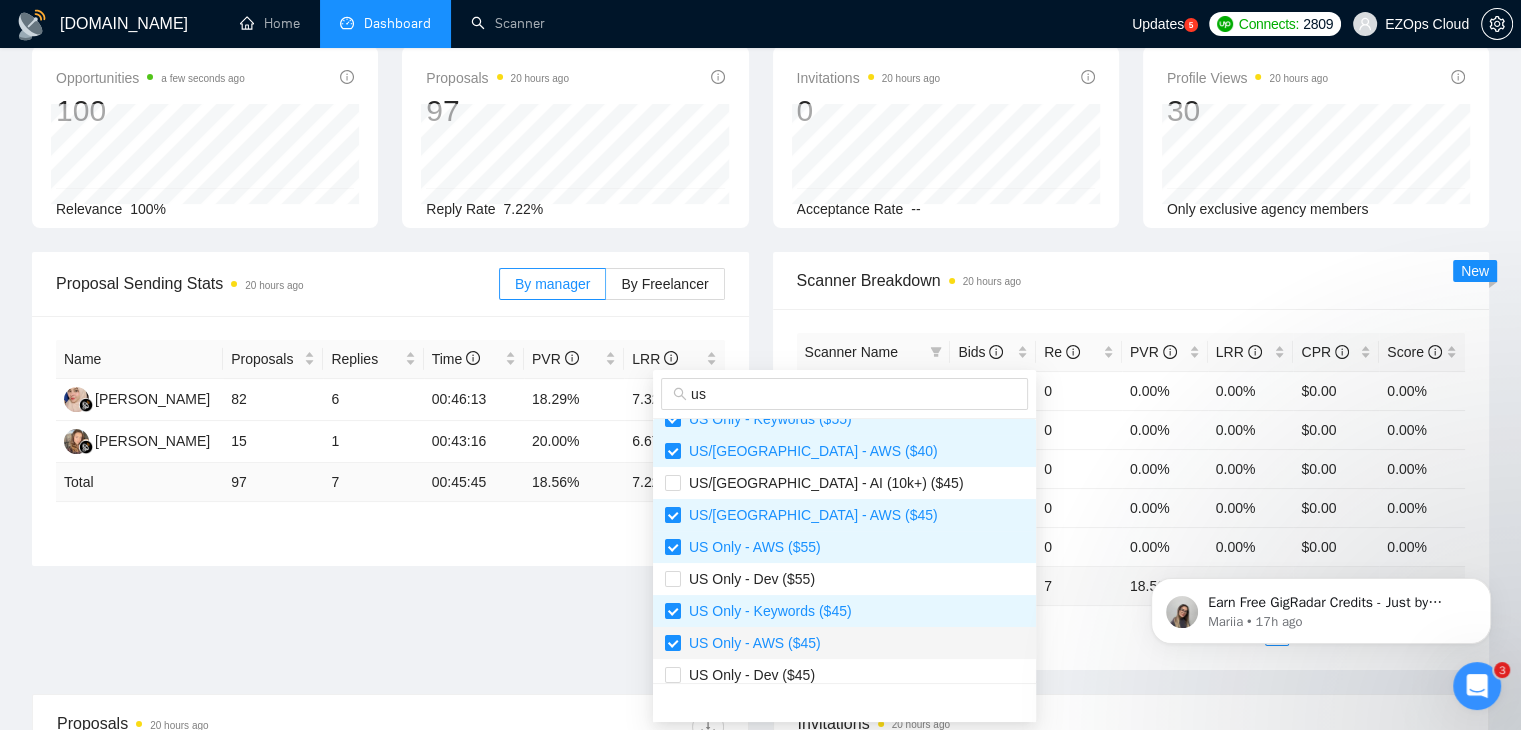 scroll, scrollTop: 700, scrollLeft: 0, axis: vertical 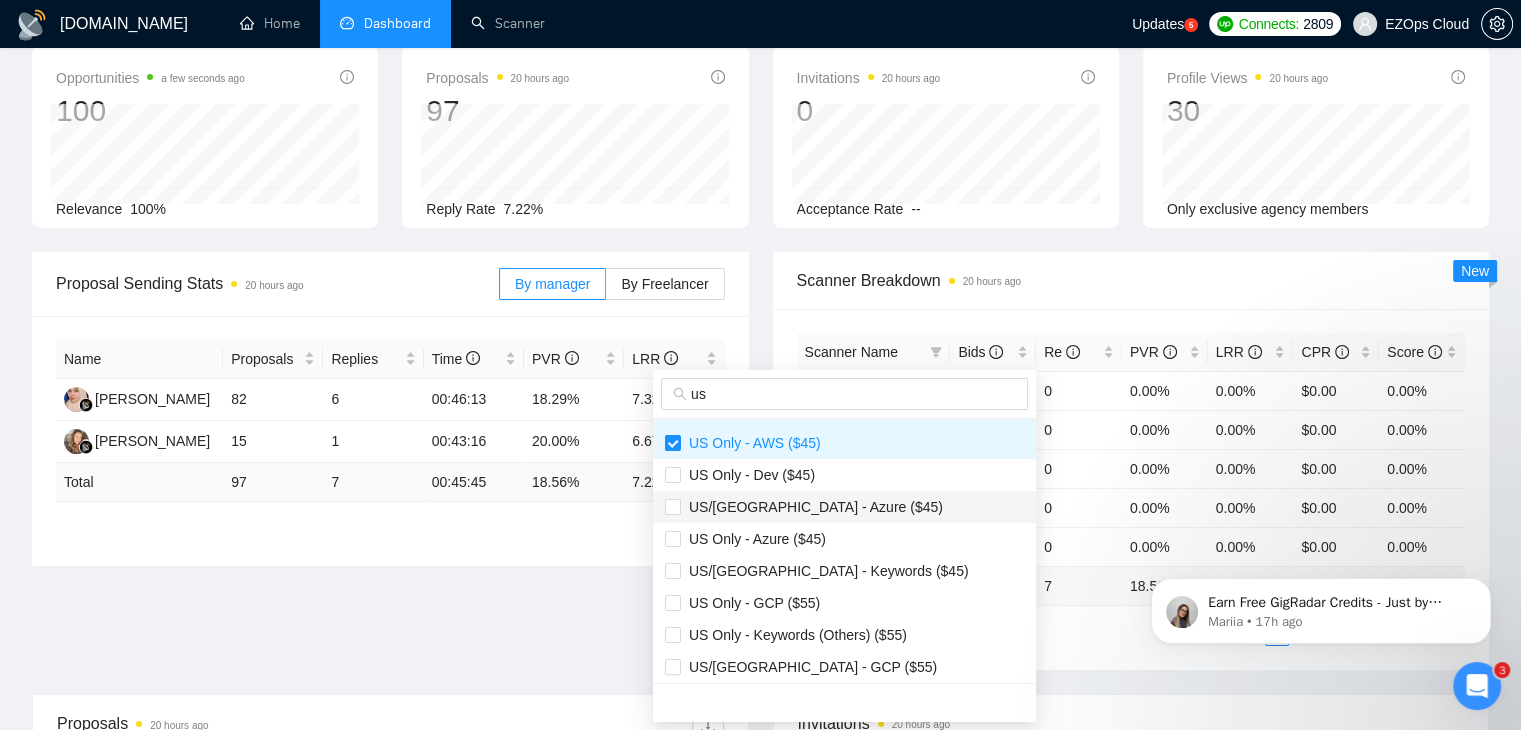 click on "US/[GEOGRAPHIC_DATA] - Azure ($45)" at bounding box center (812, 507) 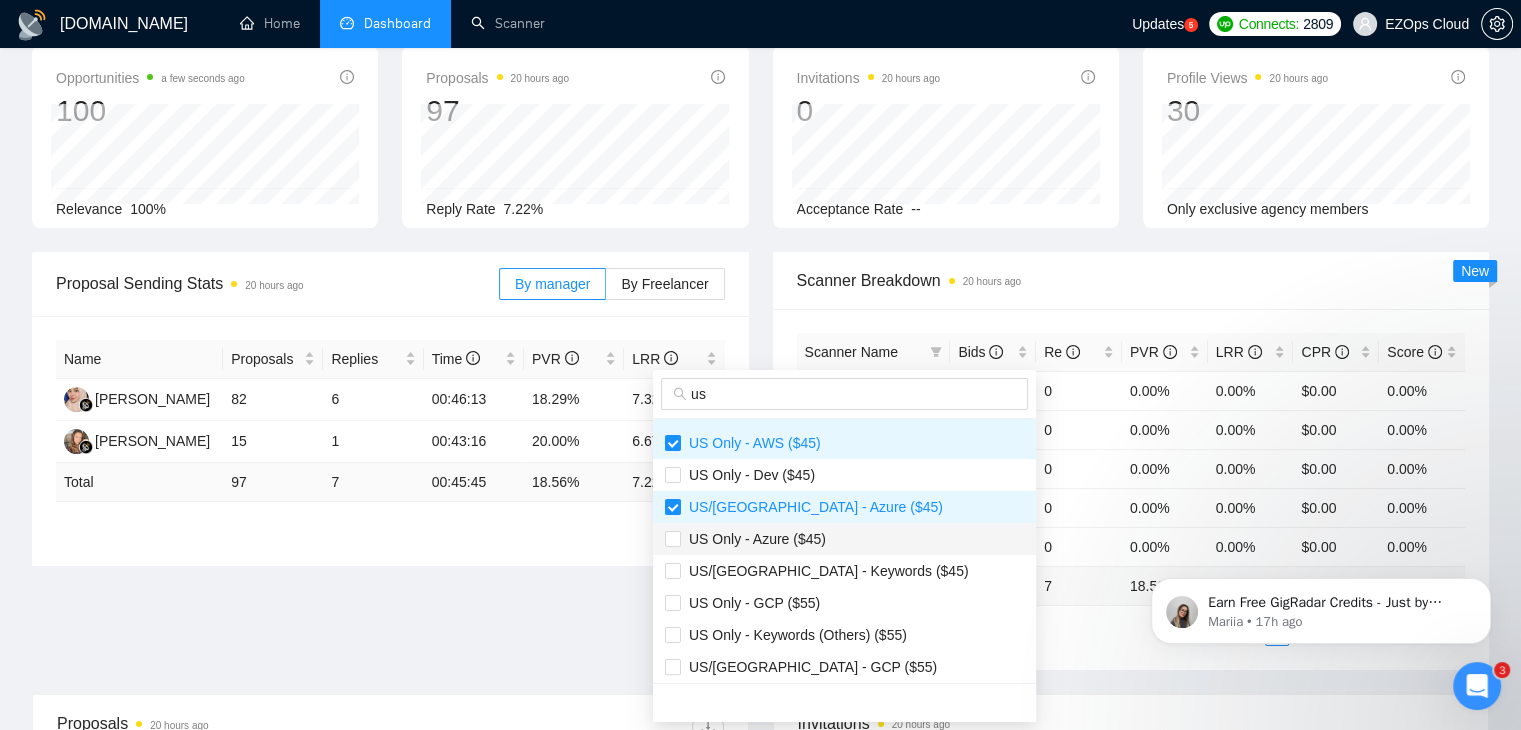 click on "US Only - Azure ($45)" at bounding box center [844, 539] 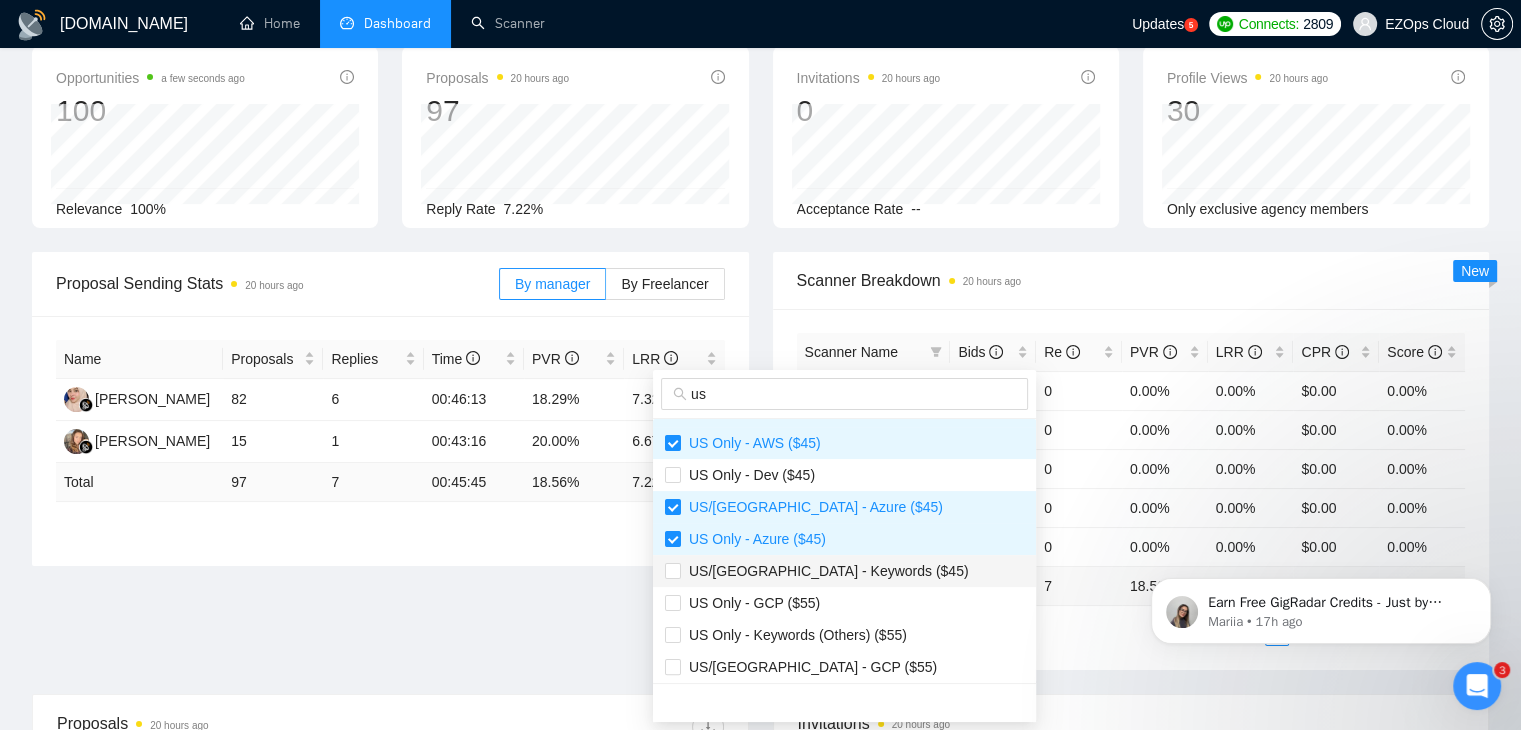 click on "US/[GEOGRAPHIC_DATA] - Keywords ($45)" at bounding box center (844, 571) 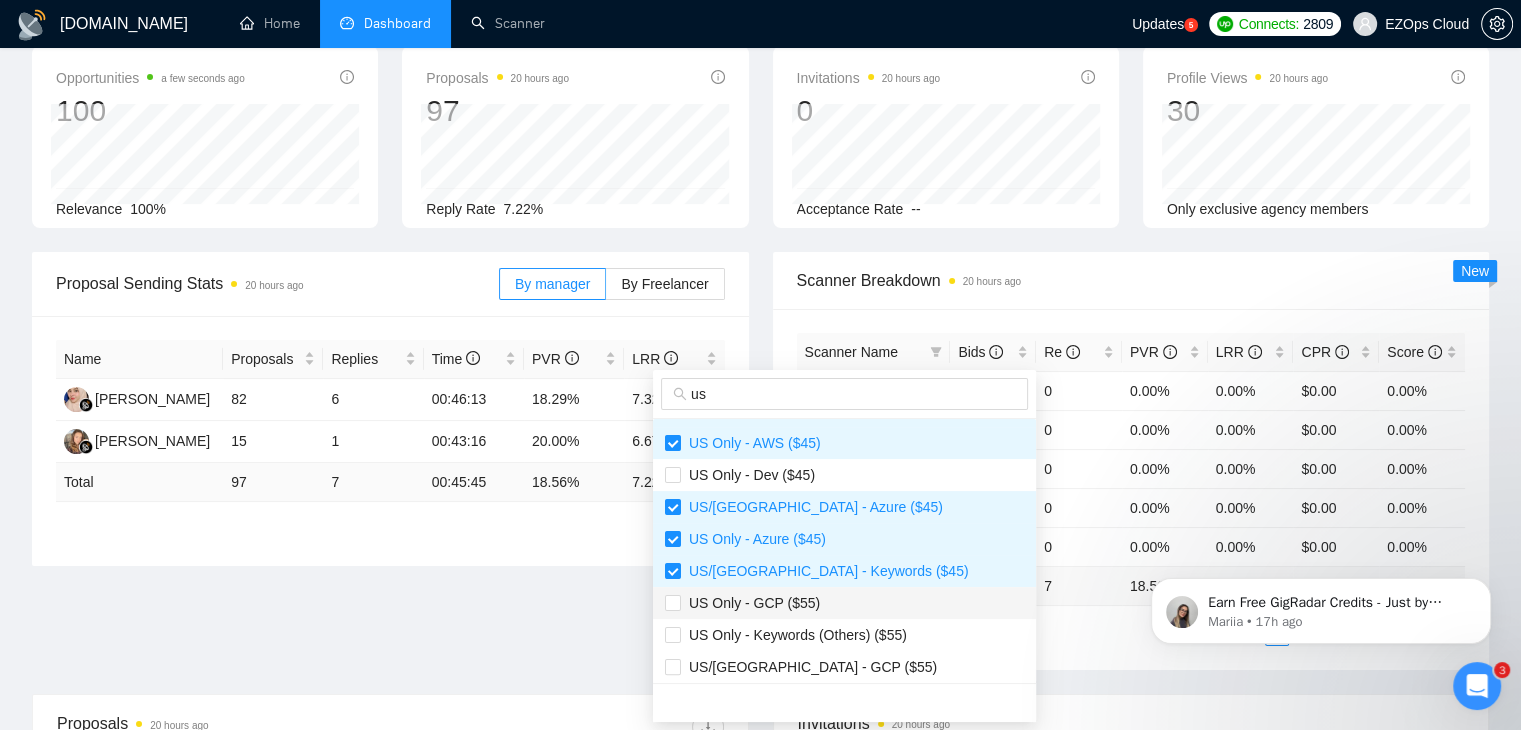 click on "US Only - GCP ($55)" at bounding box center [844, 603] 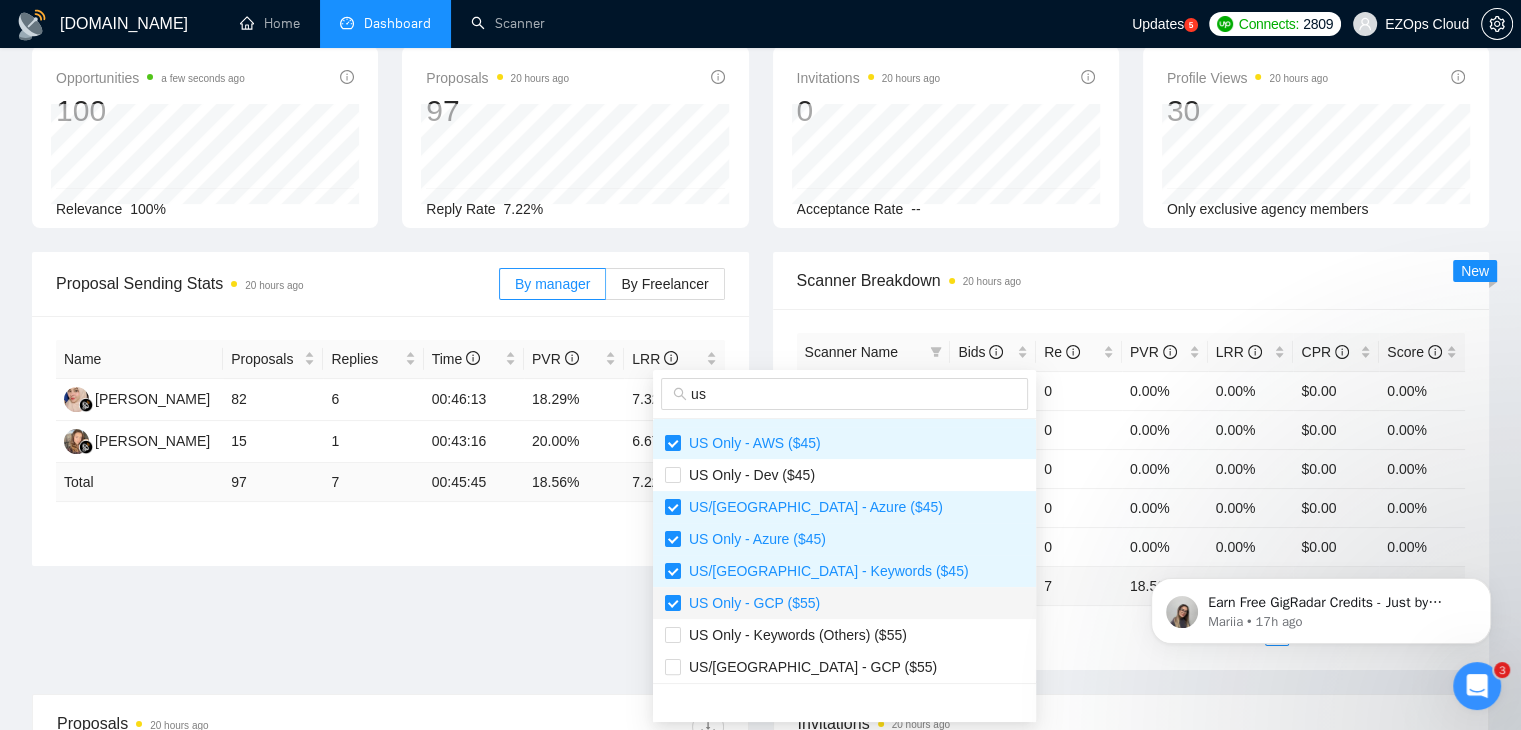 scroll, scrollTop: 800, scrollLeft: 0, axis: vertical 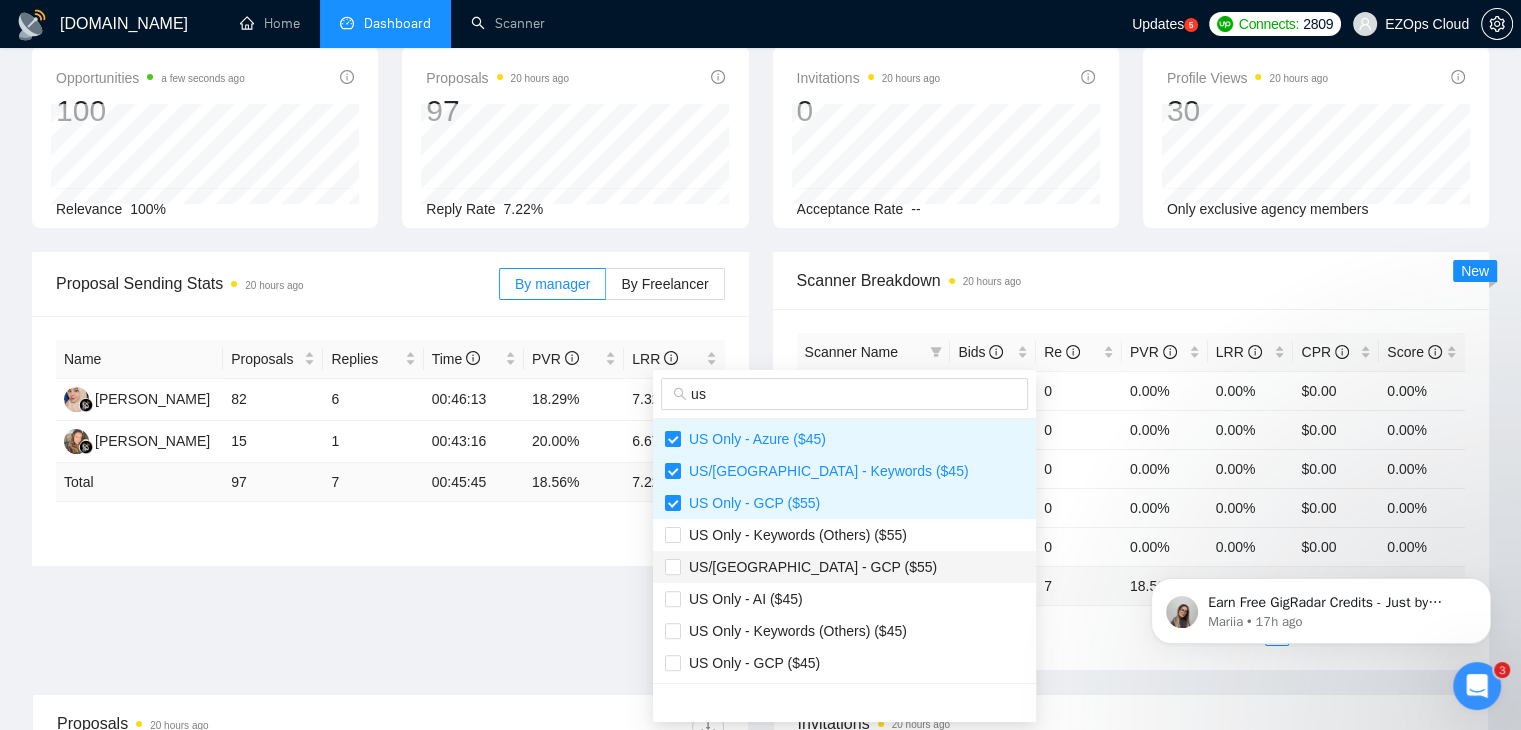 click on "US/[GEOGRAPHIC_DATA] - GCP ($55)" at bounding box center [809, 567] 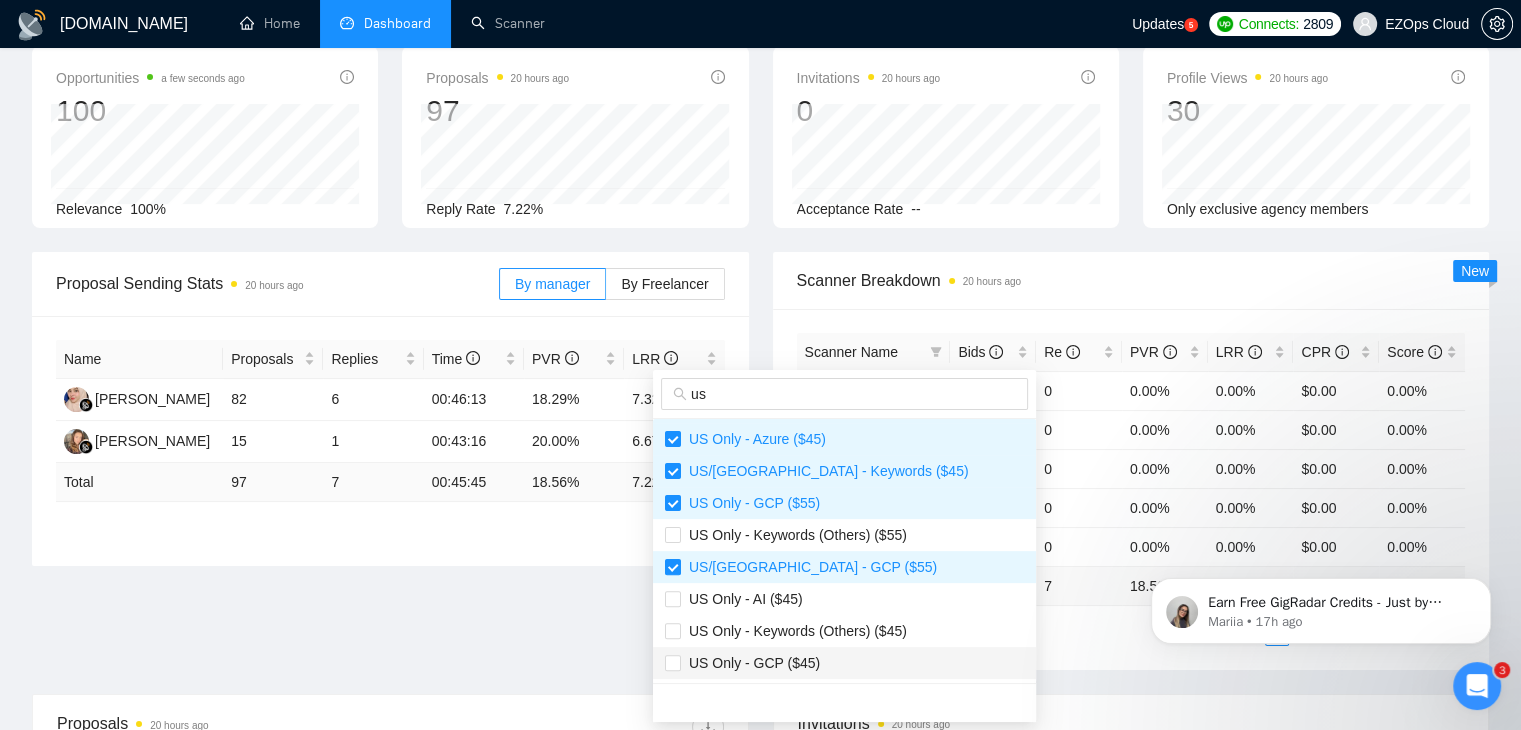 click on "US Only - GCP ($45)" at bounding box center (844, 663) 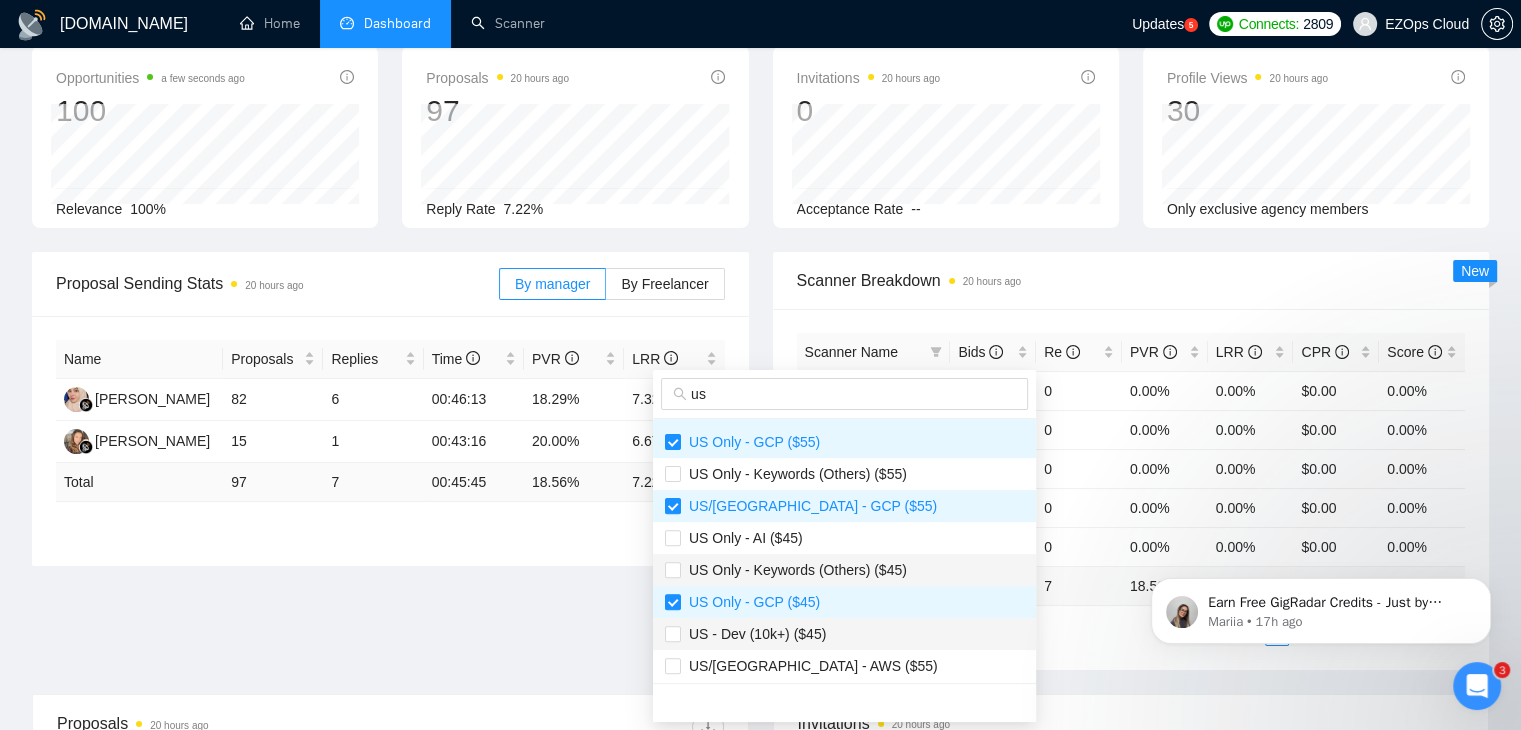 scroll, scrollTop: 896, scrollLeft: 0, axis: vertical 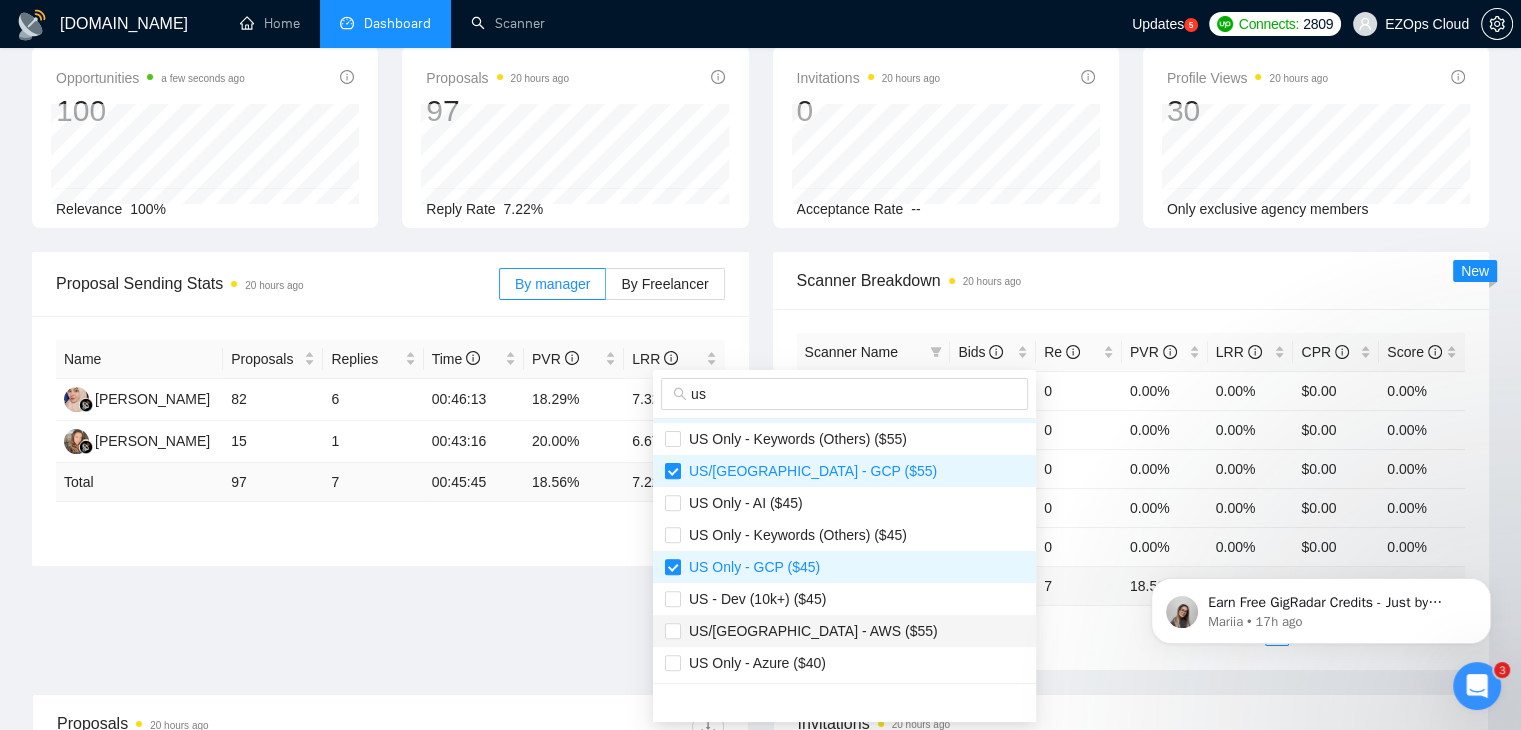 click on "US/[GEOGRAPHIC_DATA] - AWS ($55)" at bounding box center [809, 631] 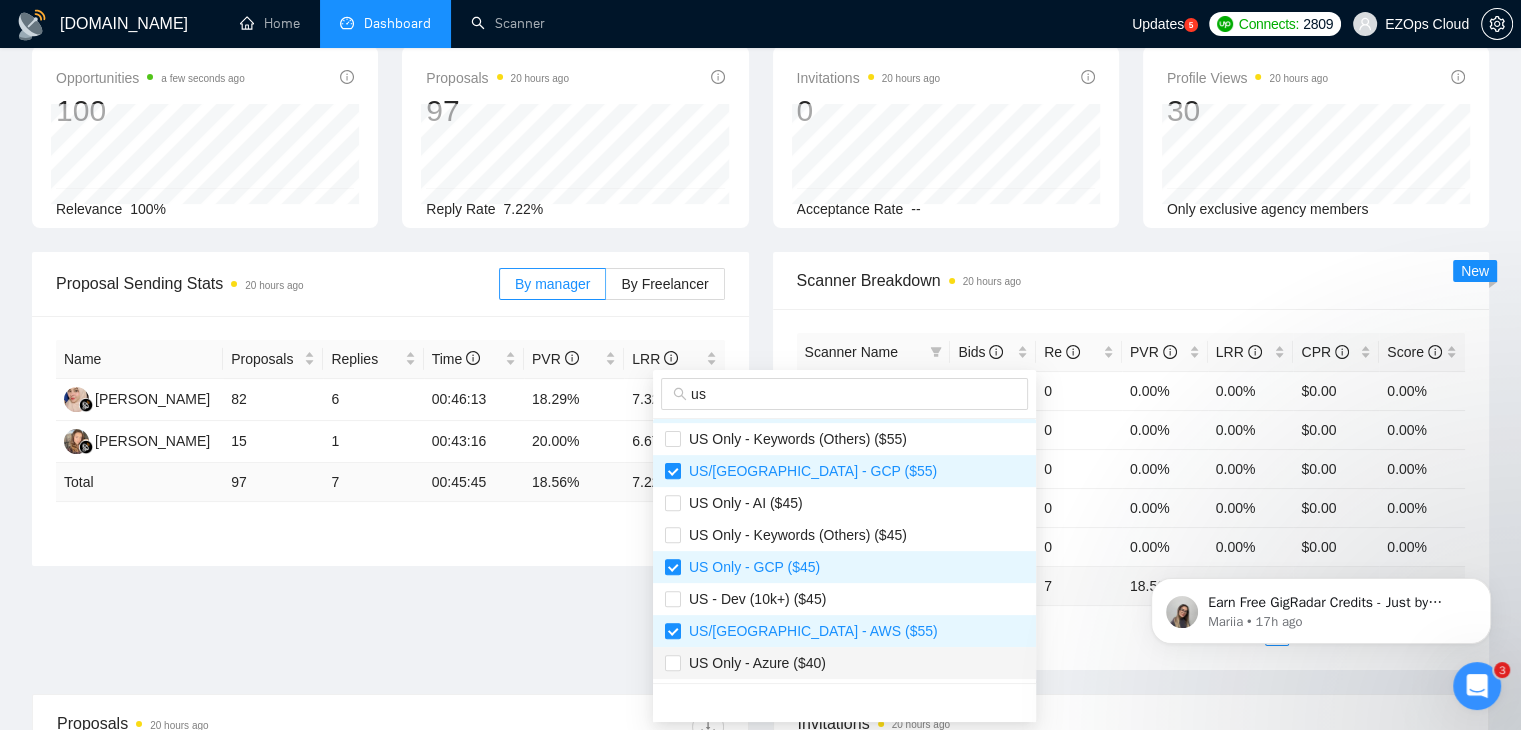 click on "US Only - Azure ($40)" at bounding box center (844, 663) 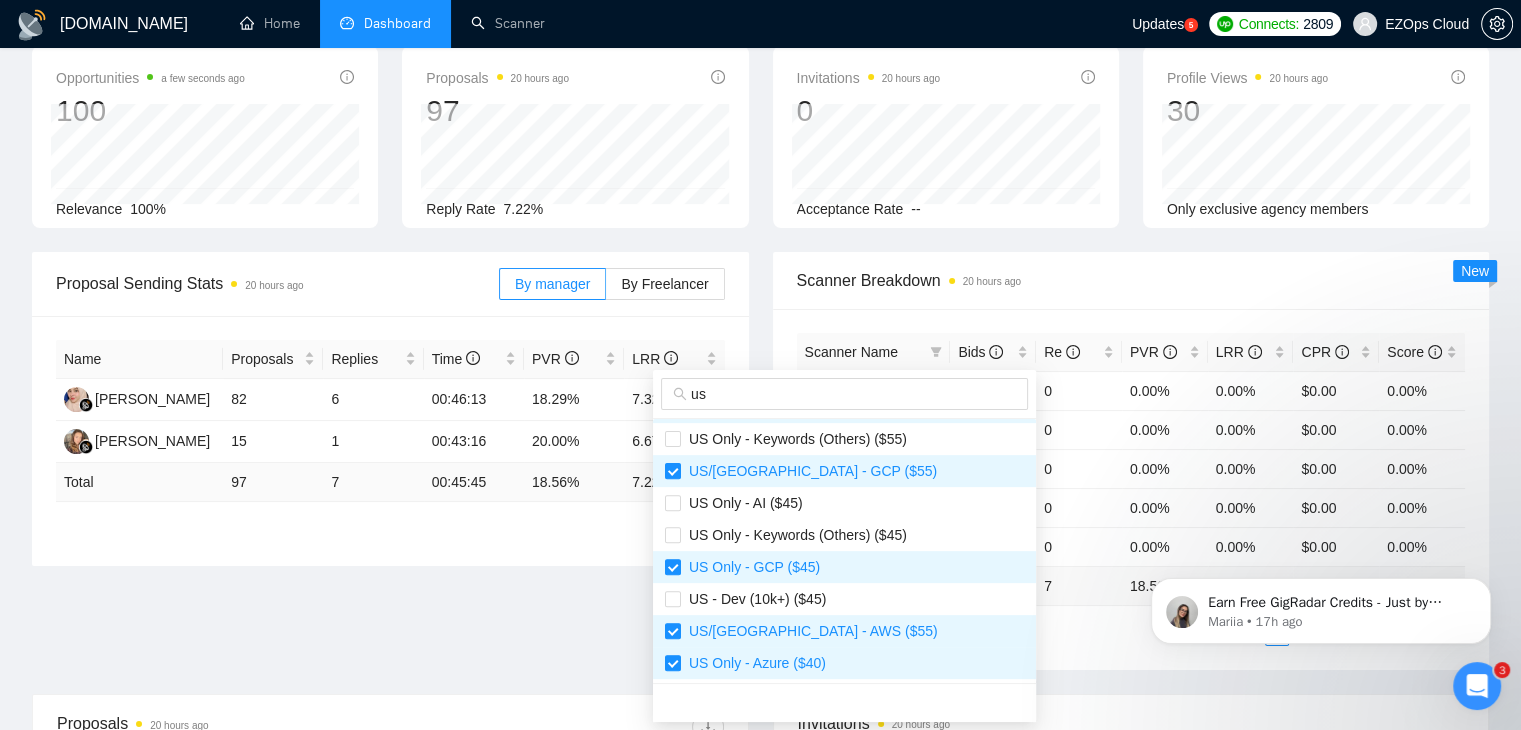 type 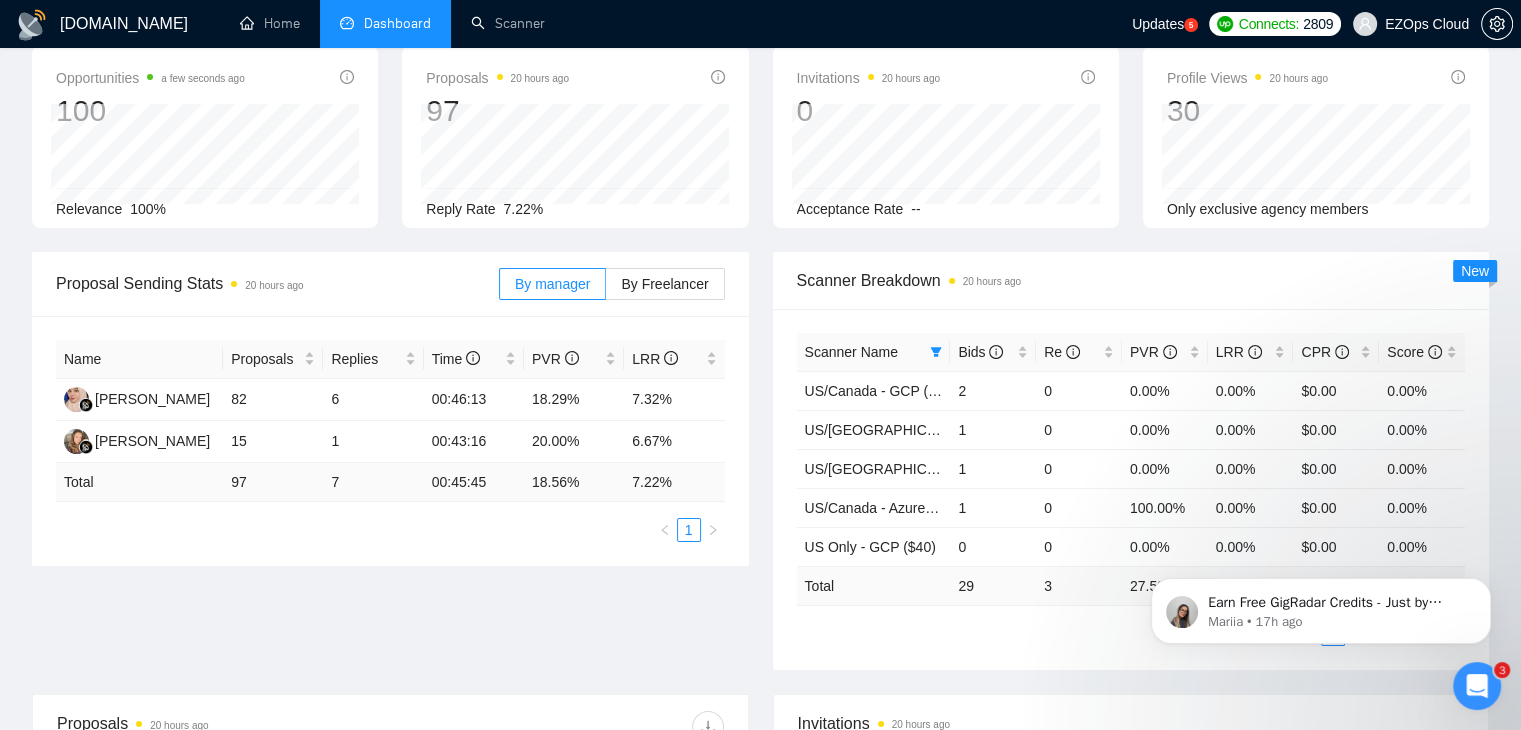 click on "Scanner Name Bids   Re   PVR   LRR   CPR   Score   [GEOGRAPHIC_DATA]/[GEOGRAPHIC_DATA] - GCP ($45) 2 0 0.00% 0.00% $0.00 0.00% [GEOGRAPHIC_DATA]/[GEOGRAPHIC_DATA] - Keywords ($40) 1 0 0.00% 0.00% $0.00 0.00% [GEOGRAPHIC_DATA]/[GEOGRAPHIC_DATA] - Keywords ($55) 1 0 0.00% 0.00% $0.00 0.00% US/[GEOGRAPHIC_DATA] - Azure ($55) 1 0 100.00% 0.00% $0.00 0.00% US Only - GCP ($40) 0 0 0.00% 0.00% $0.00 0.00% Total 29 3 27.59 % 10.34 % $ 12.08 69.16 % 1 2 3 4 5" at bounding box center [1131, 489] 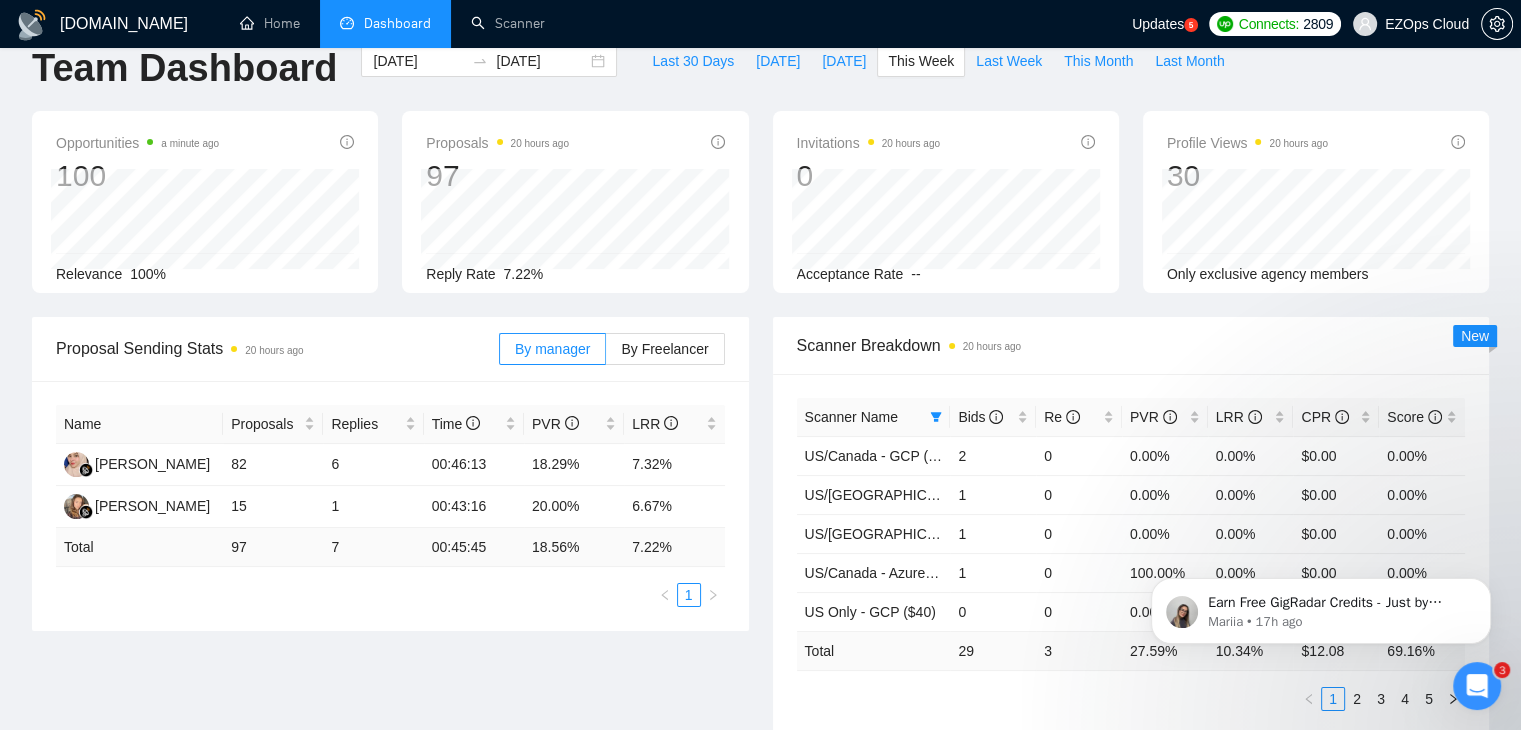 scroll, scrollTop: 0, scrollLeft: 0, axis: both 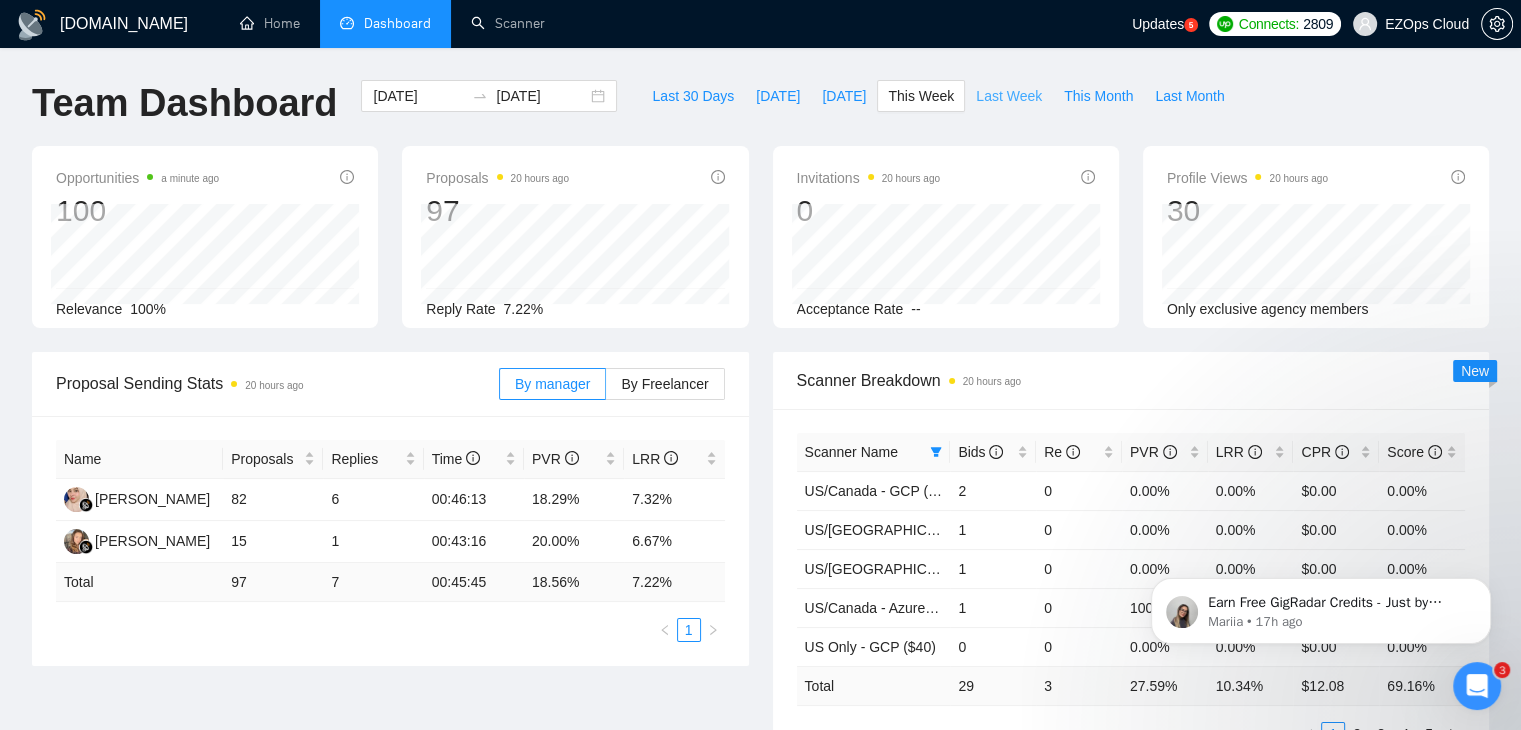 click on "Last Week" at bounding box center [1009, 96] 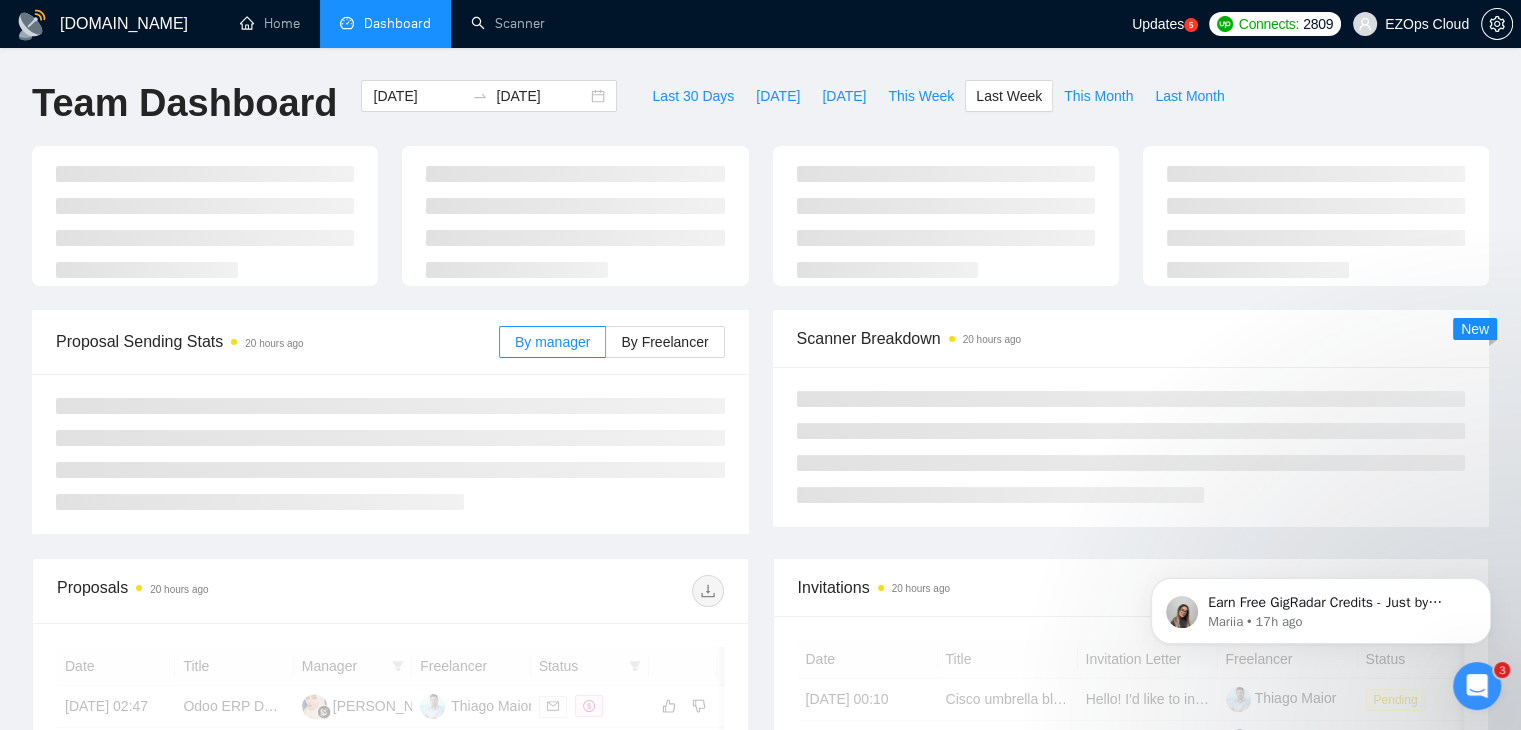 type on "[DATE]" 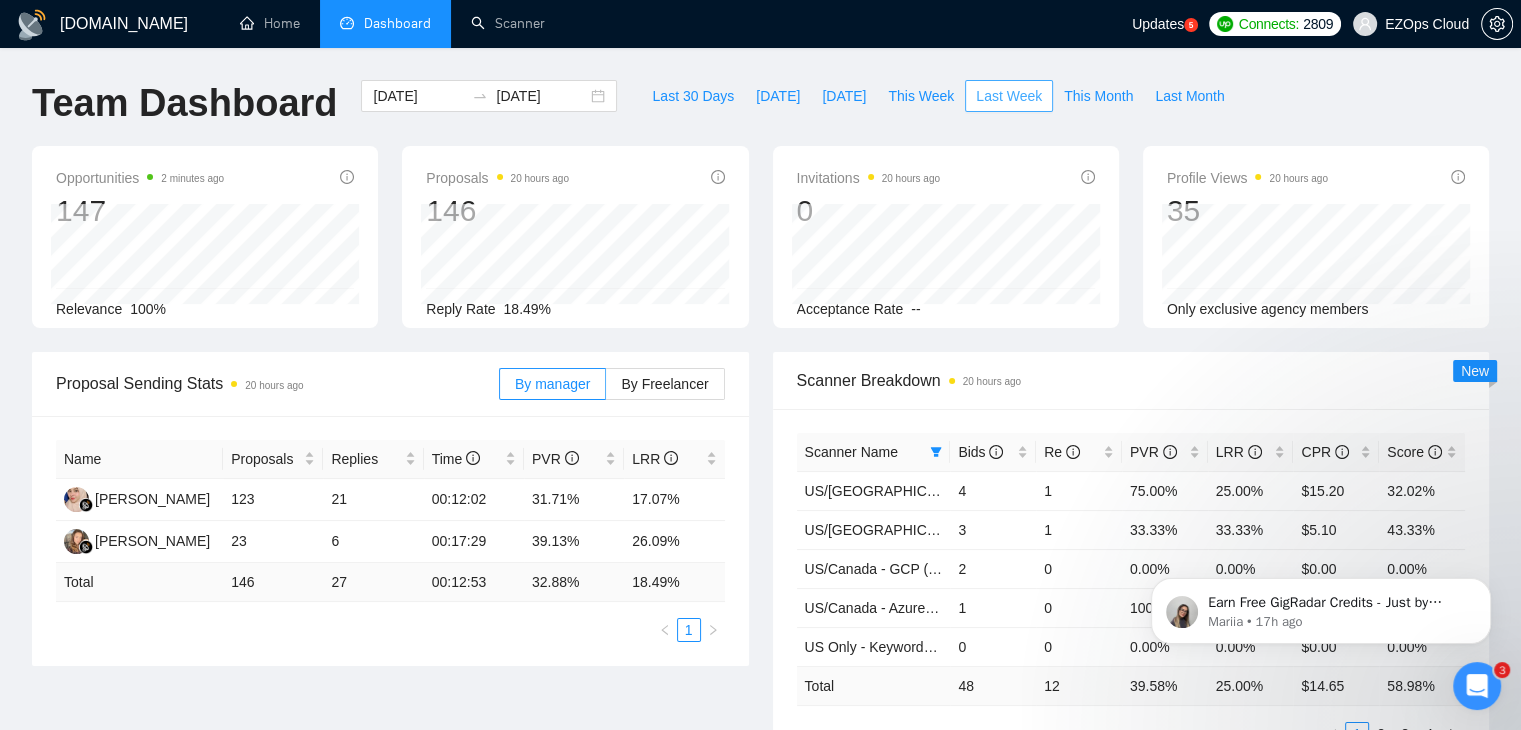 click on "Last Week" at bounding box center [1009, 96] 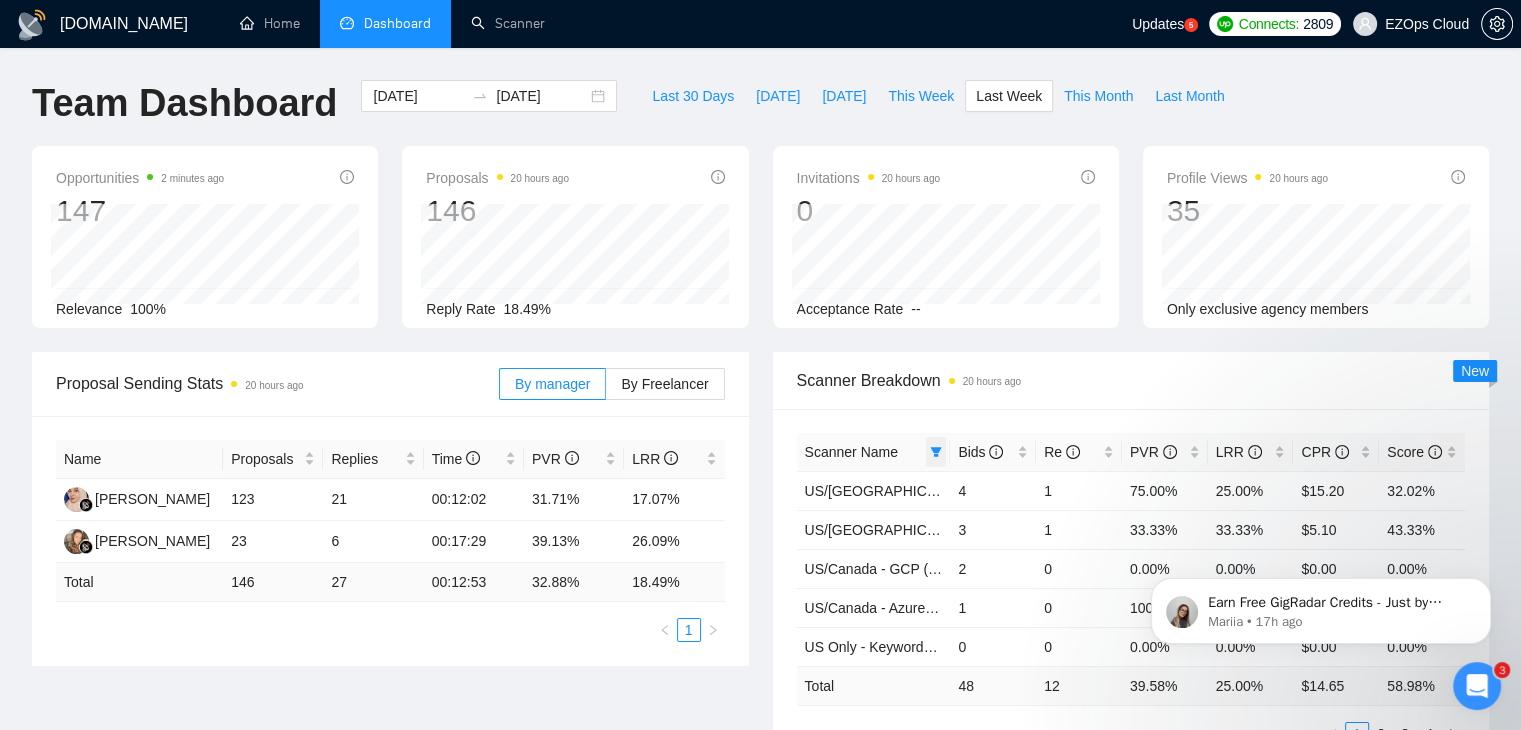 click at bounding box center [936, 452] 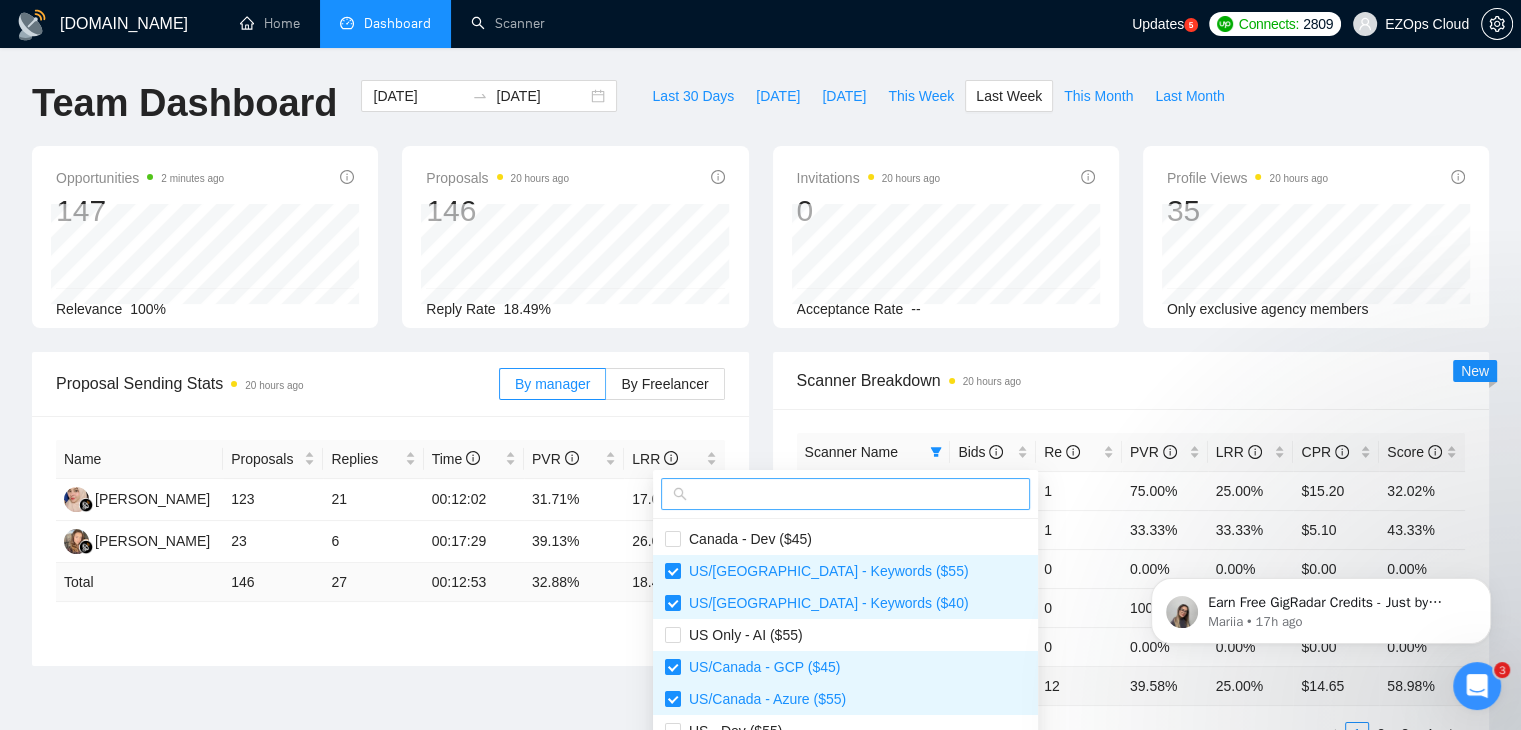 click at bounding box center (854, 494) 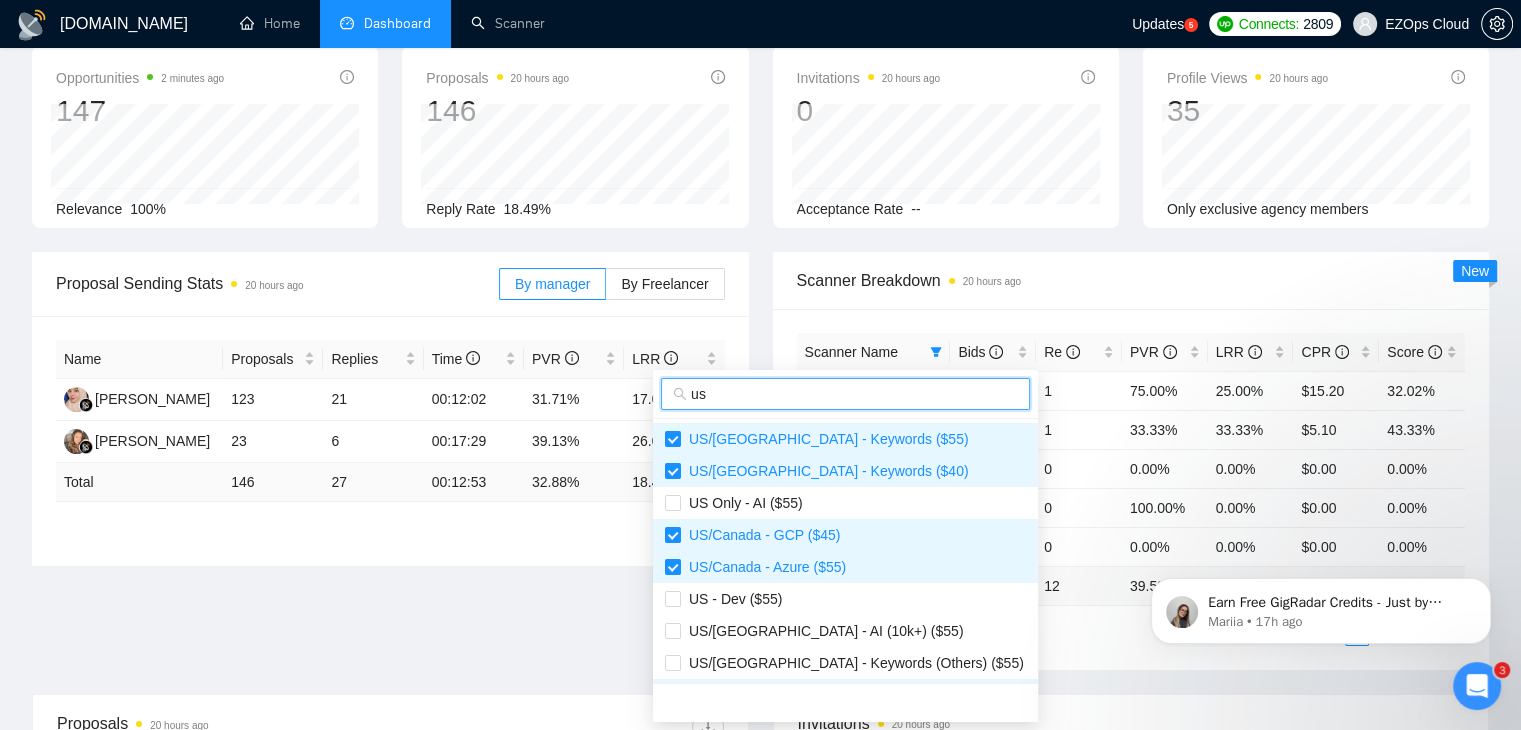 scroll, scrollTop: 200, scrollLeft: 0, axis: vertical 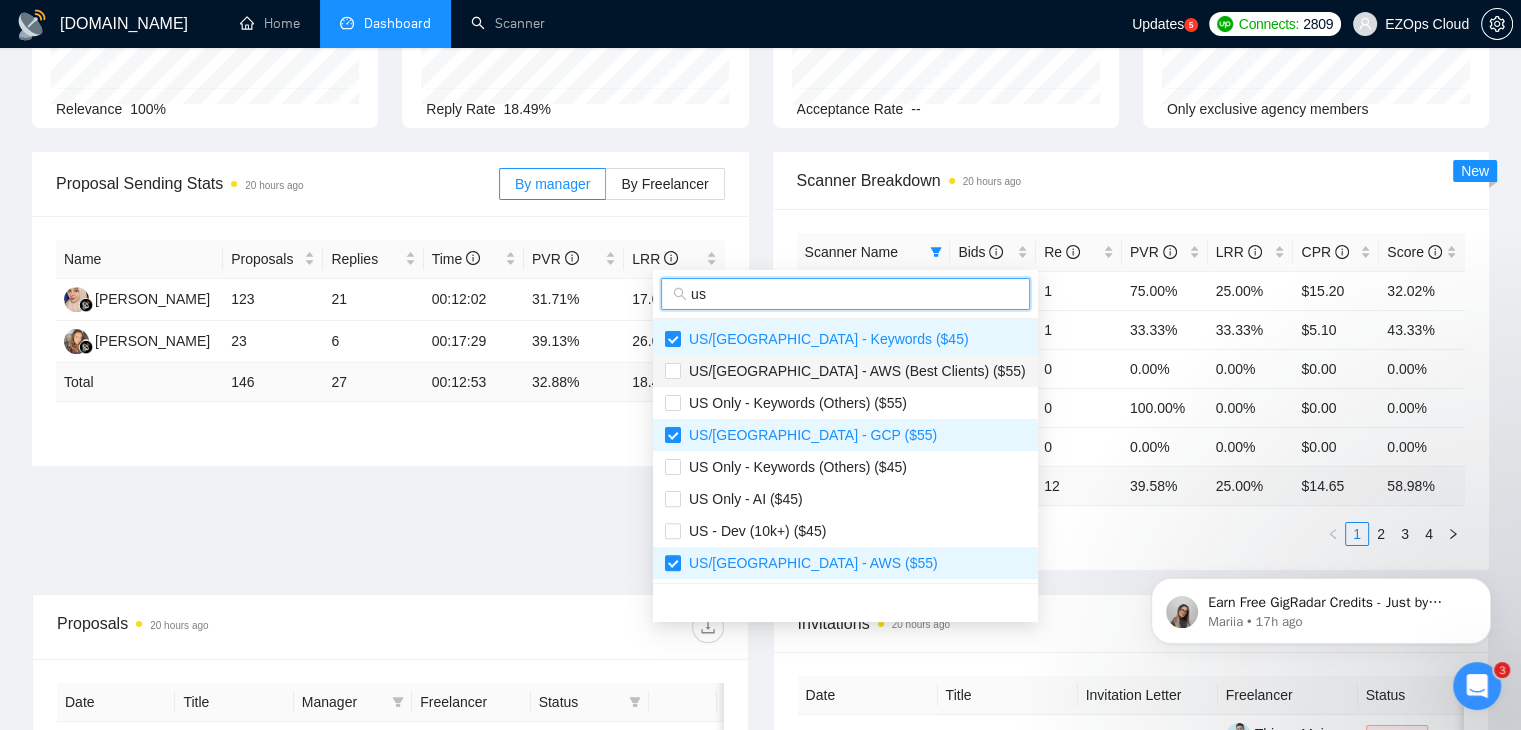 type on "us" 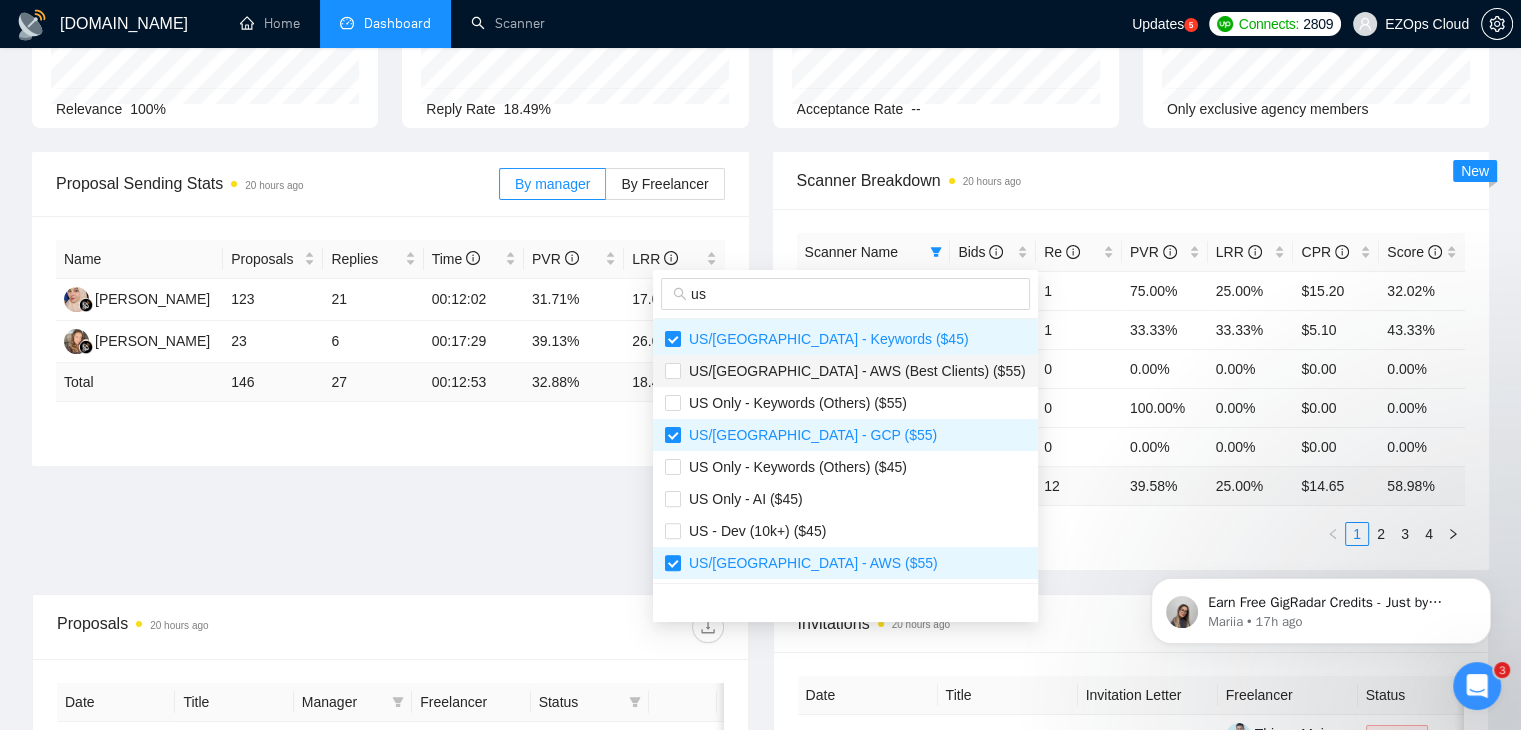 click on "US/[GEOGRAPHIC_DATA] - AWS (Best Clients) ($55)" at bounding box center (853, 371) 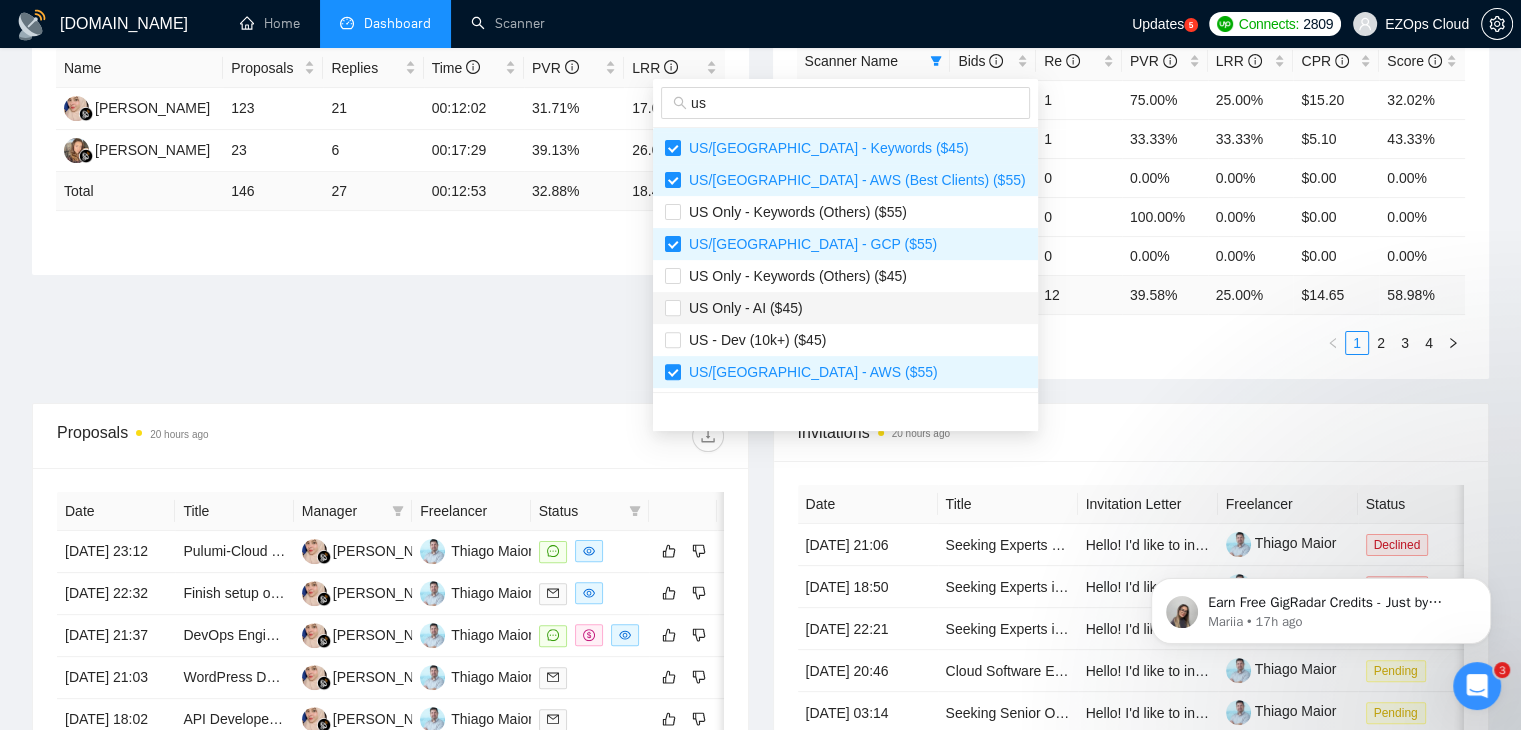 scroll, scrollTop: 400, scrollLeft: 0, axis: vertical 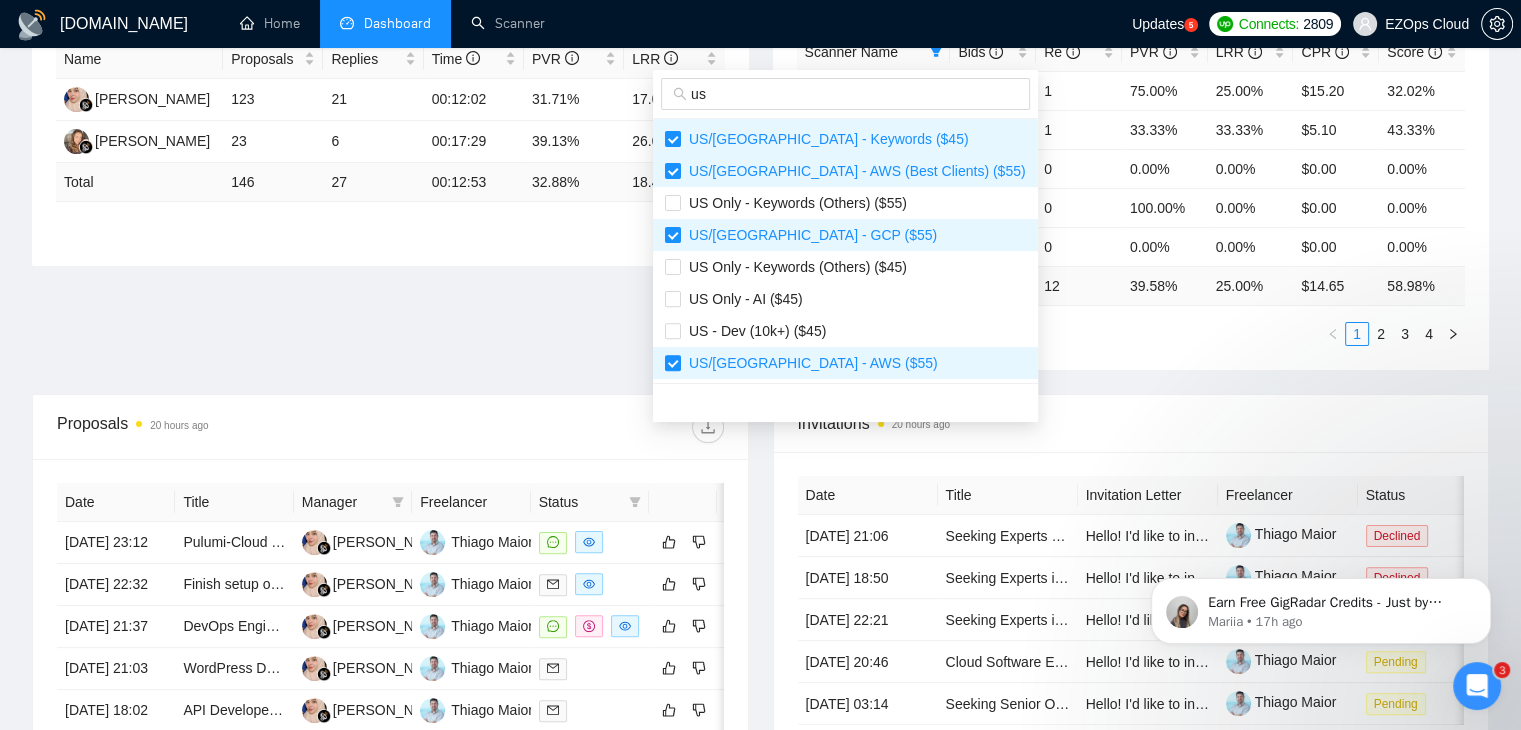 type 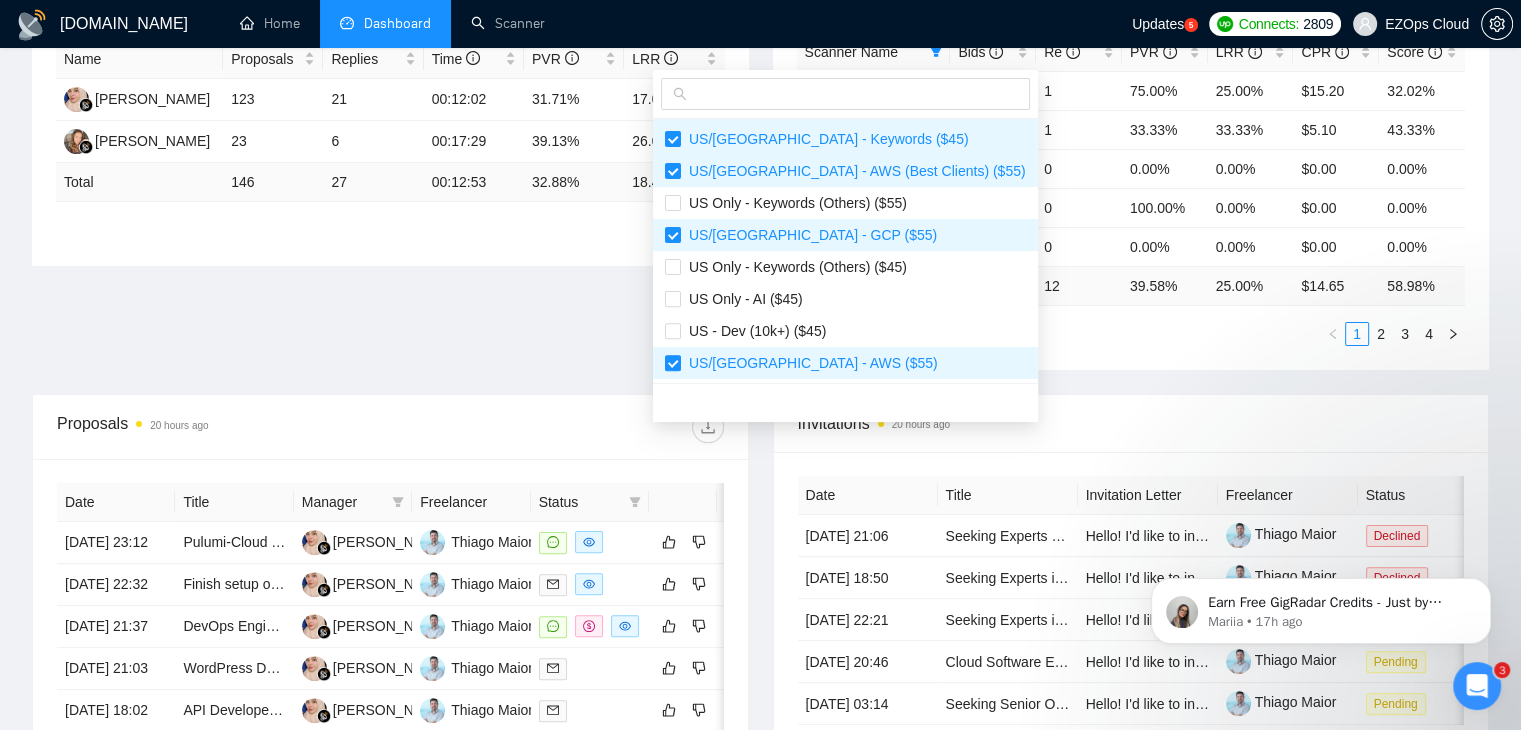 click on "Invitations 20 hours ago Date Title Invitation Letter Freelancer Status           [DATE] 21:06 Seeking Experts on Dental Practice Management Systems (DPMS) - Technology & Operations - Paid Survey Hello!
I'd like to invite you to take a look at the job I've posted. Please submit a proposal if you're available and interested.
Aira M. Thiago Maior Declined [DATE] 18:50 Seeking Experts in Vendor Compliance Software – Paid Survey Hello!
I'd like to invite you to take a look at the job I've posted. Please submit a proposal if you're available and interested.
Aira M. Thiago Maior Declined [DATE] 22:21 Seeking Experts in Observability Software – Paid Survey Hello!
I'd like to invite you to take a look at the job I've posted. Please submit a proposal if you're available and interested.
[PERSON_NAME] Thiago Maior Declined [DATE] 20:46 Cloud Software Engineer Needed to Build Dashboard & Backend for Wireless Sensor System Thiago Maior Pending [DATE] 03:14 Thiago Maior Pending 1" at bounding box center [1131, 592] 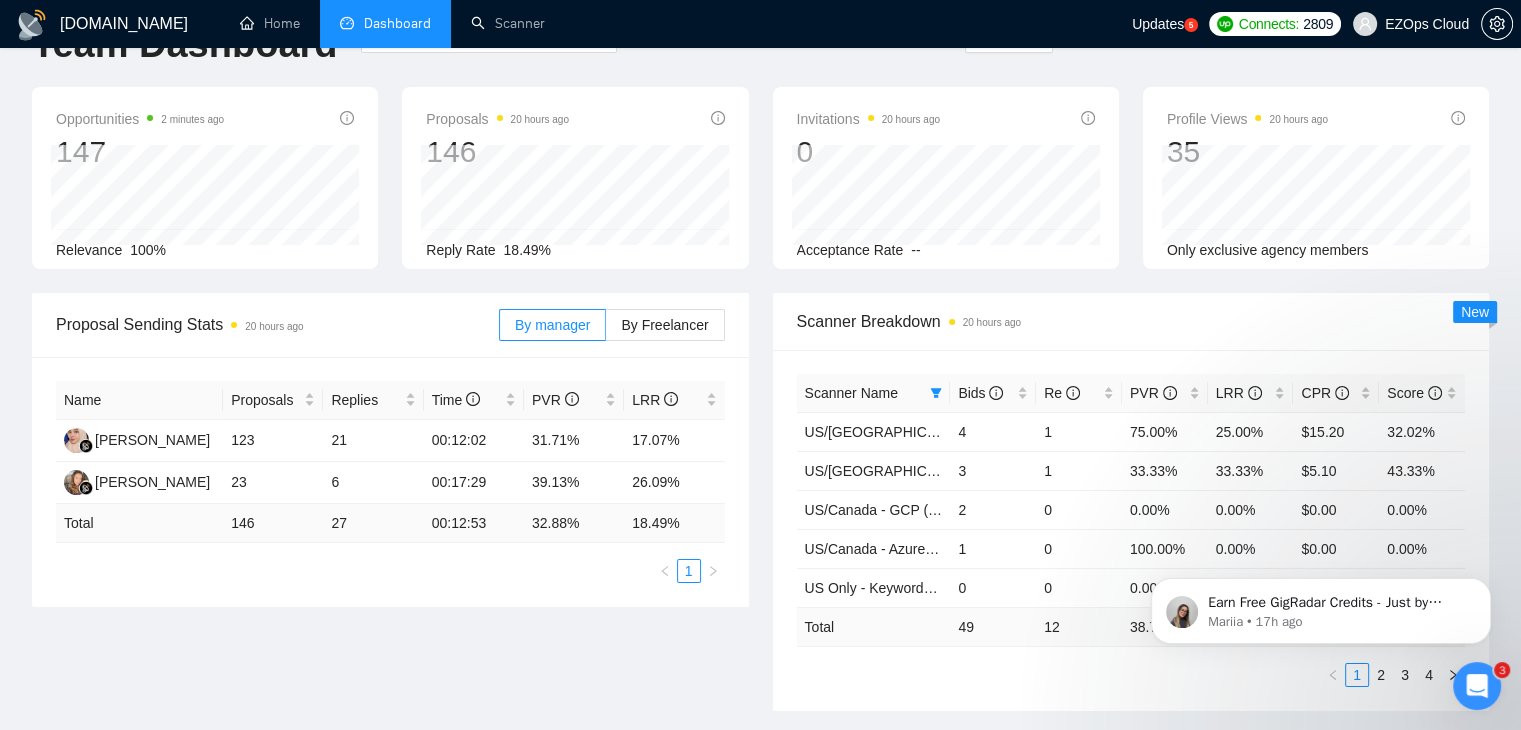 scroll, scrollTop: 0, scrollLeft: 0, axis: both 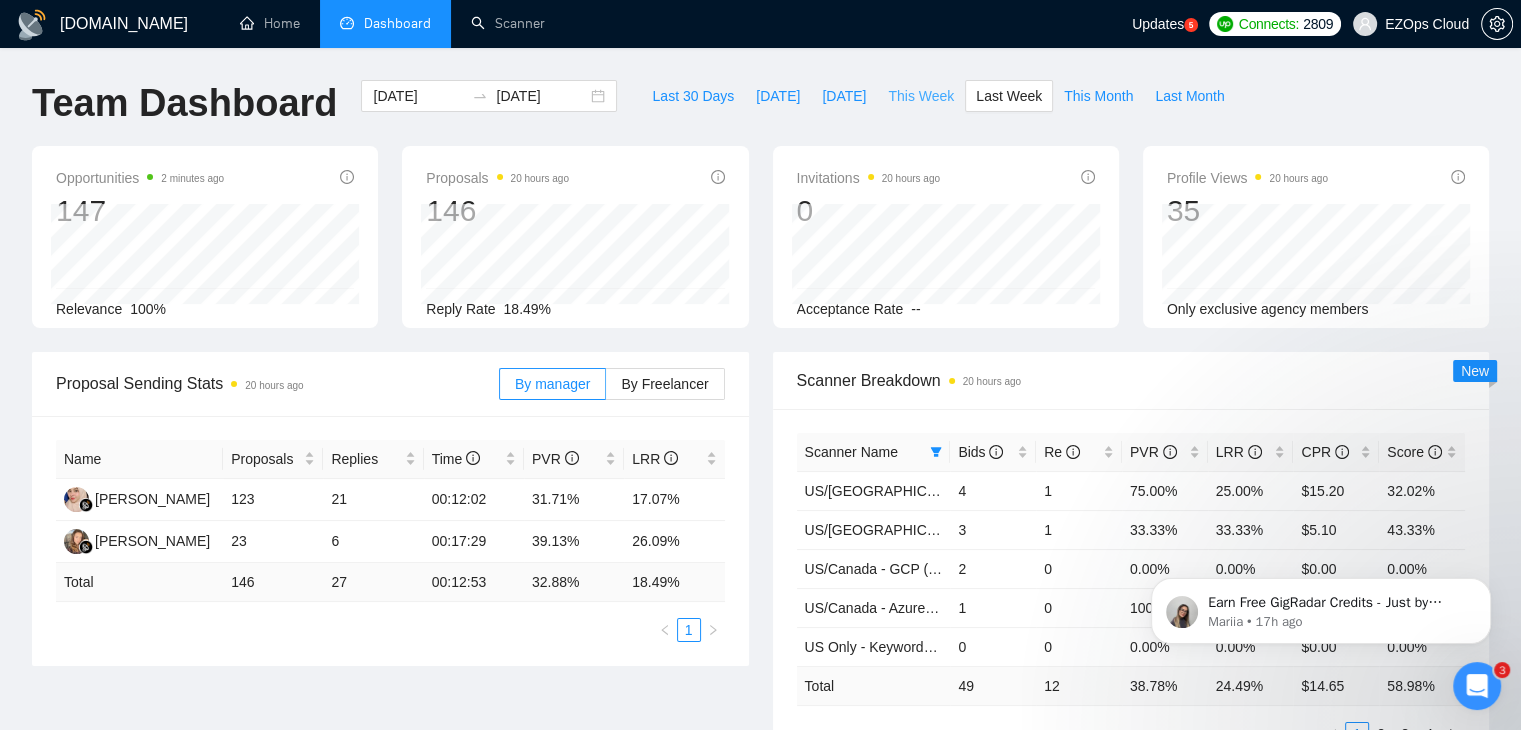 click on "This Week" at bounding box center (921, 96) 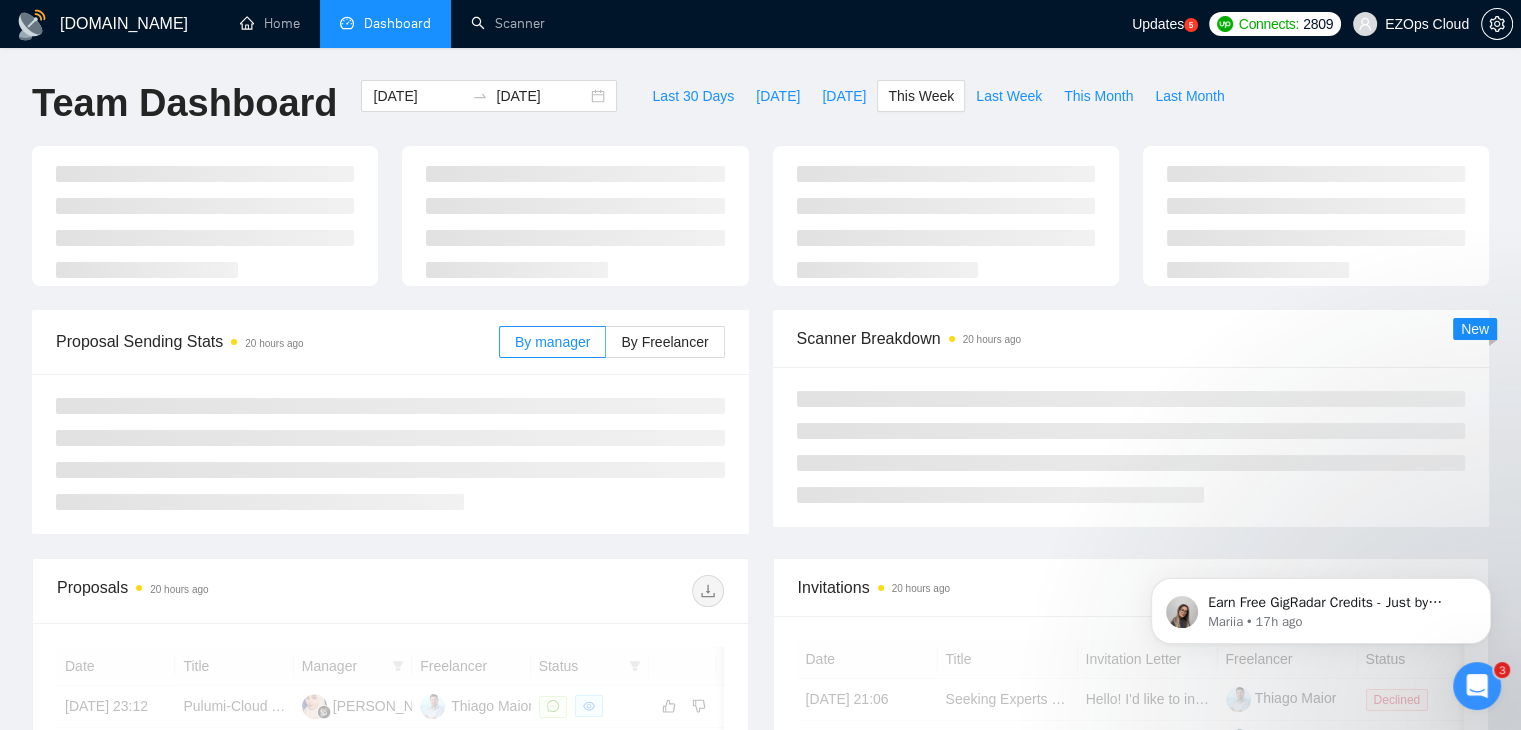 type on "[DATE]" 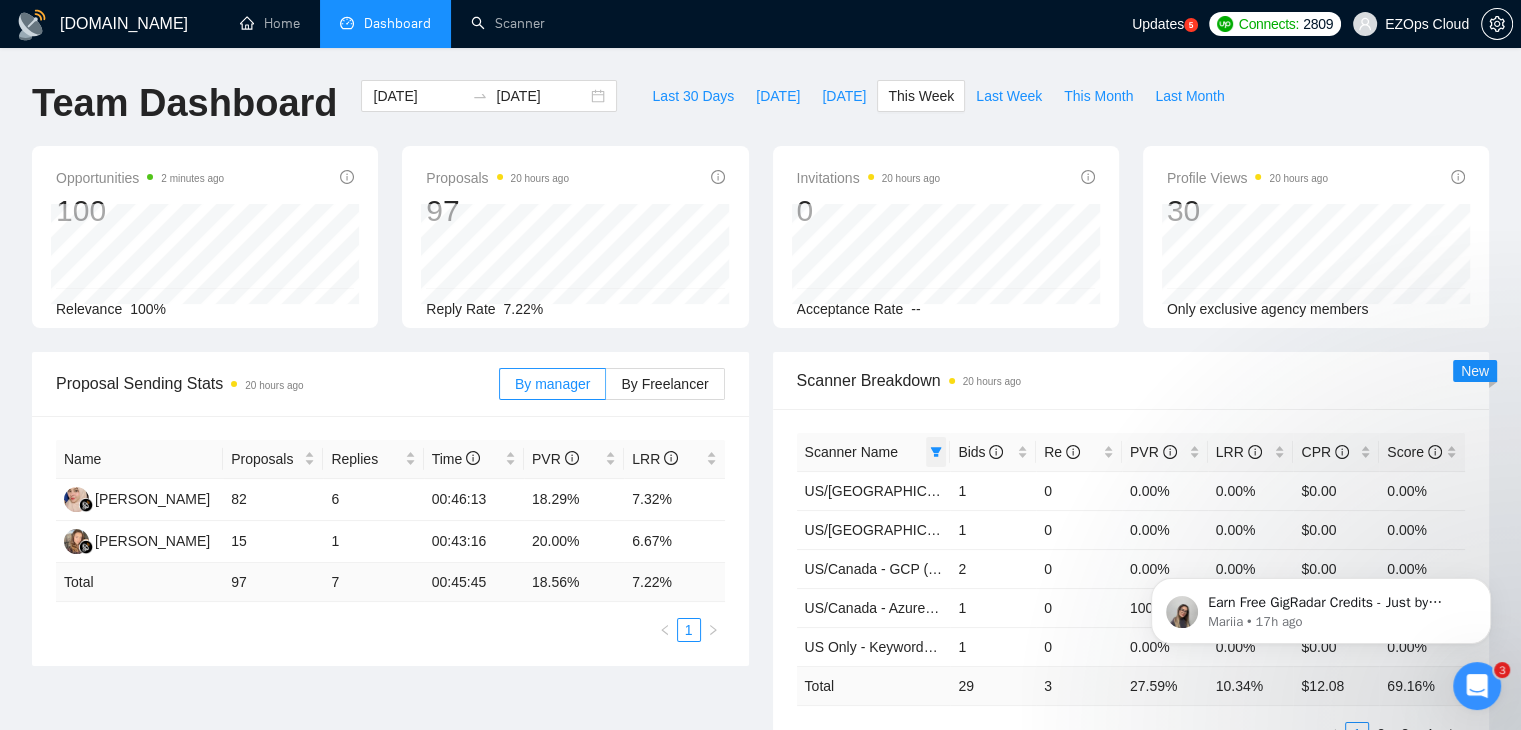 click 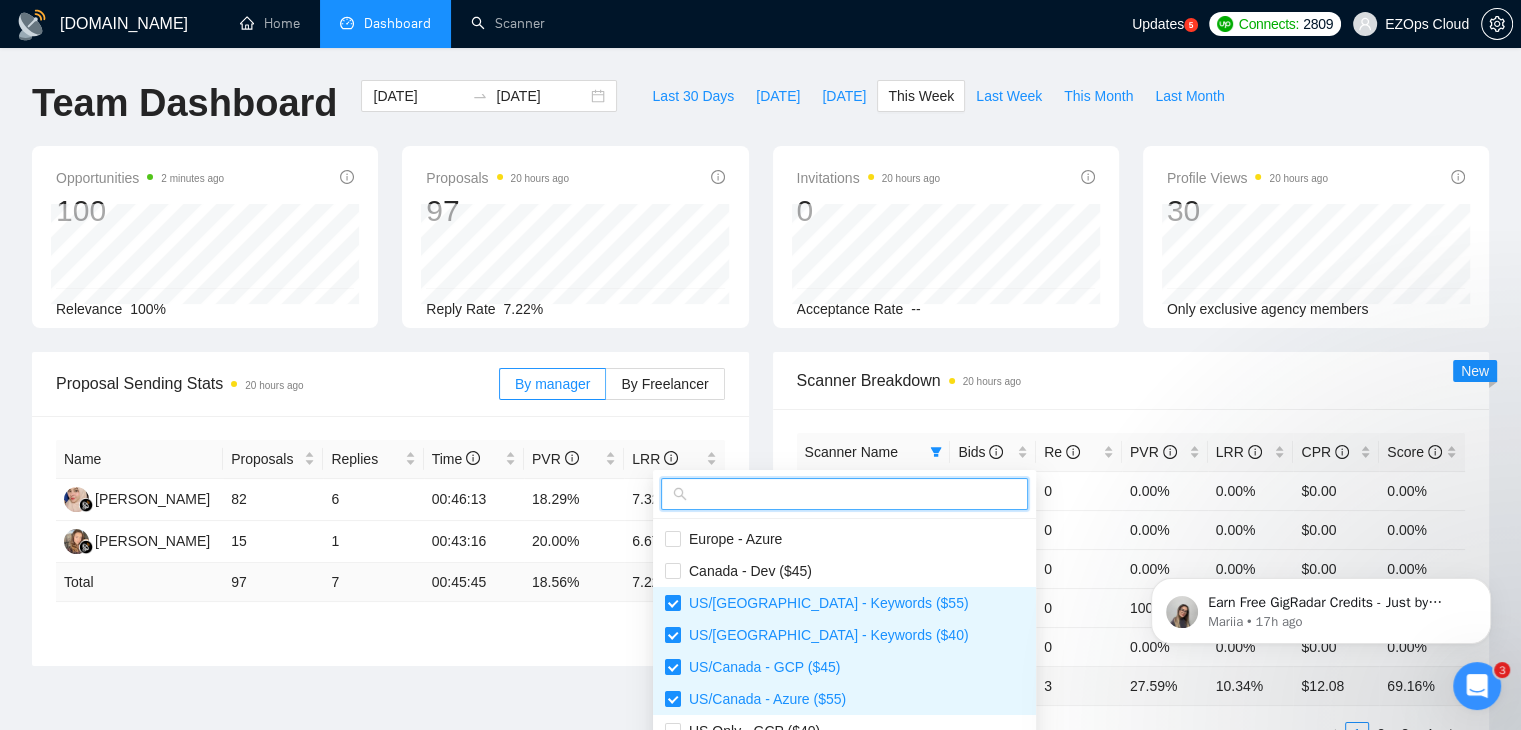click at bounding box center [853, 494] 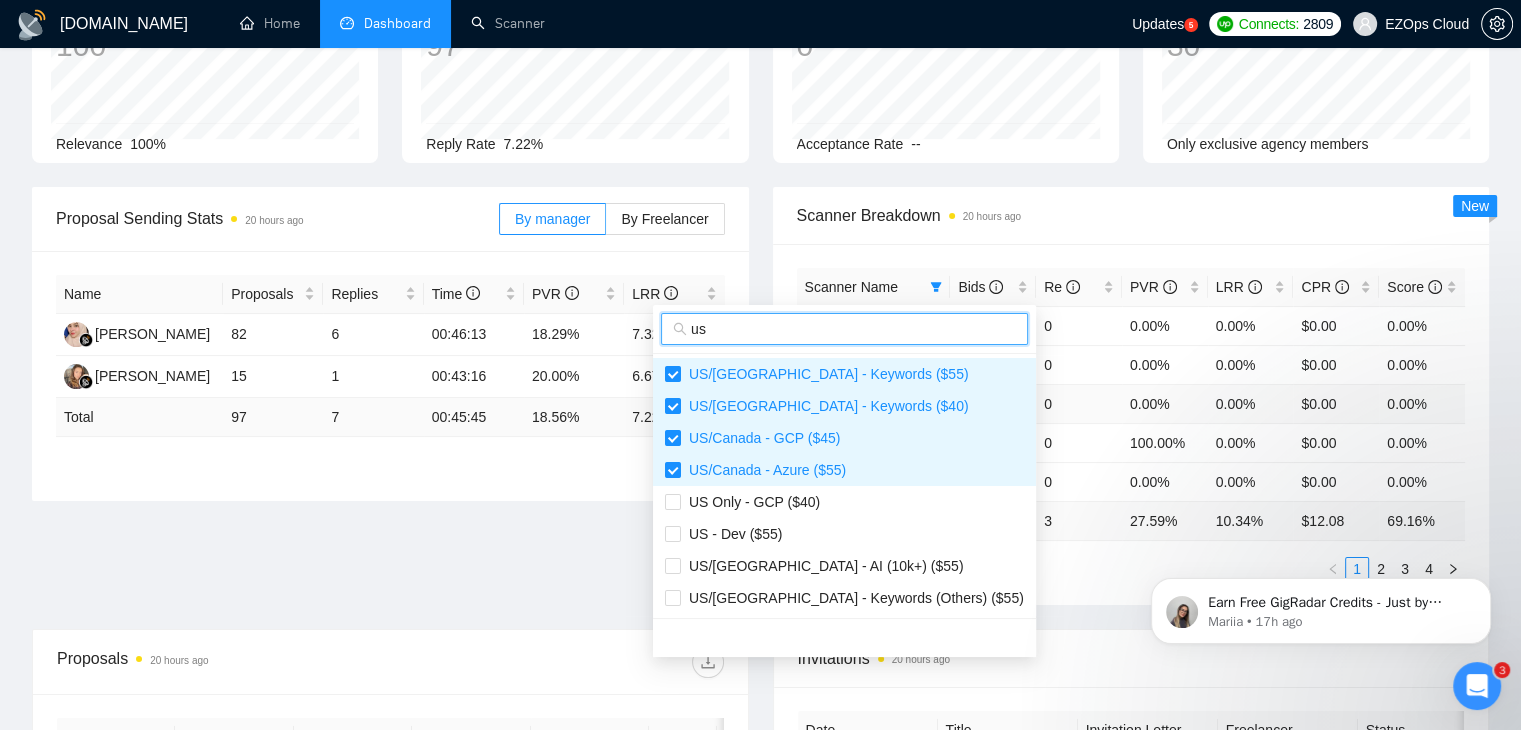 scroll, scrollTop: 300, scrollLeft: 0, axis: vertical 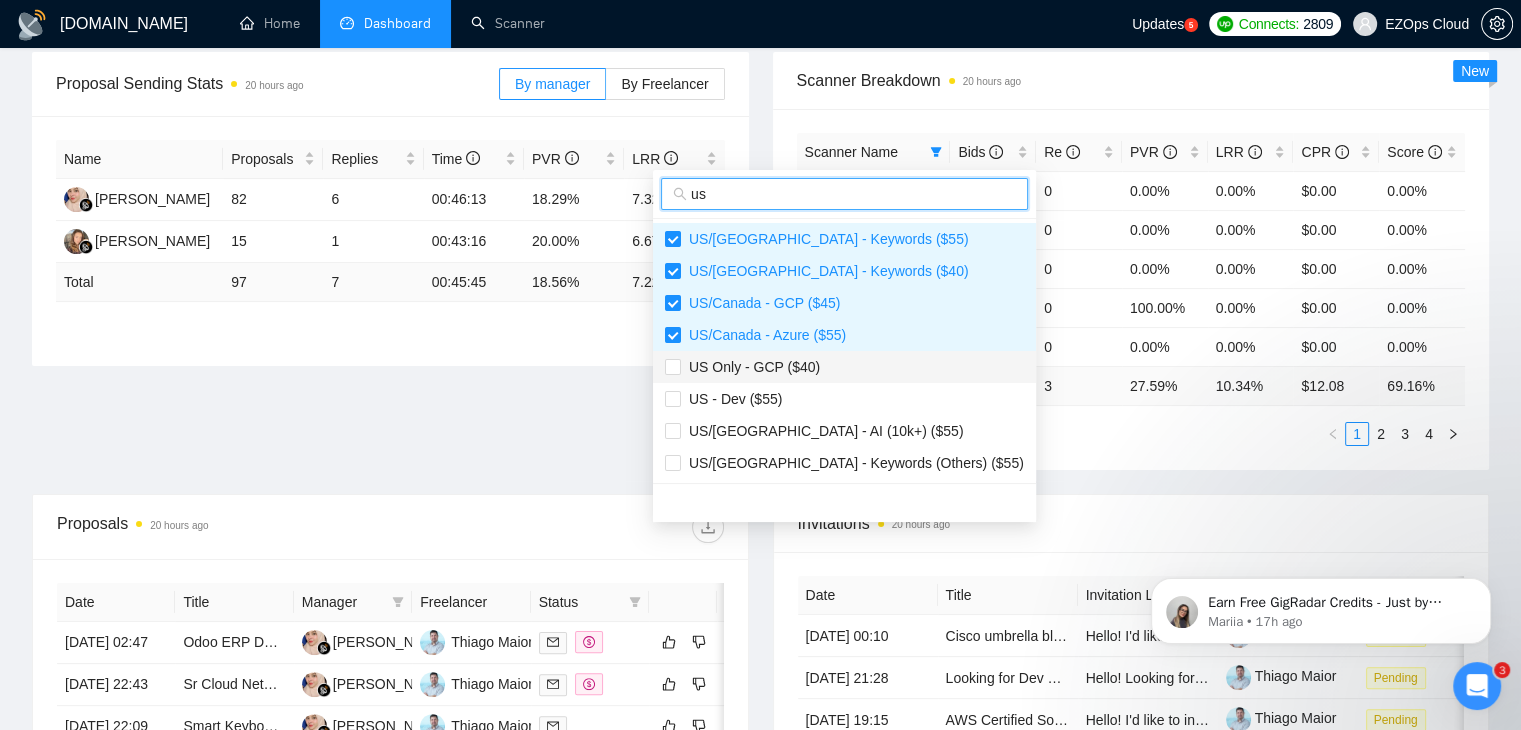 type on "us" 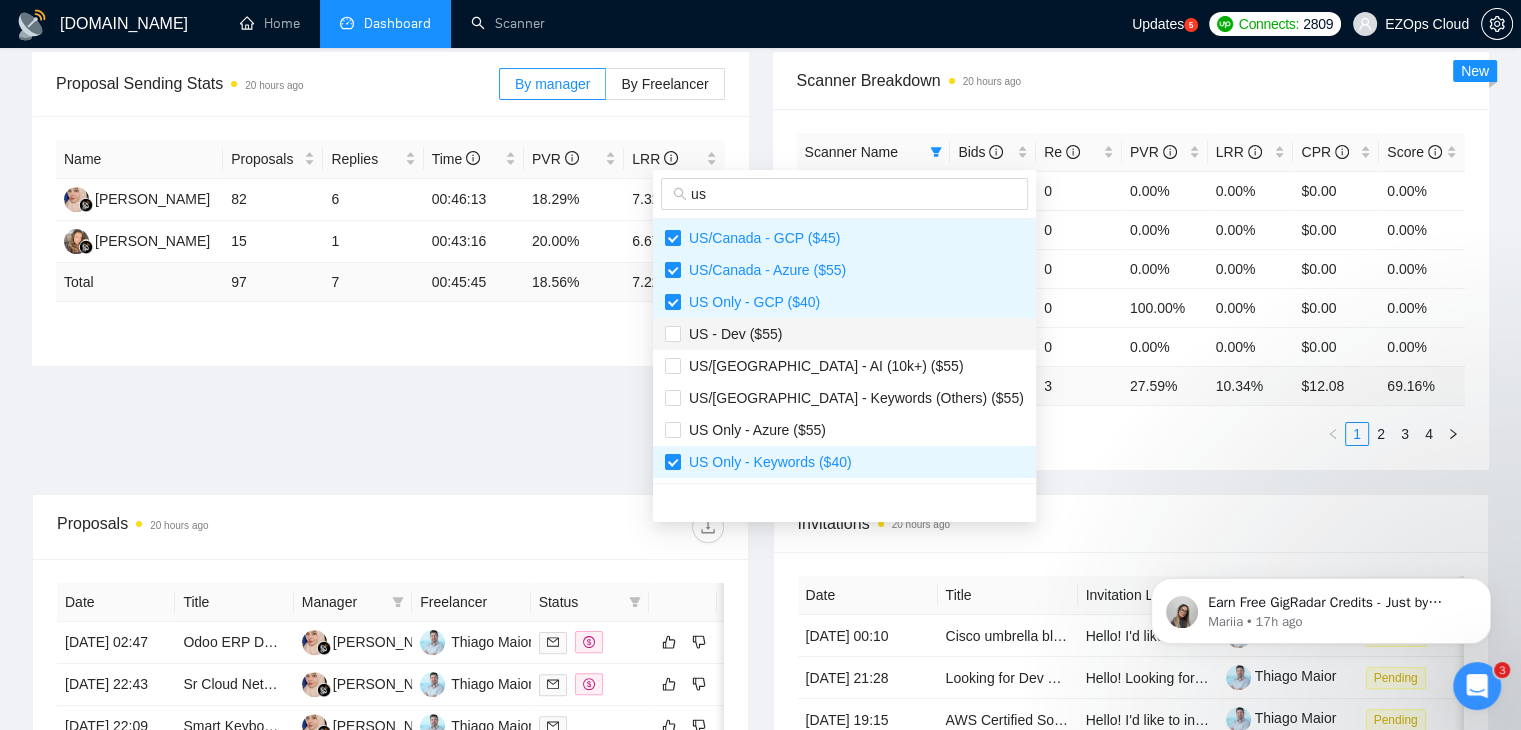 scroll, scrollTop: 100, scrollLeft: 0, axis: vertical 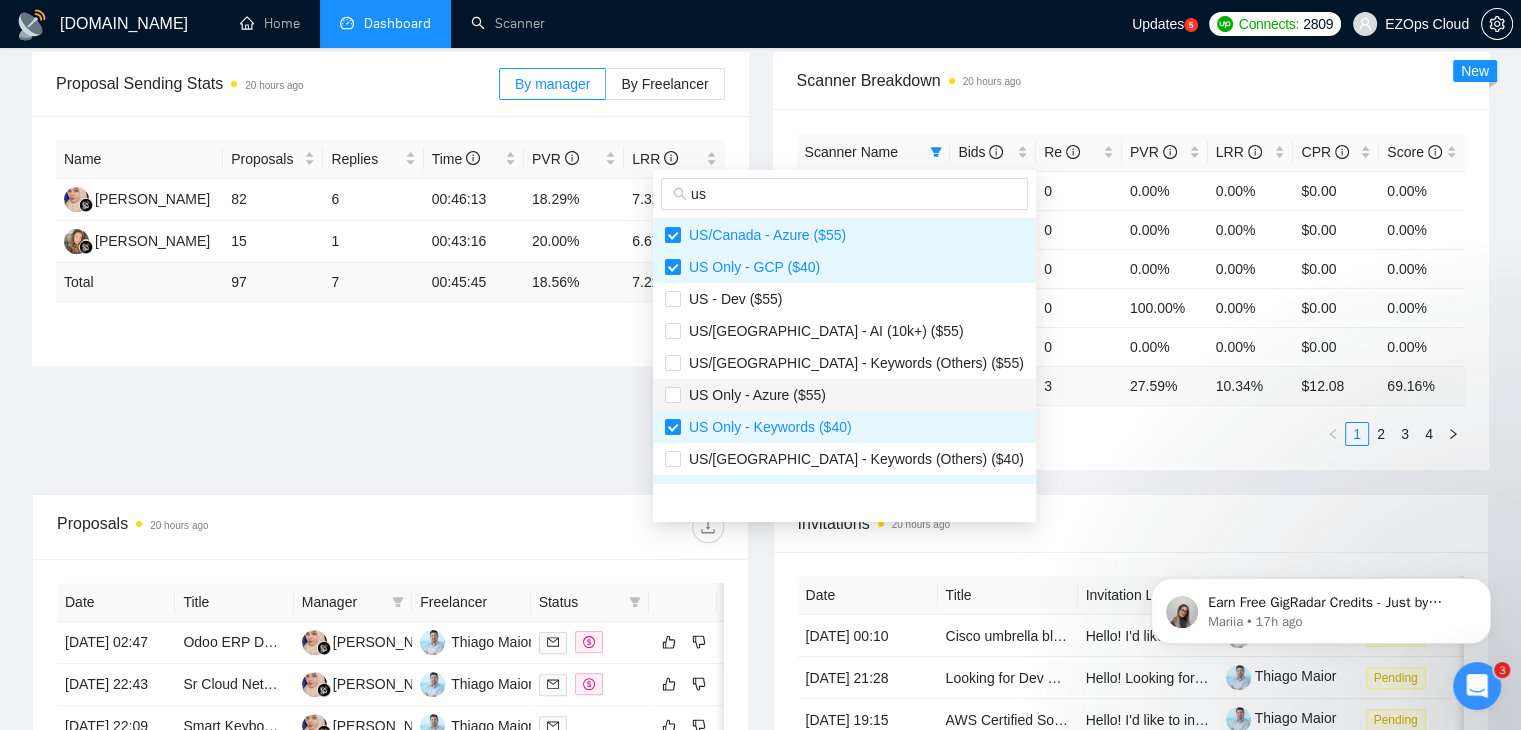 click on "US Only - Azure ($55)" at bounding box center [844, 395] 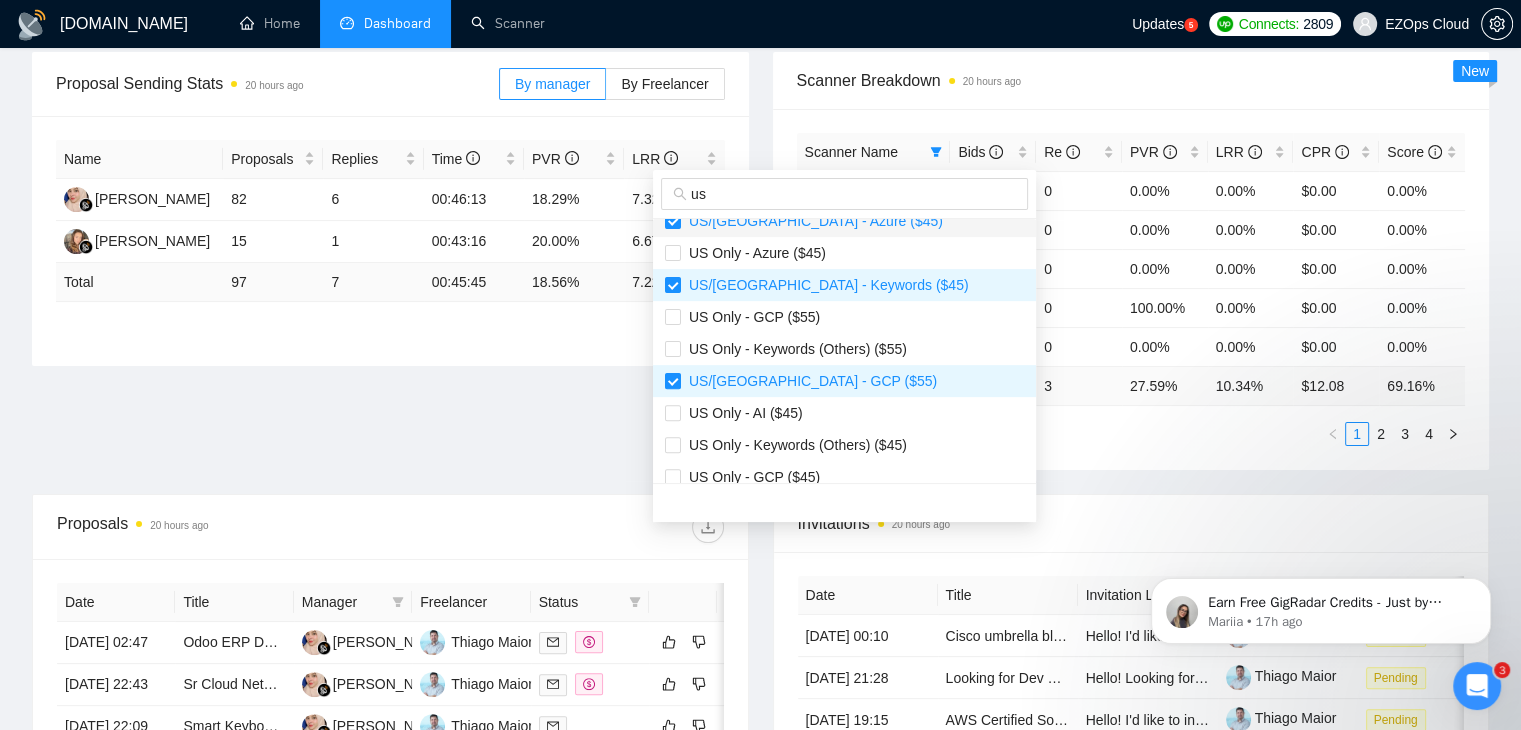 scroll, scrollTop: 800, scrollLeft: 0, axis: vertical 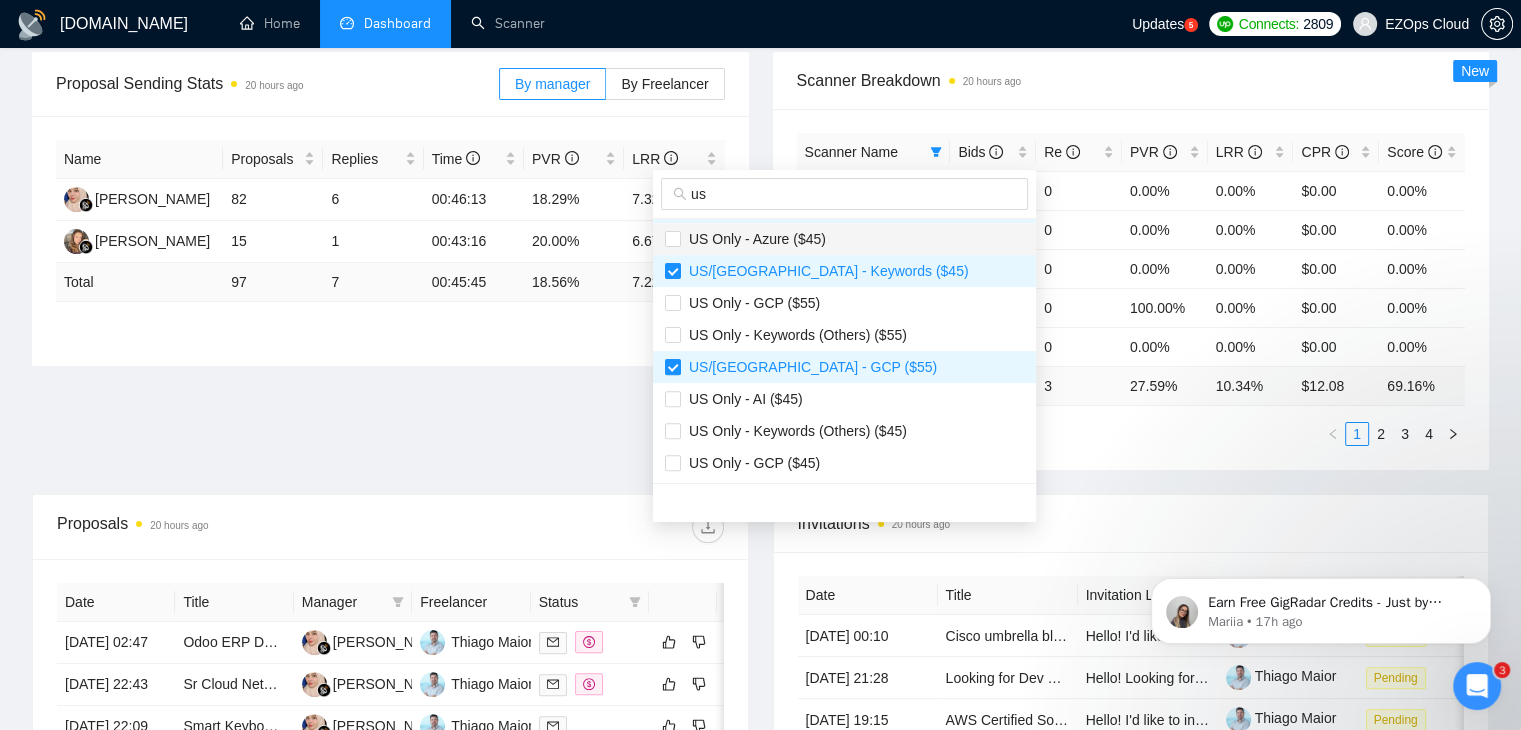 click on "US Only - Azure ($45)" at bounding box center (844, 239) 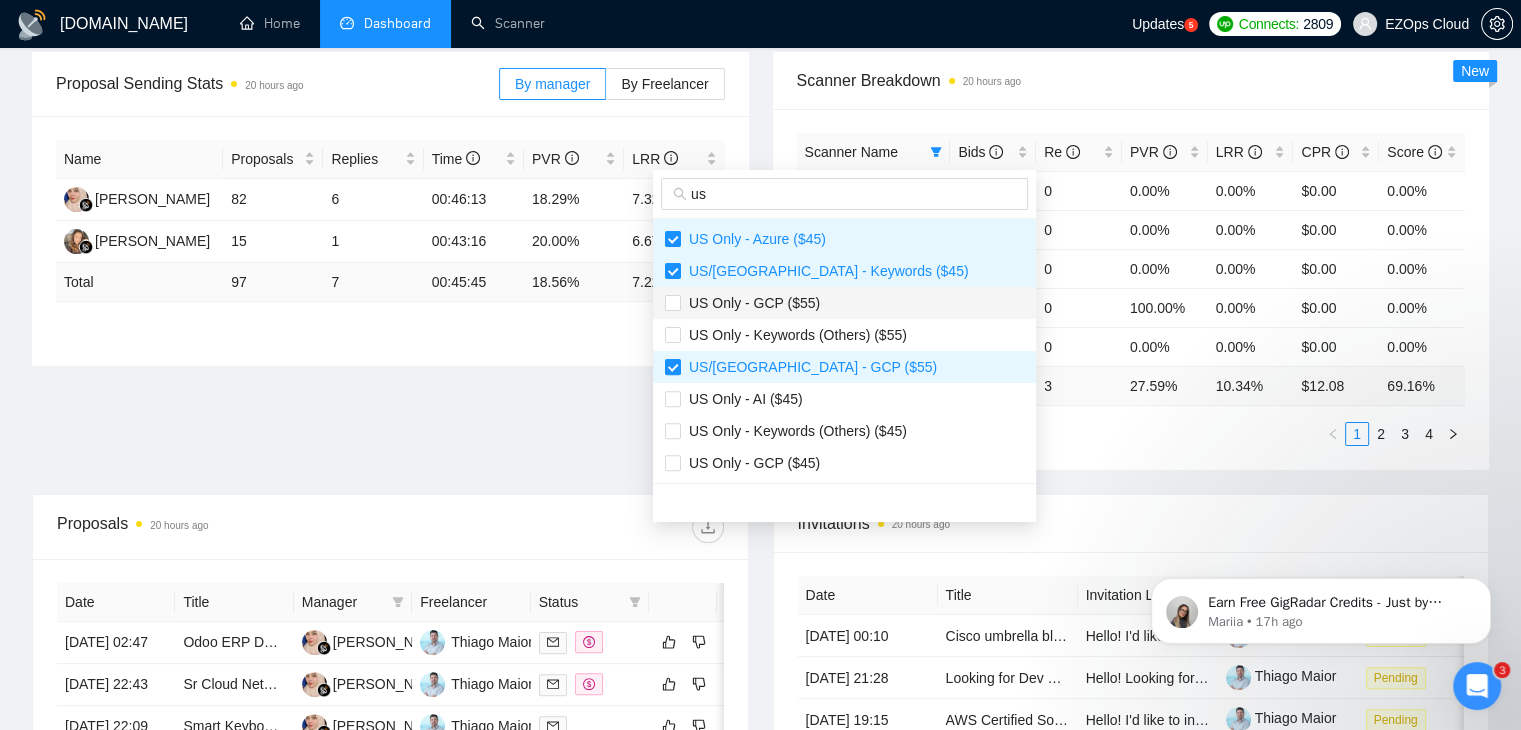 click on "US Only - GCP ($55)" at bounding box center (844, 303) 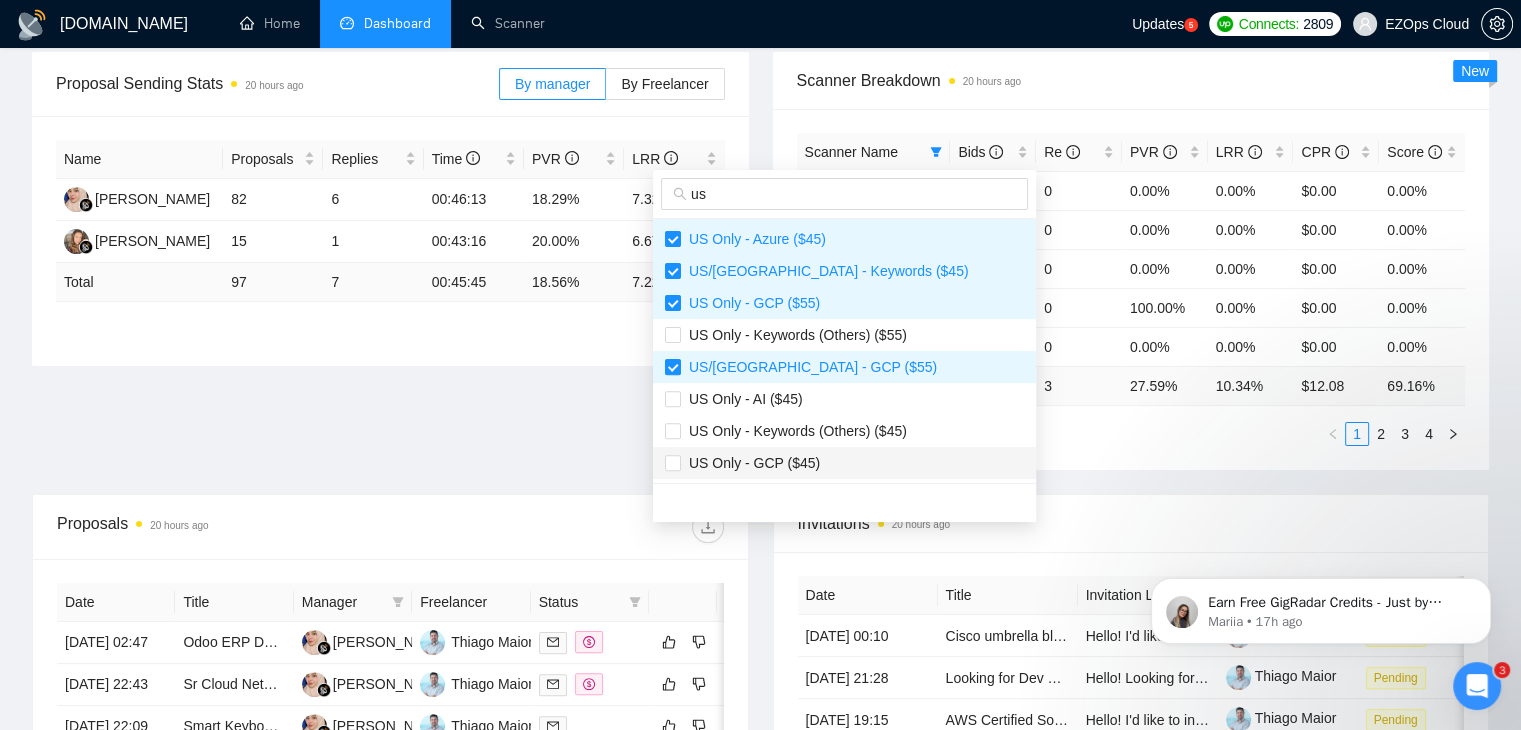 click on "US Only - GCP ($45)" at bounding box center [844, 463] 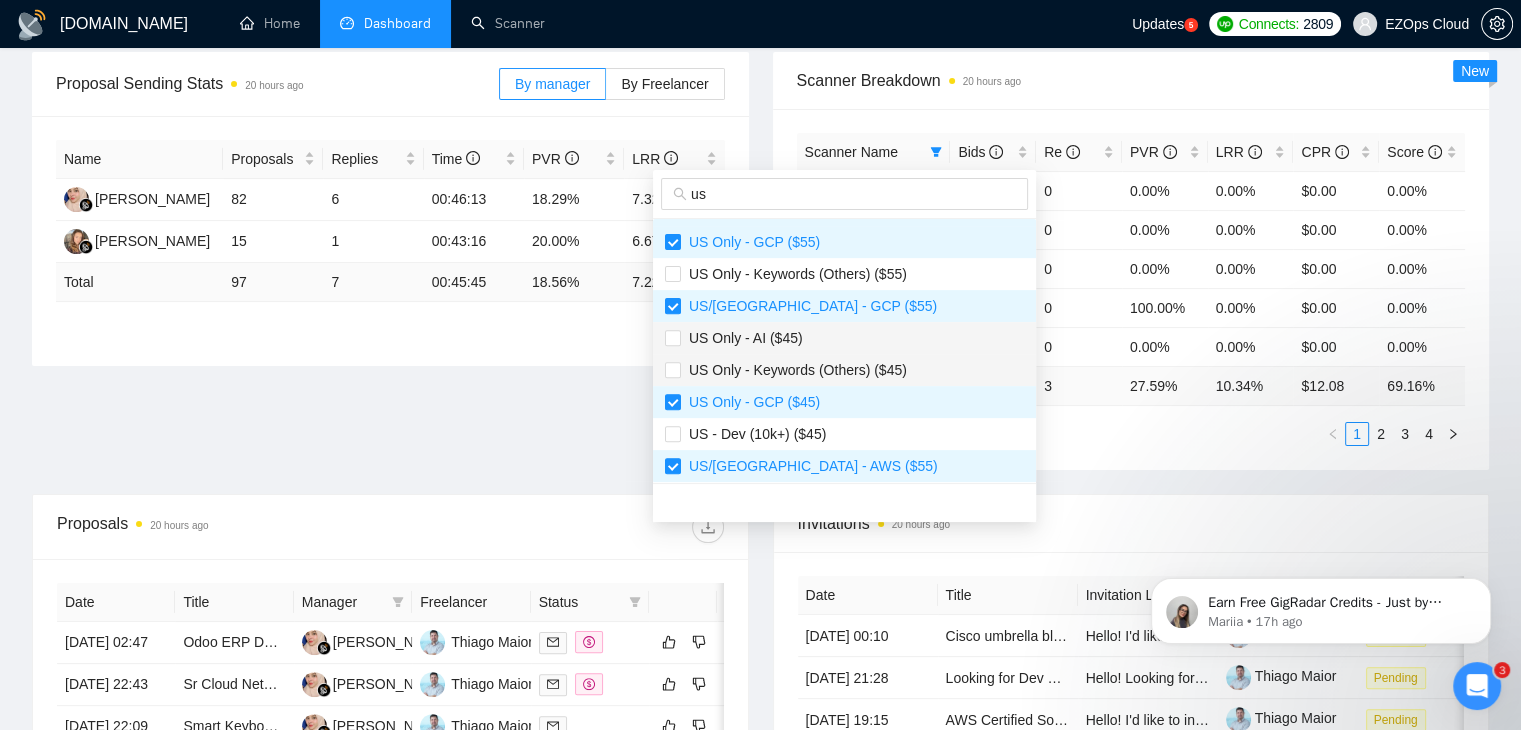scroll, scrollTop: 896, scrollLeft: 0, axis: vertical 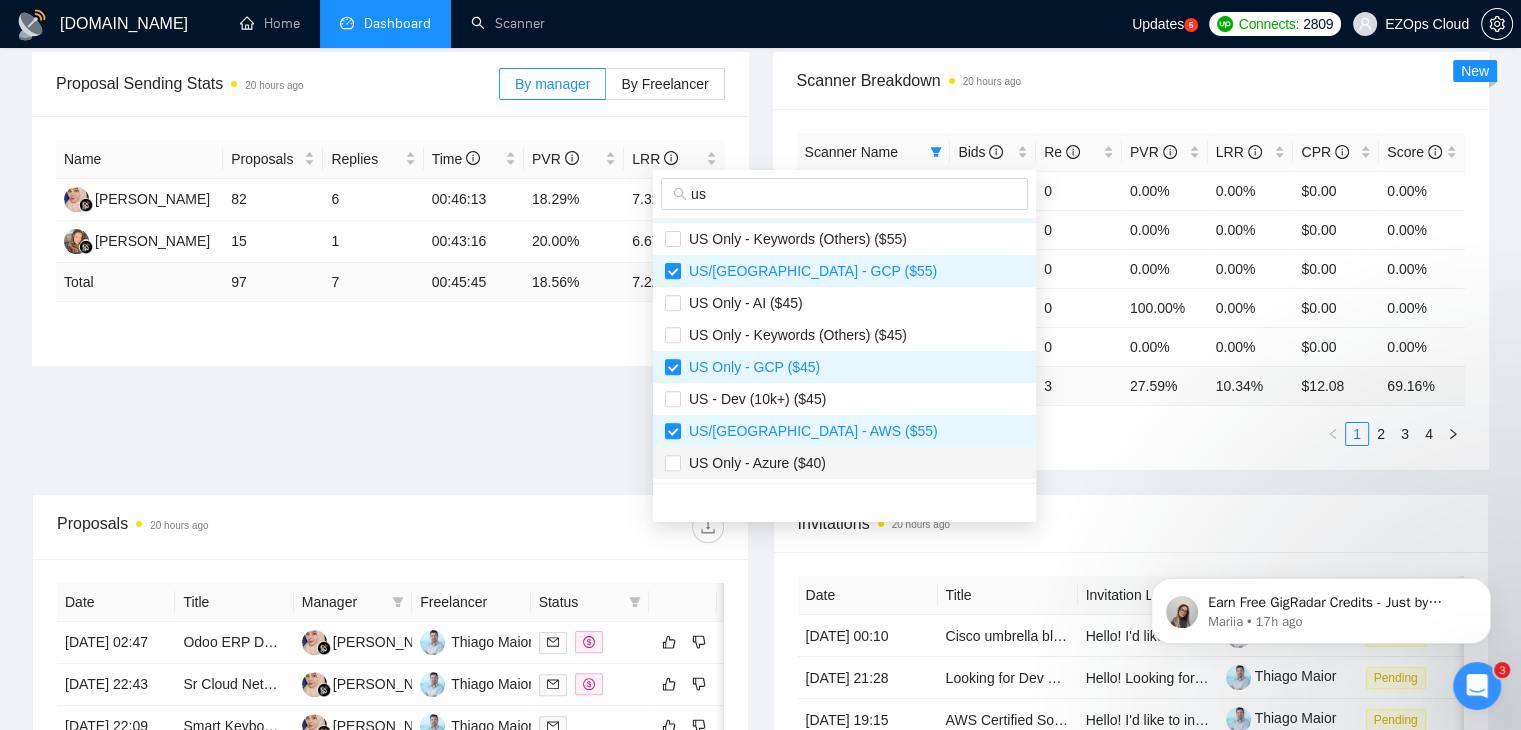 click on "US Only - Azure ($40)" at bounding box center (844, 463) 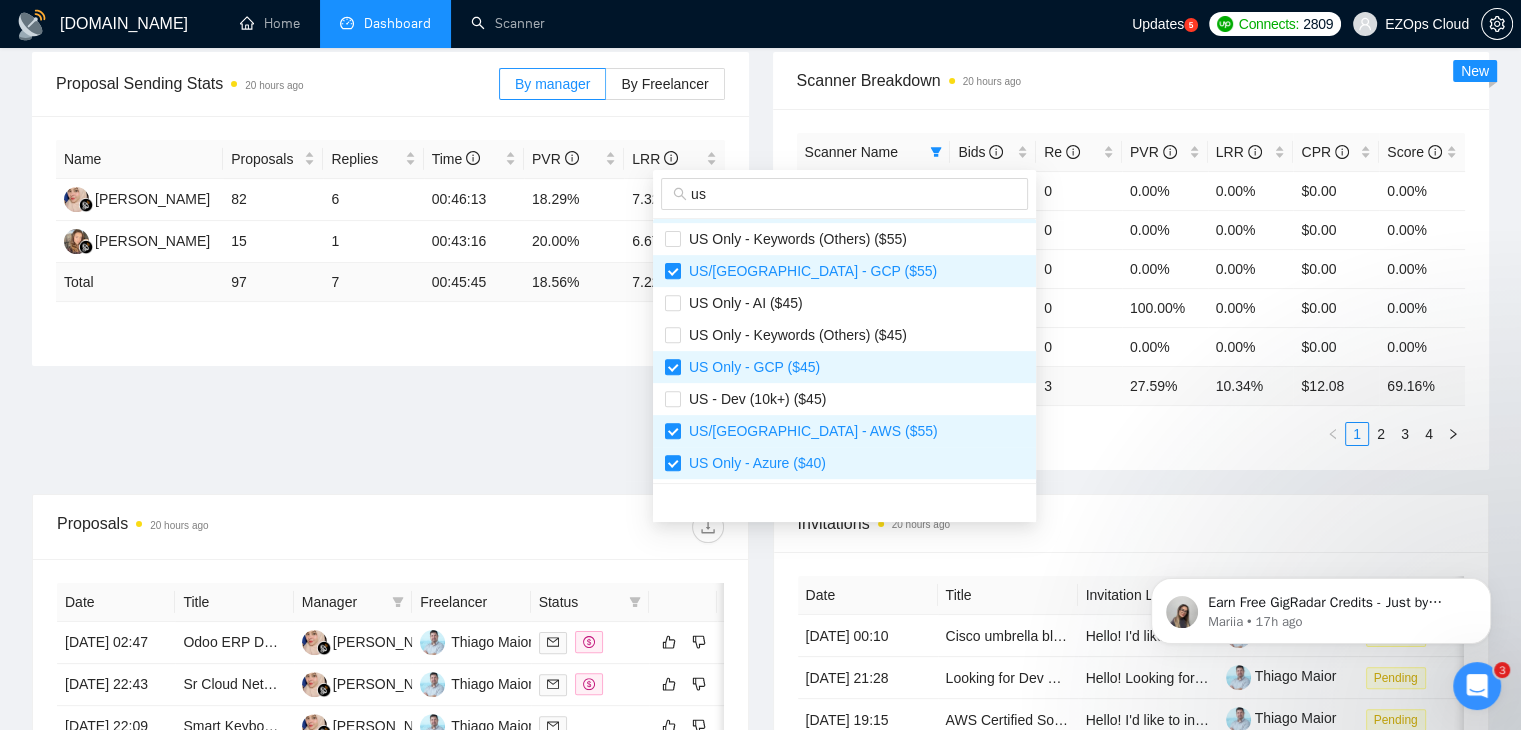 type 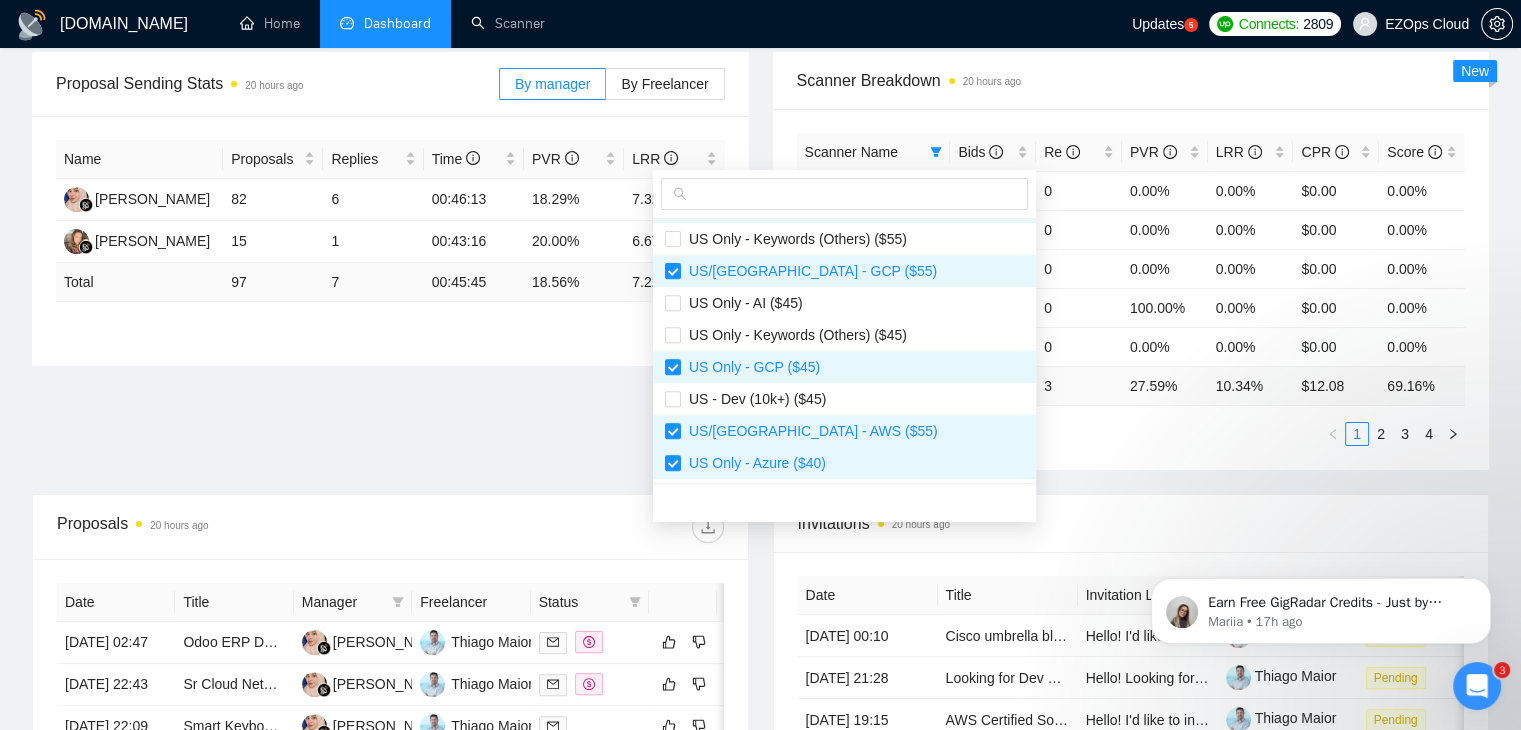 click on "Scanner Name Bids   Re   PVR   LRR   CPR   Score   [GEOGRAPHIC_DATA]/[GEOGRAPHIC_DATA] - Keywords ($55) 1 0 0.00% 0.00% $0.00 0.00% [GEOGRAPHIC_DATA]/[GEOGRAPHIC_DATA] - Keywords ($40) 1 0 0.00% 0.00% $0.00 0.00% [GEOGRAPHIC_DATA]/[GEOGRAPHIC_DATA] - GCP ($45) 2 0 0.00% 0.00% $0.00 0.00% US/[GEOGRAPHIC_DATA] - Azure ($55) 1 0 100.00% 0.00% $0.00 0.00% US Only - Keywords ($40) 1 0 0.00% 0.00% $0.00 0.00% Total 29 3 27.59 % 10.34 % $ 12.08 69.16 % 1 2 3 4" at bounding box center [1131, 289] 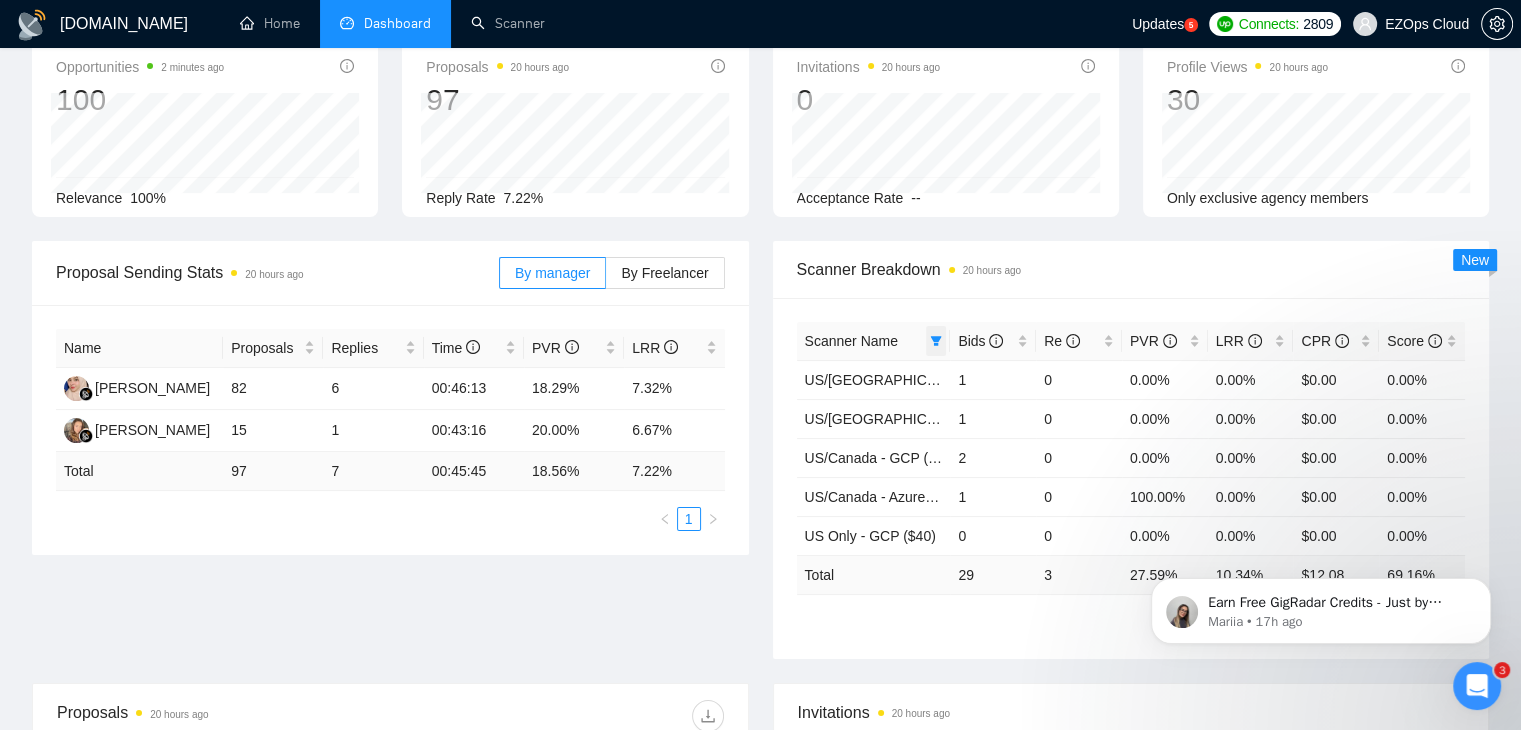 scroll, scrollTop: 100, scrollLeft: 0, axis: vertical 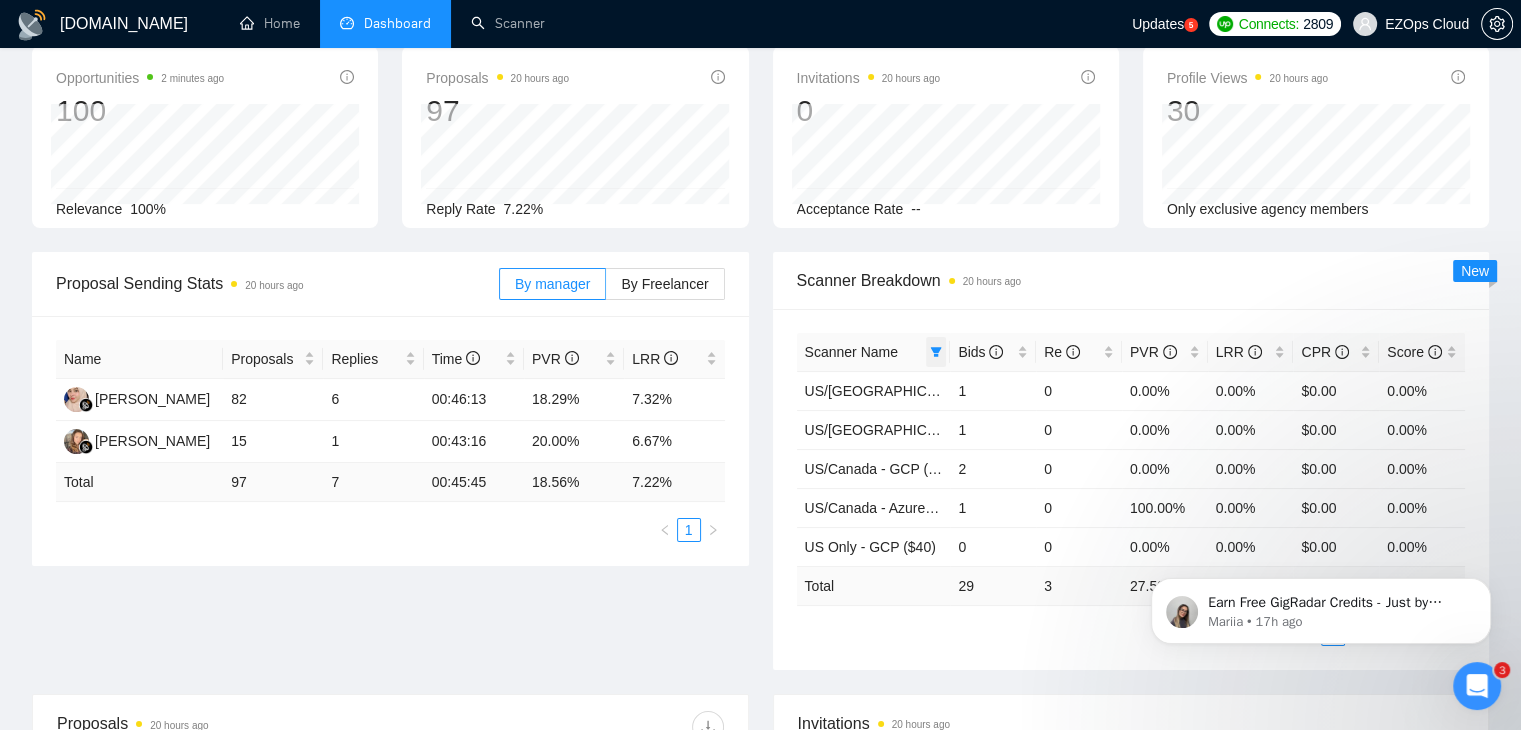click at bounding box center (936, 352) 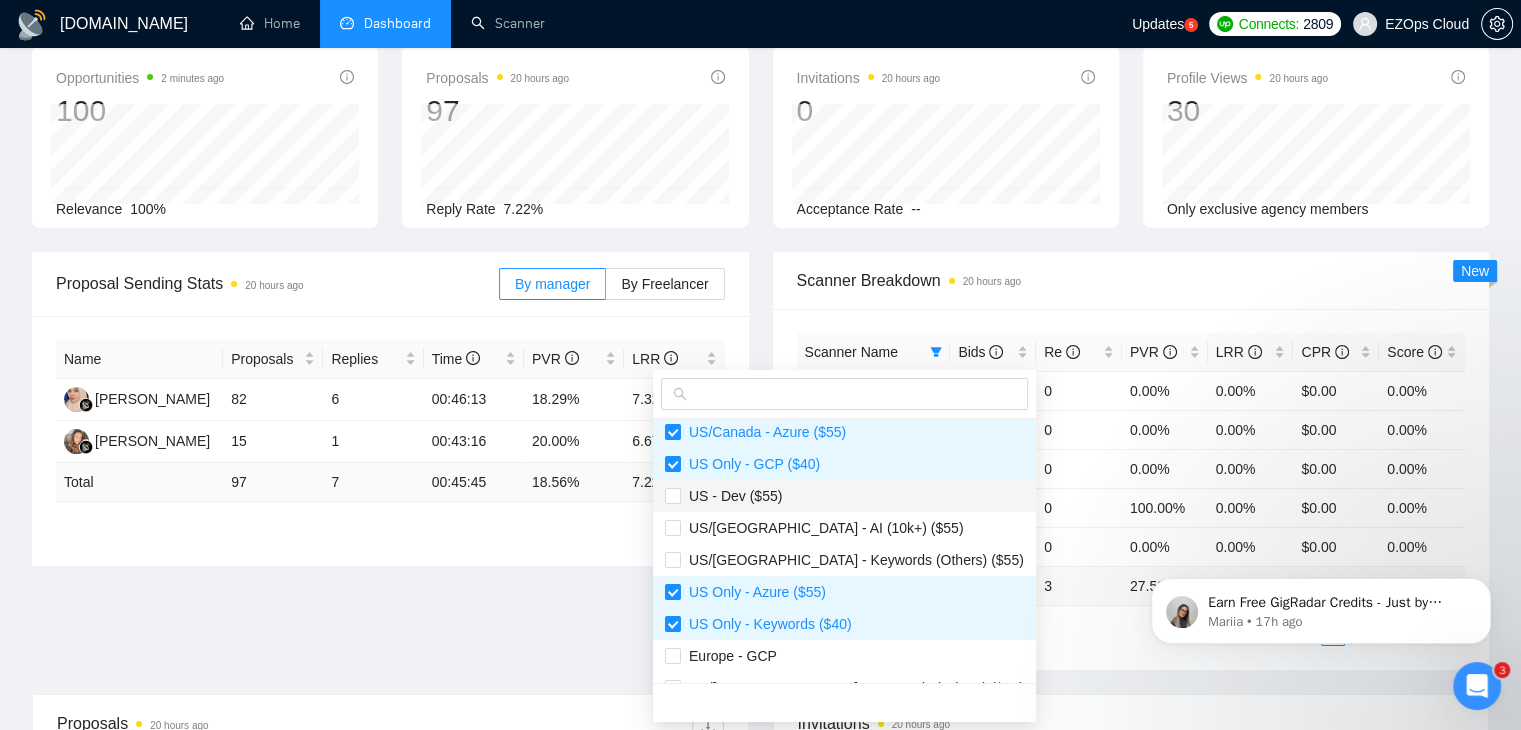 scroll, scrollTop: 0, scrollLeft: 0, axis: both 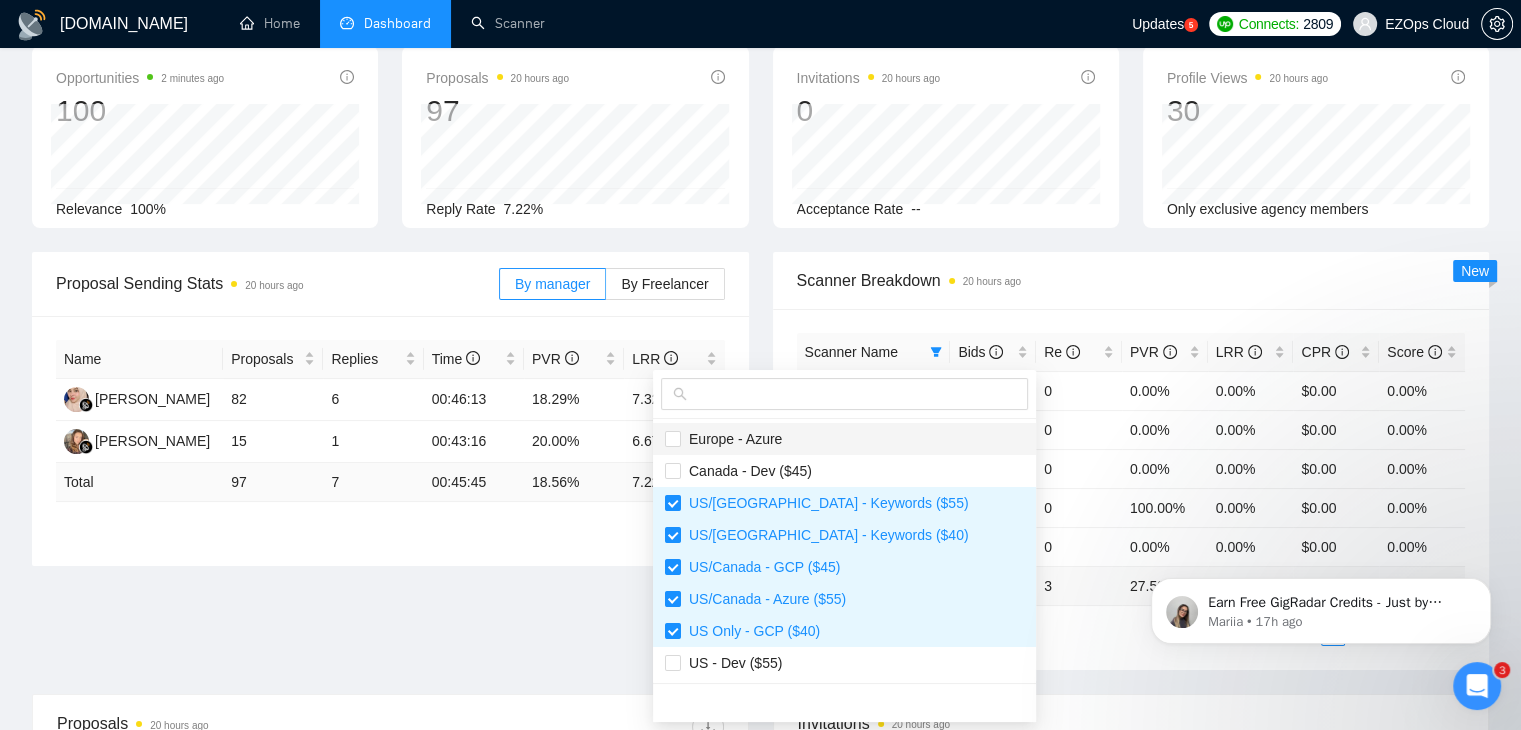 click on "Europe - Azure" at bounding box center [844, 439] 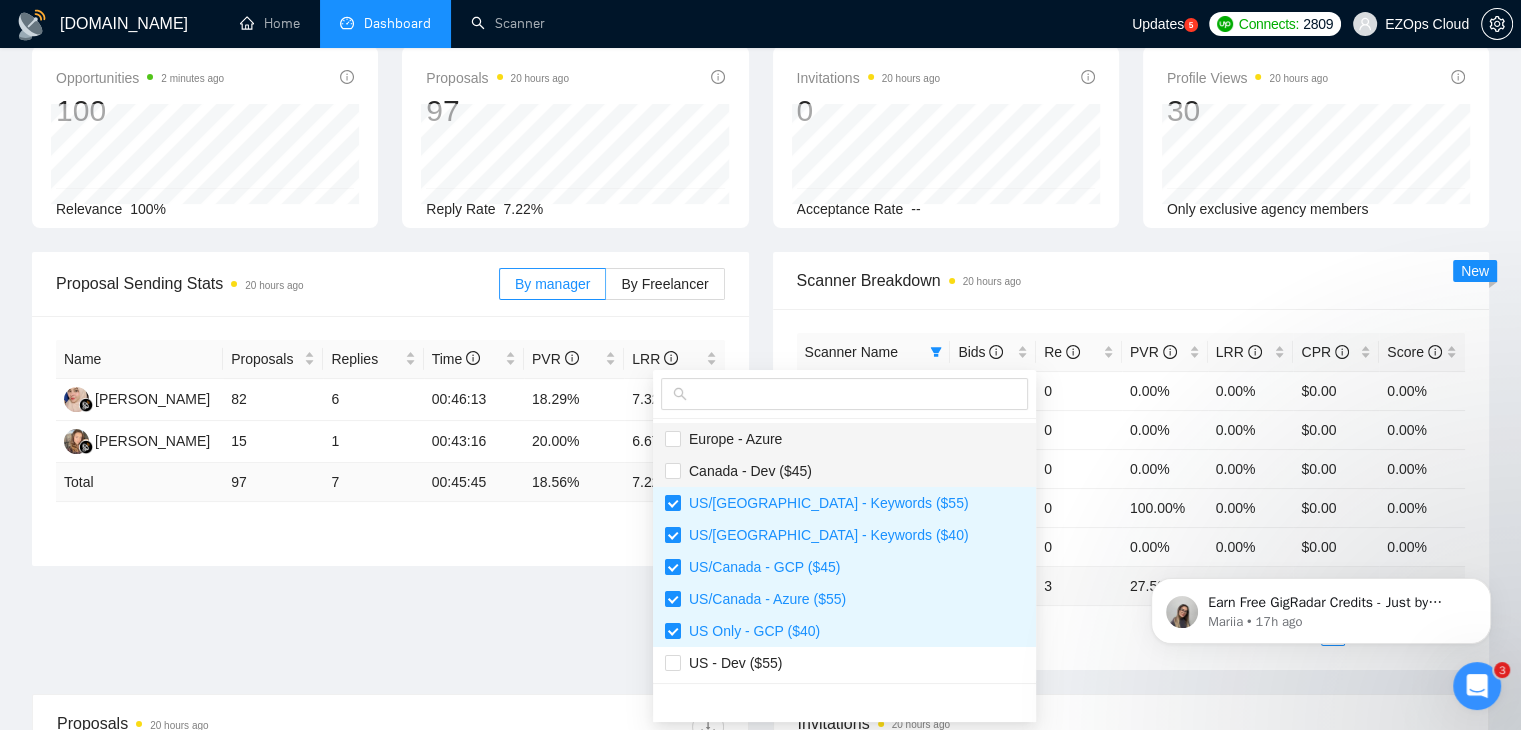 checkbox on "true" 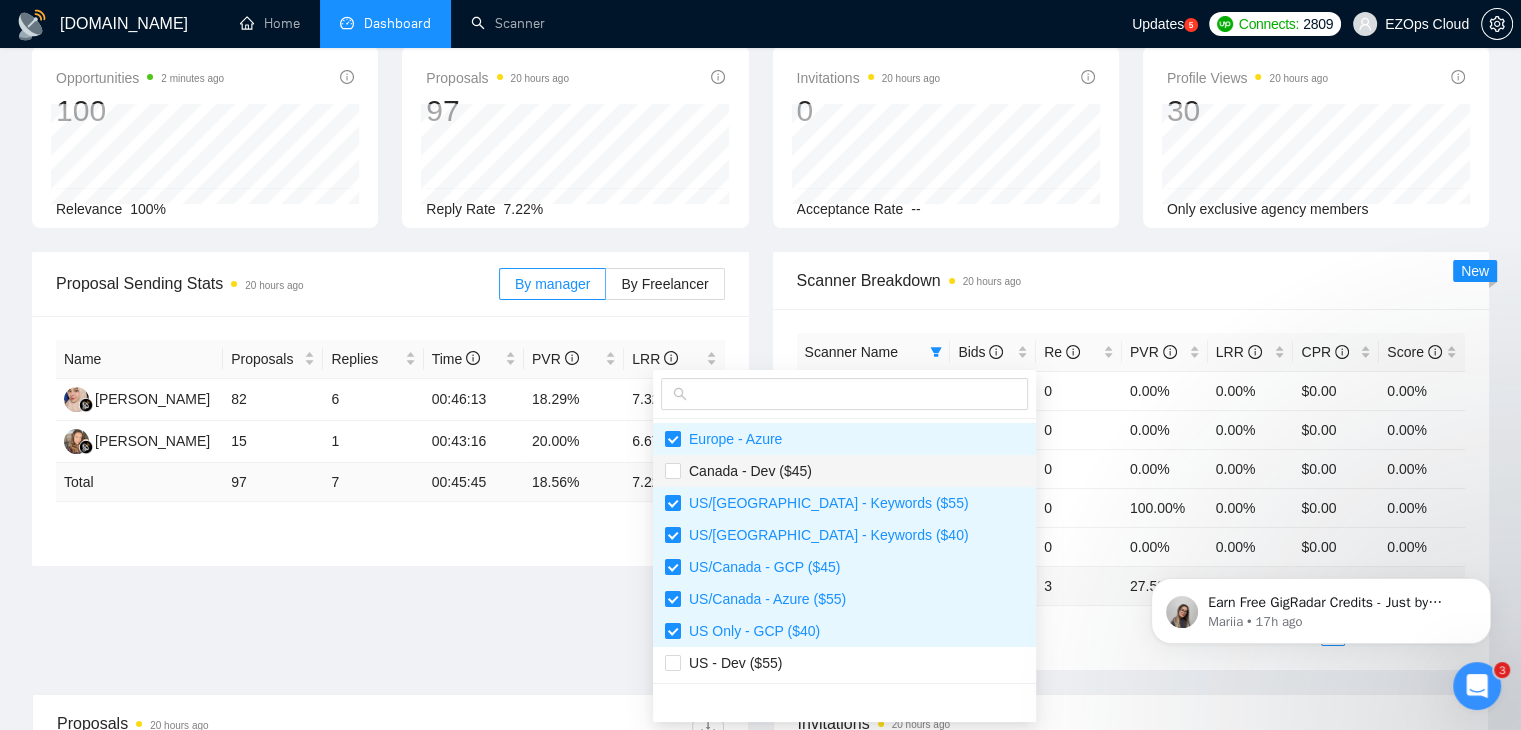 click on "Canada - Dev ($45)" at bounding box center (844, 471) 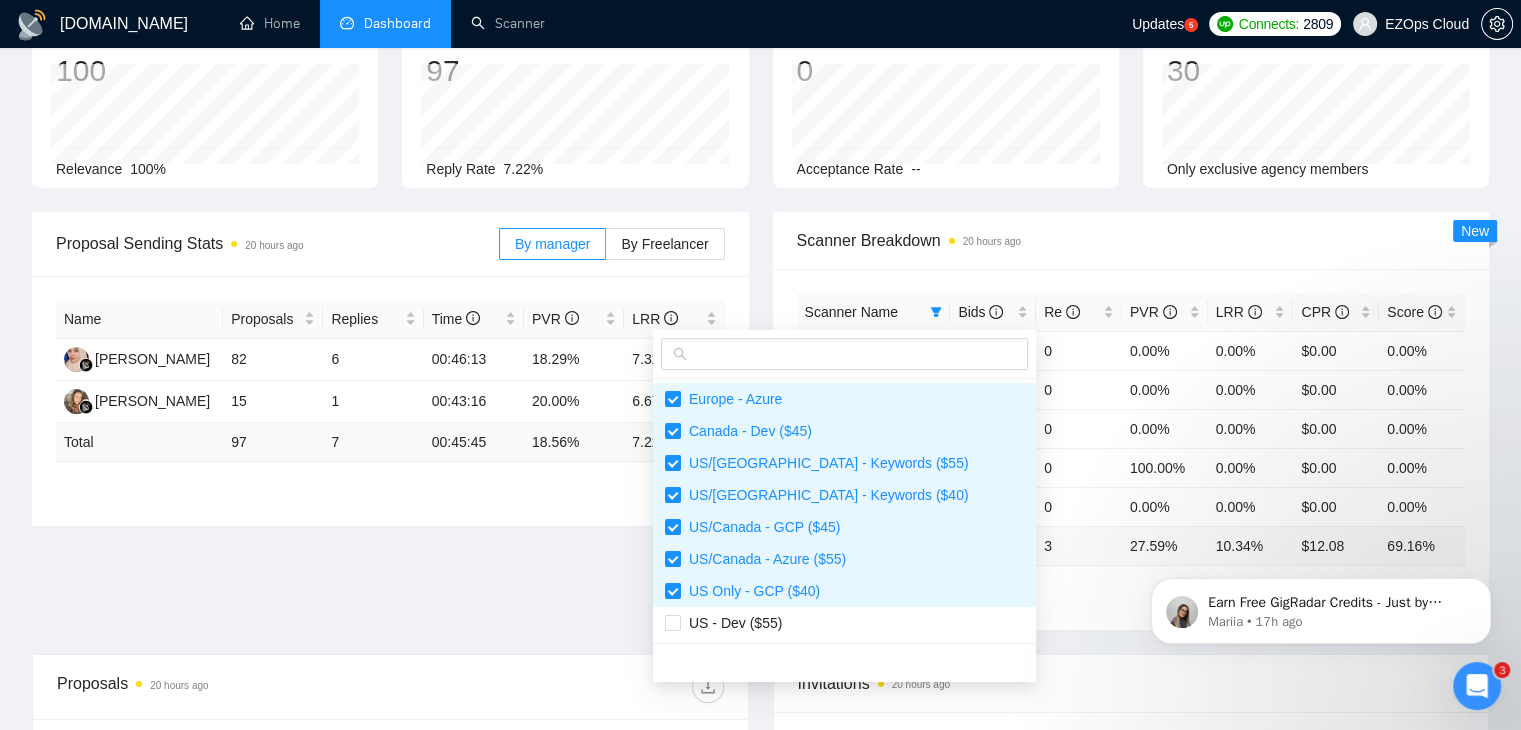 scroll, scrollTop: 400, scrollLeft: 0, axis: vertical 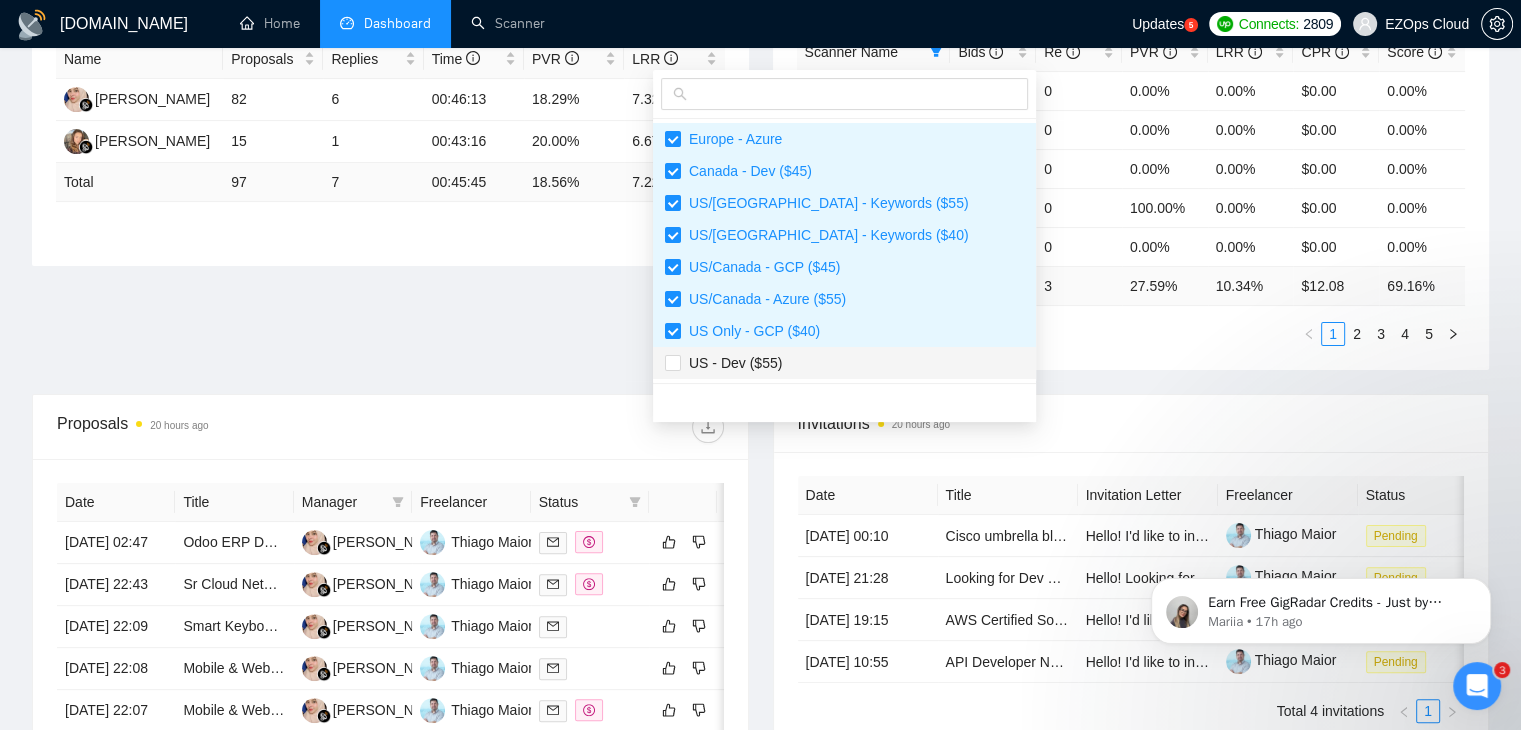 click on "US - Dev ($55)" at bounding box center (844, 363) 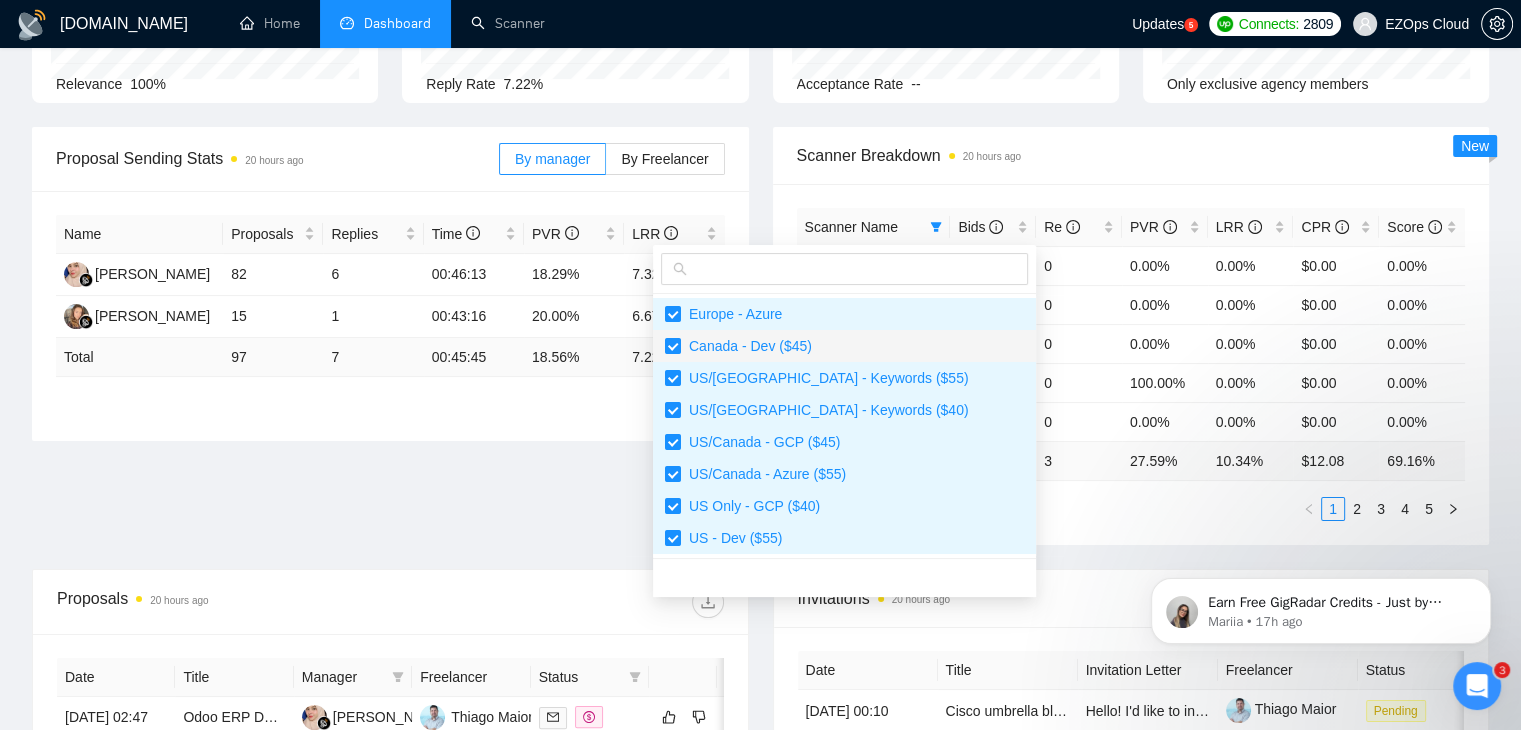 scroll, scrollTop: 200, scrollLeft: 0, axis: vertical 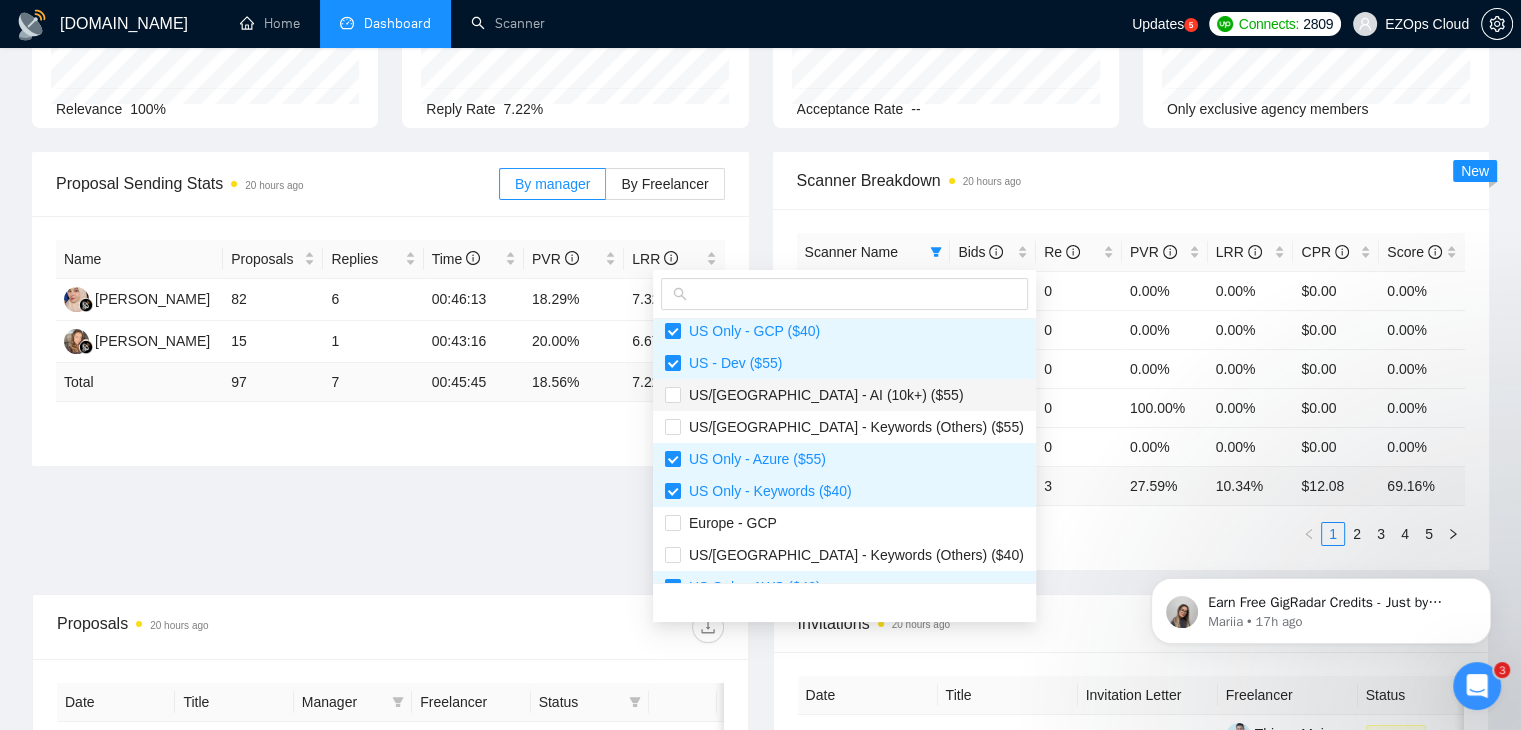 click on "US/[GEOGRAPHIC_DATA] - AI (10k+) ($55)" at bounding box center (844, 395) 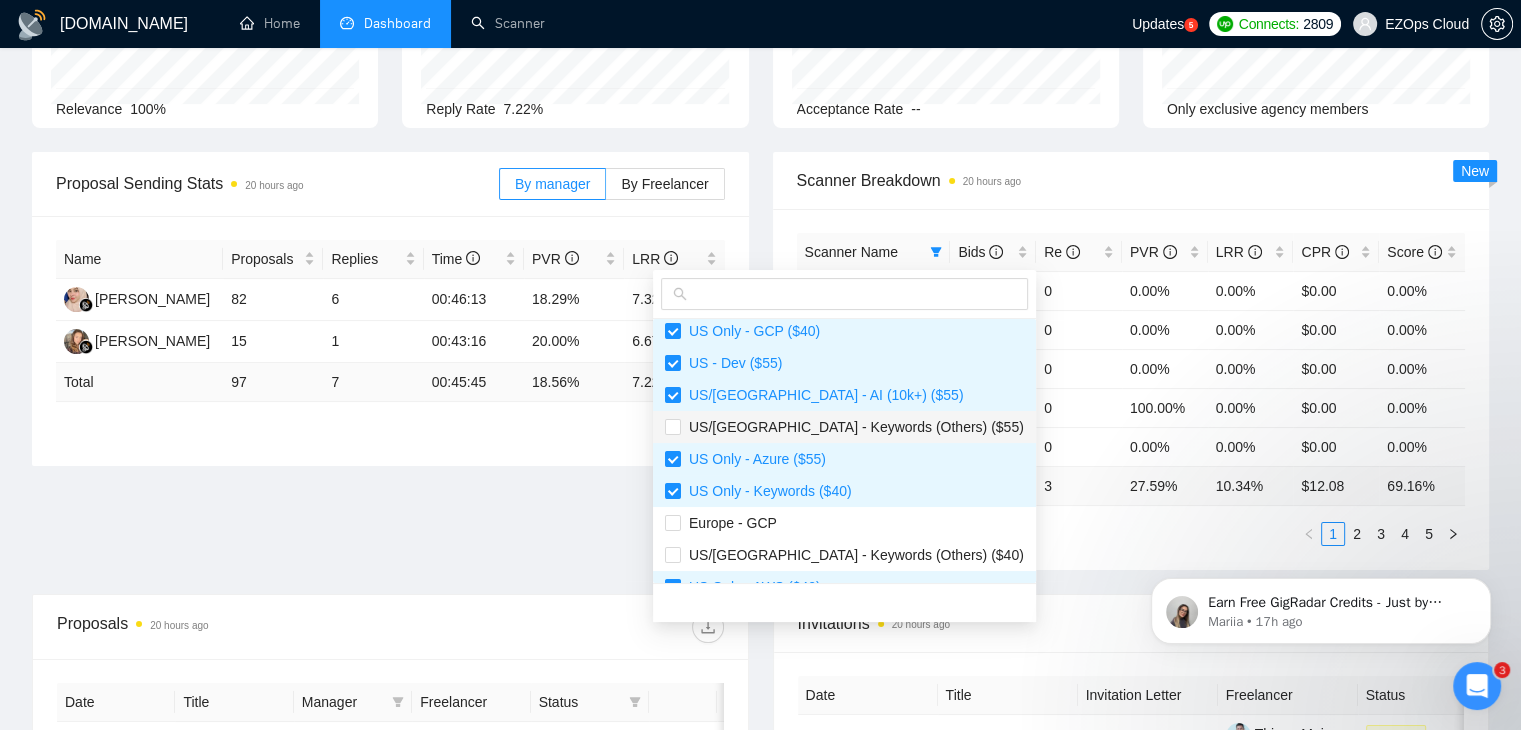 click on "US/[GEOGRAPHIC_DATA] - Keywords (Others) ($55)" at bounding box center [852, 427] 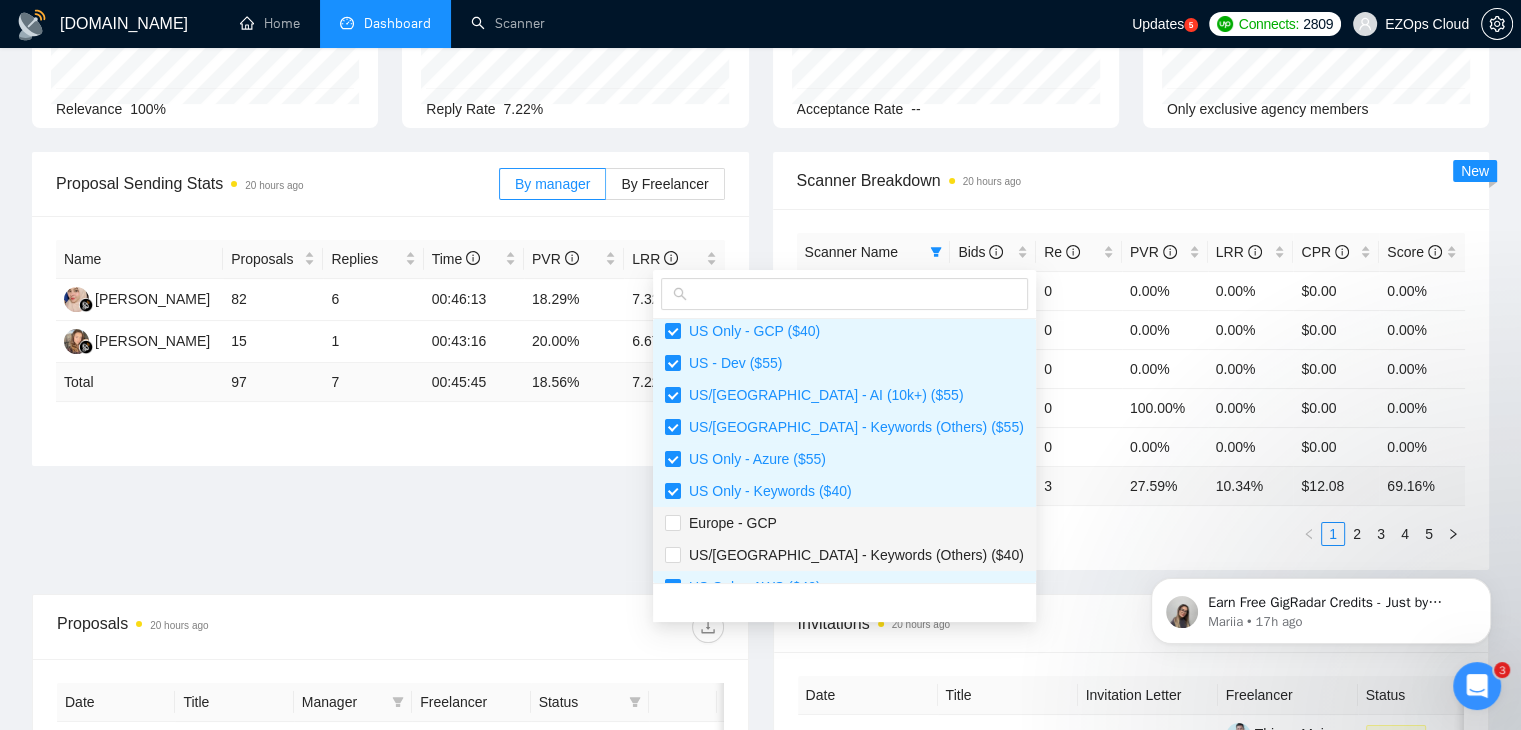drag, startPoint x: 829, startPoint y: 532, endPoint x: 852, endPoint y: 549, distance: 28.600698 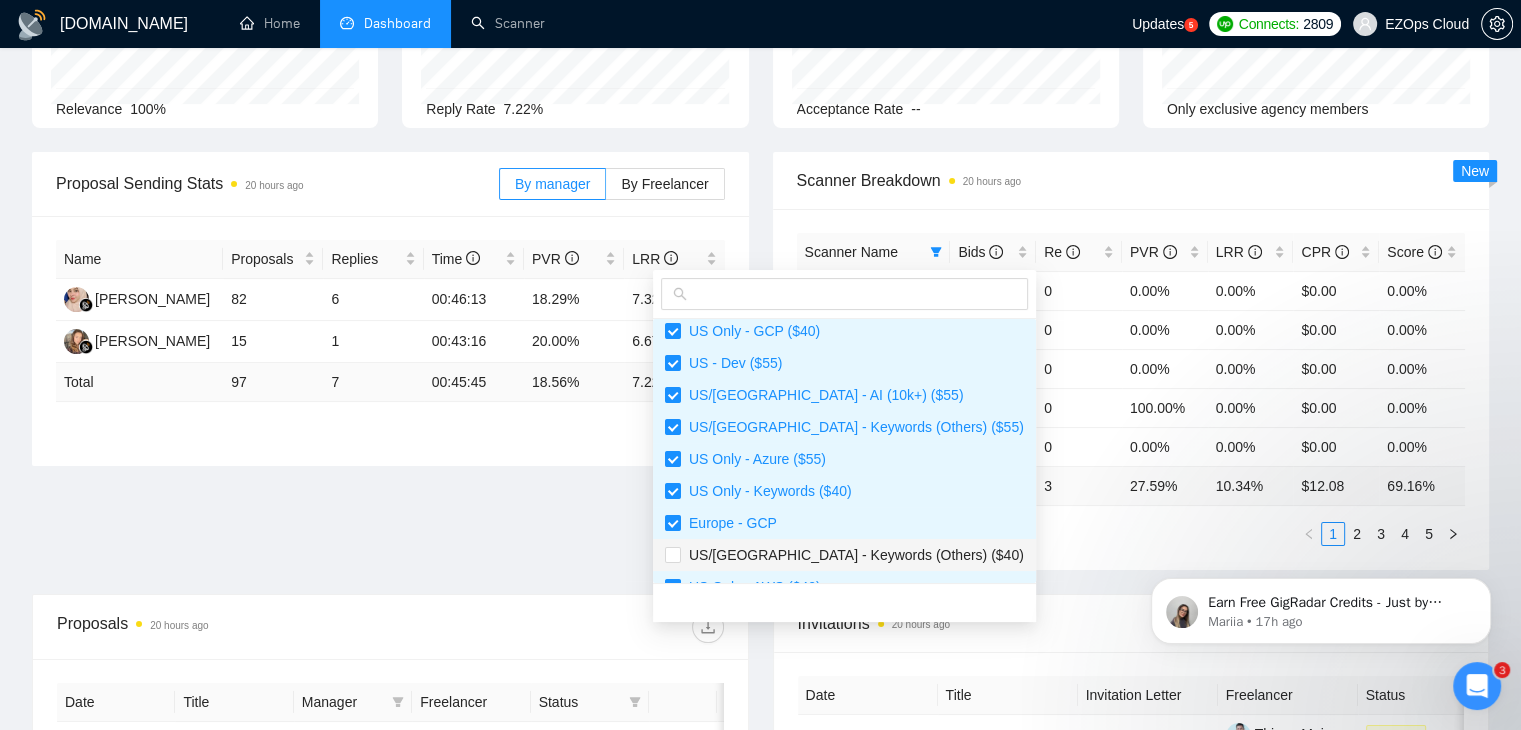 click on "US/[GEOGRAPHIC_DATA] - Keywords (Others) ($40)" at bounding box center (852, 555) 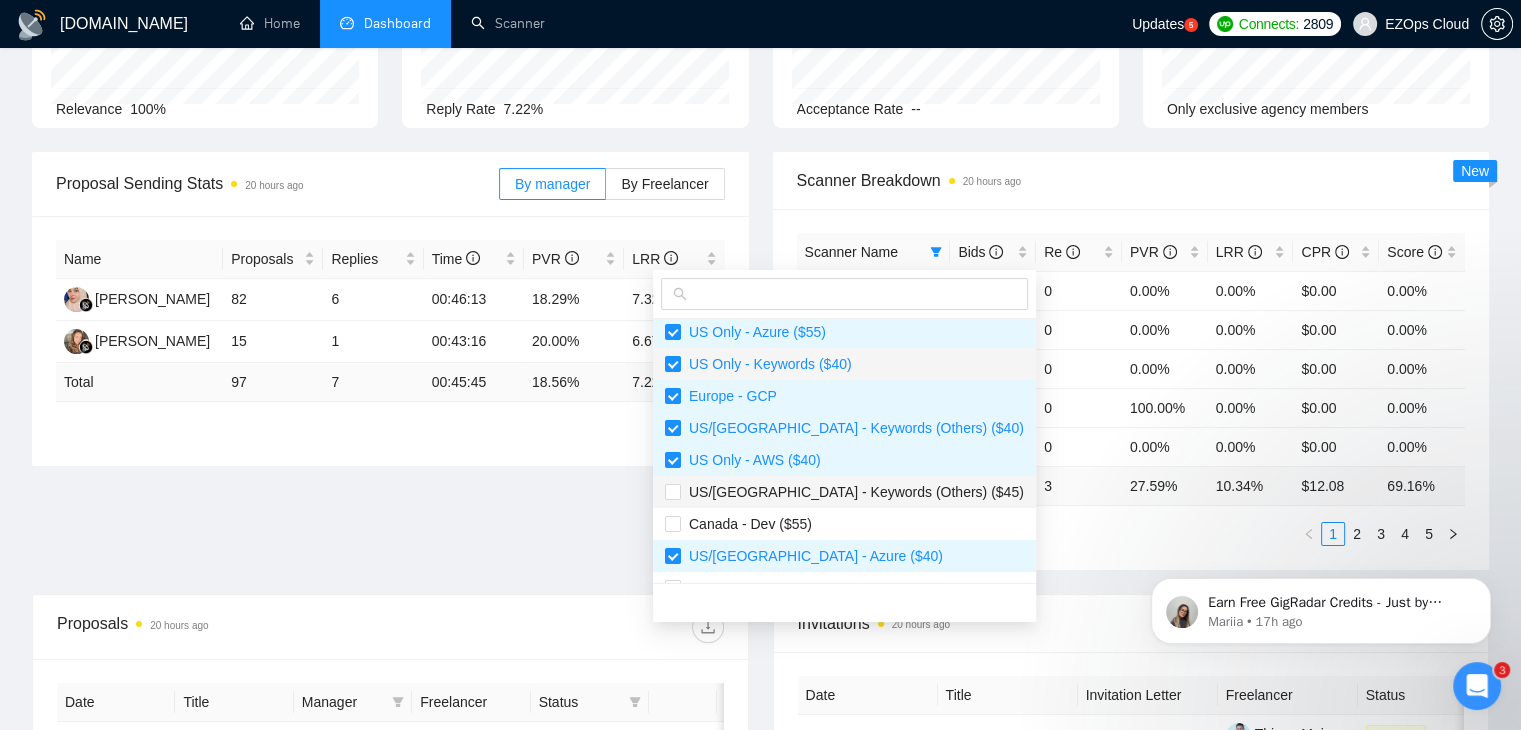 scroll, scrollTop: 400, scrollLeft: 0, axis: vertical 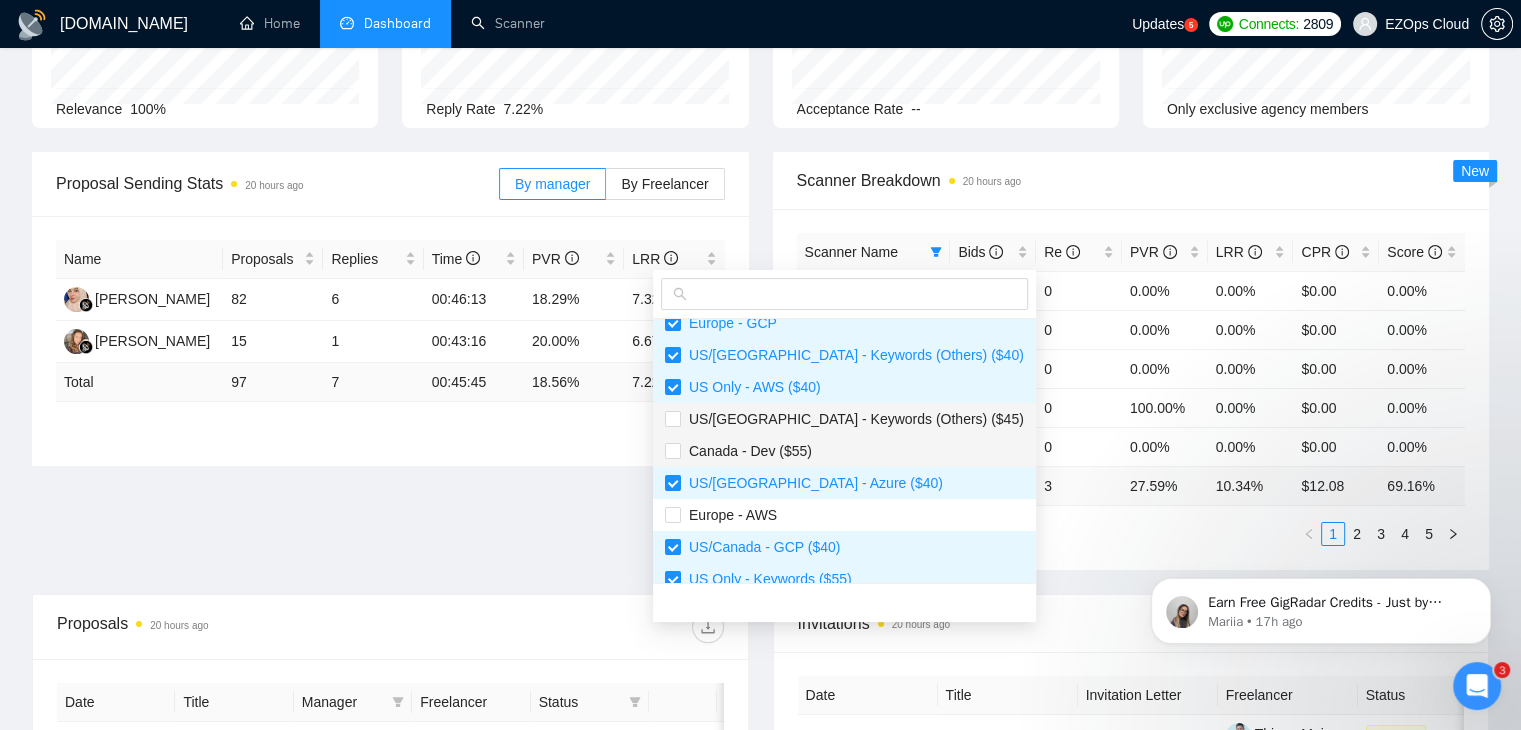 click on "US/[GEOGRAPHIC_DATA] - Keywords (Others) ($45)" at bounding box center (852, 419) 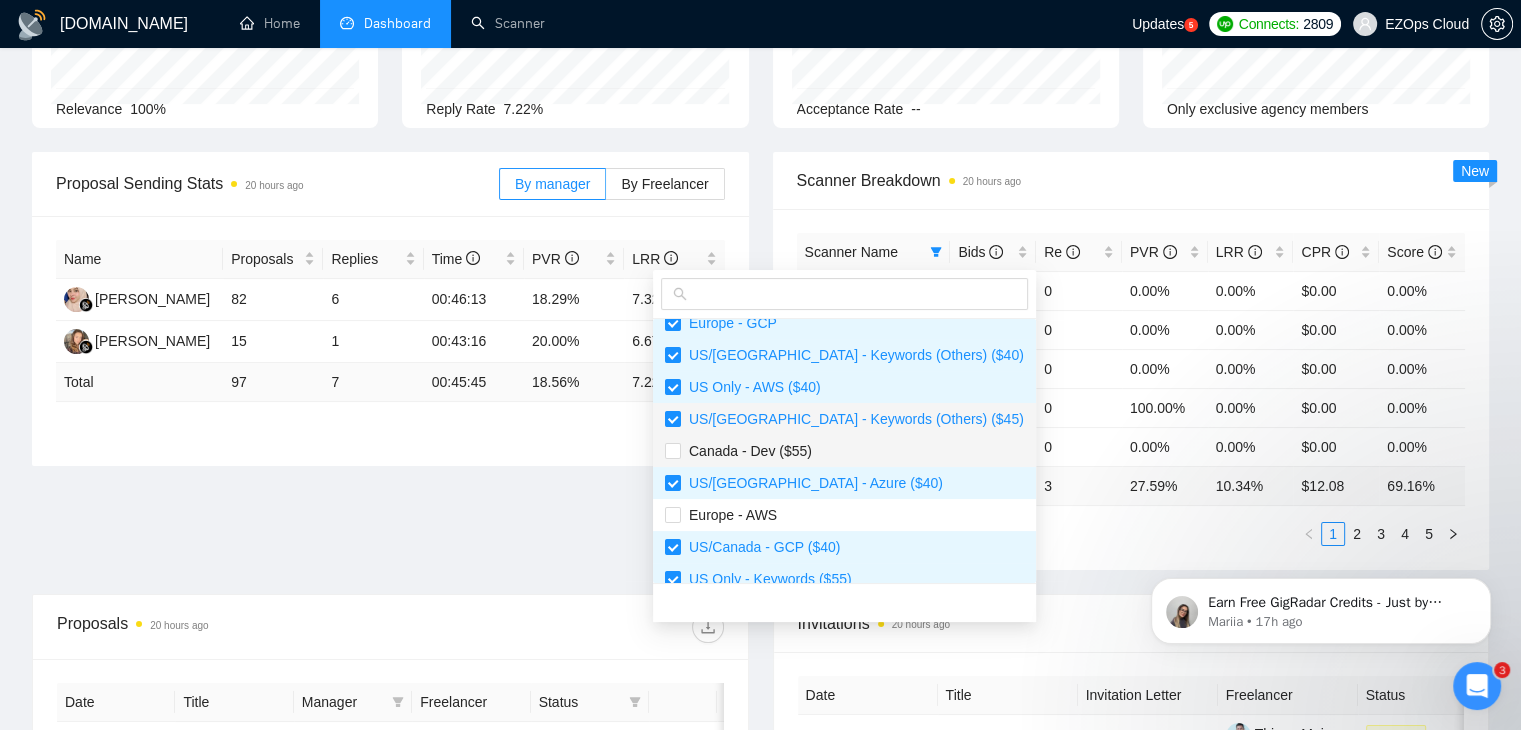 click on "Canada - Dev ($55)" at bounding box center [844, 451] 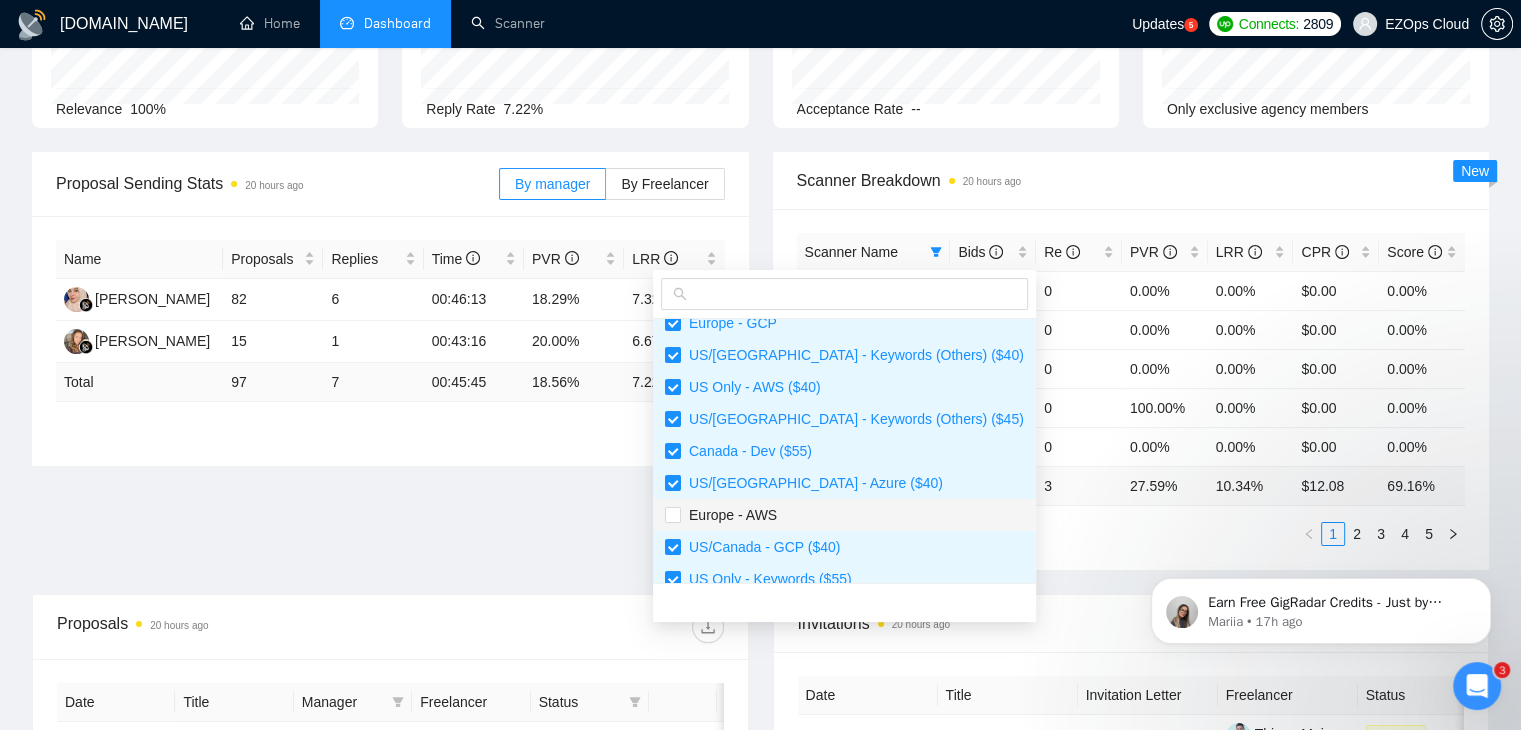 click on "Europe - AWS" at bounding box center [844, 515] 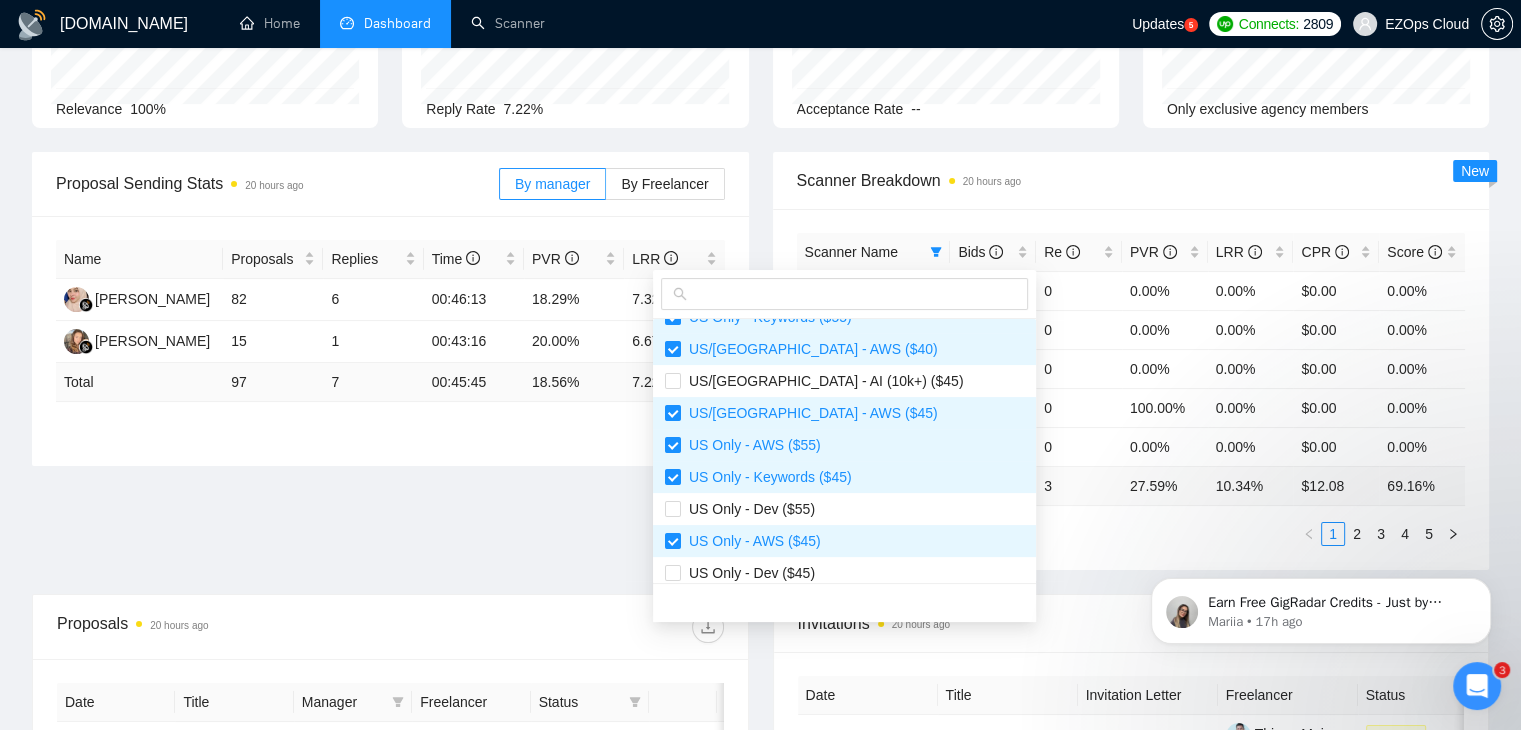 scroll, scrollTop: 700, scrollLeft: 0, axis: vertical 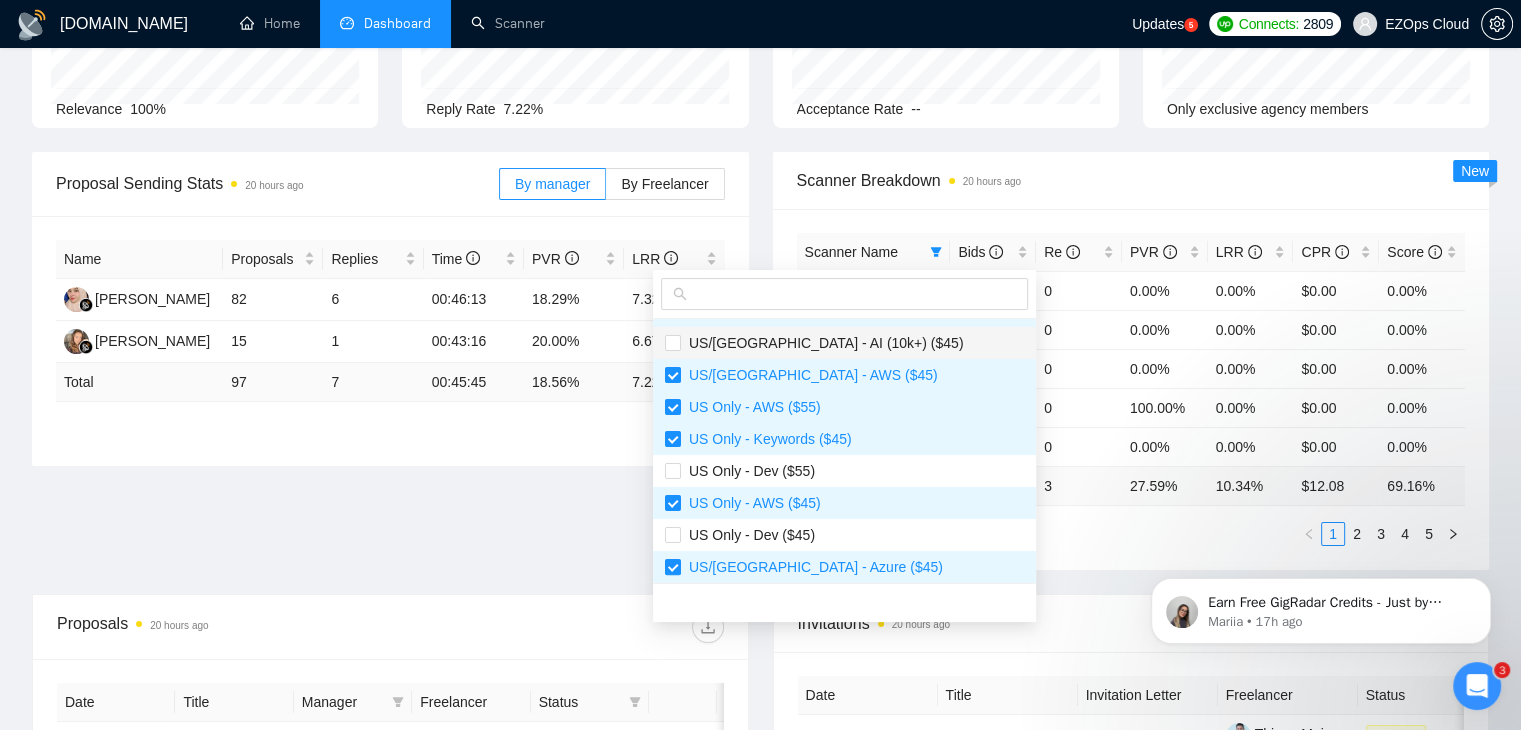 click on "US/[GEOGRAPHIC_DATA] - AI (10k+) ($45)" at bounding box center (822, 343) 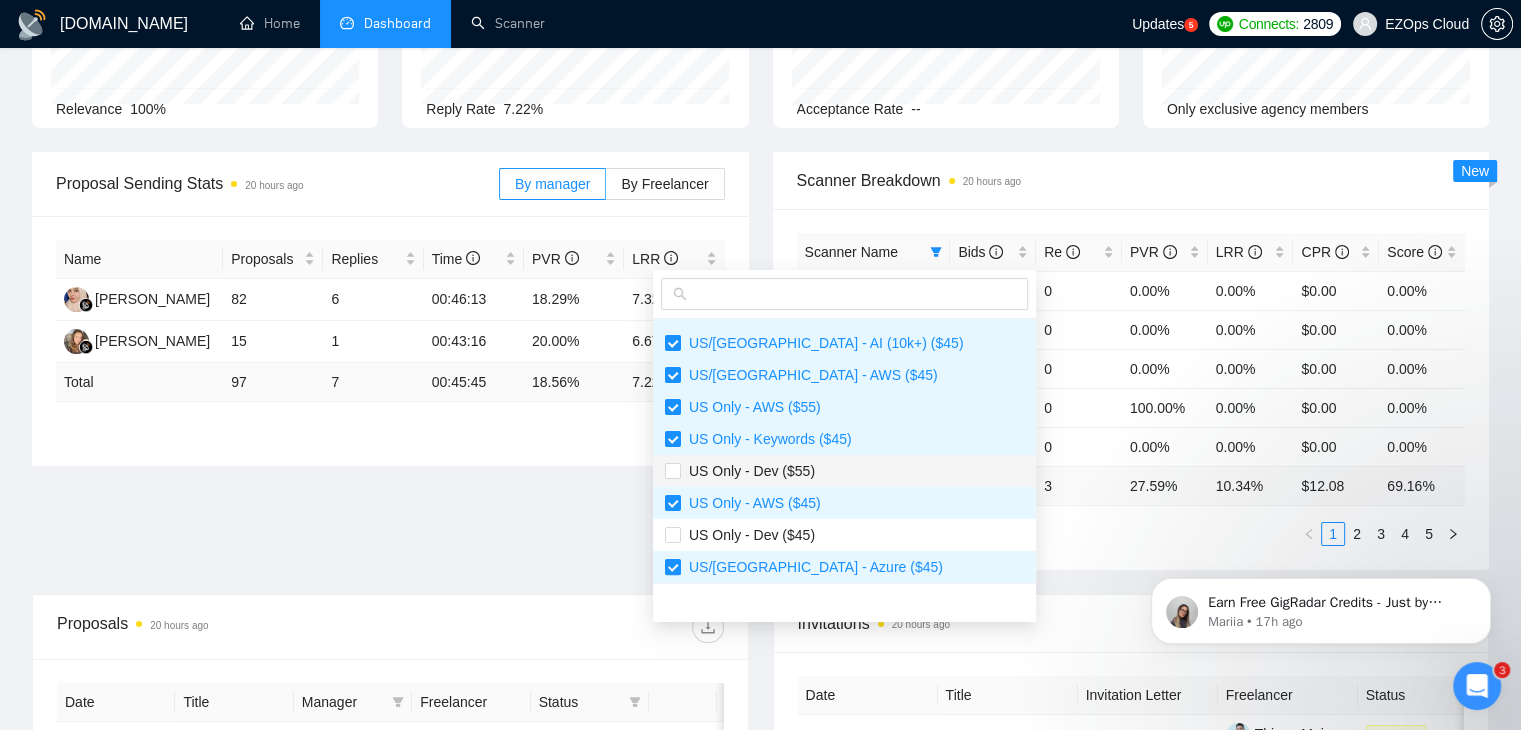 click on "US Only - Dev ($55)" at bounding box center [844, 471] 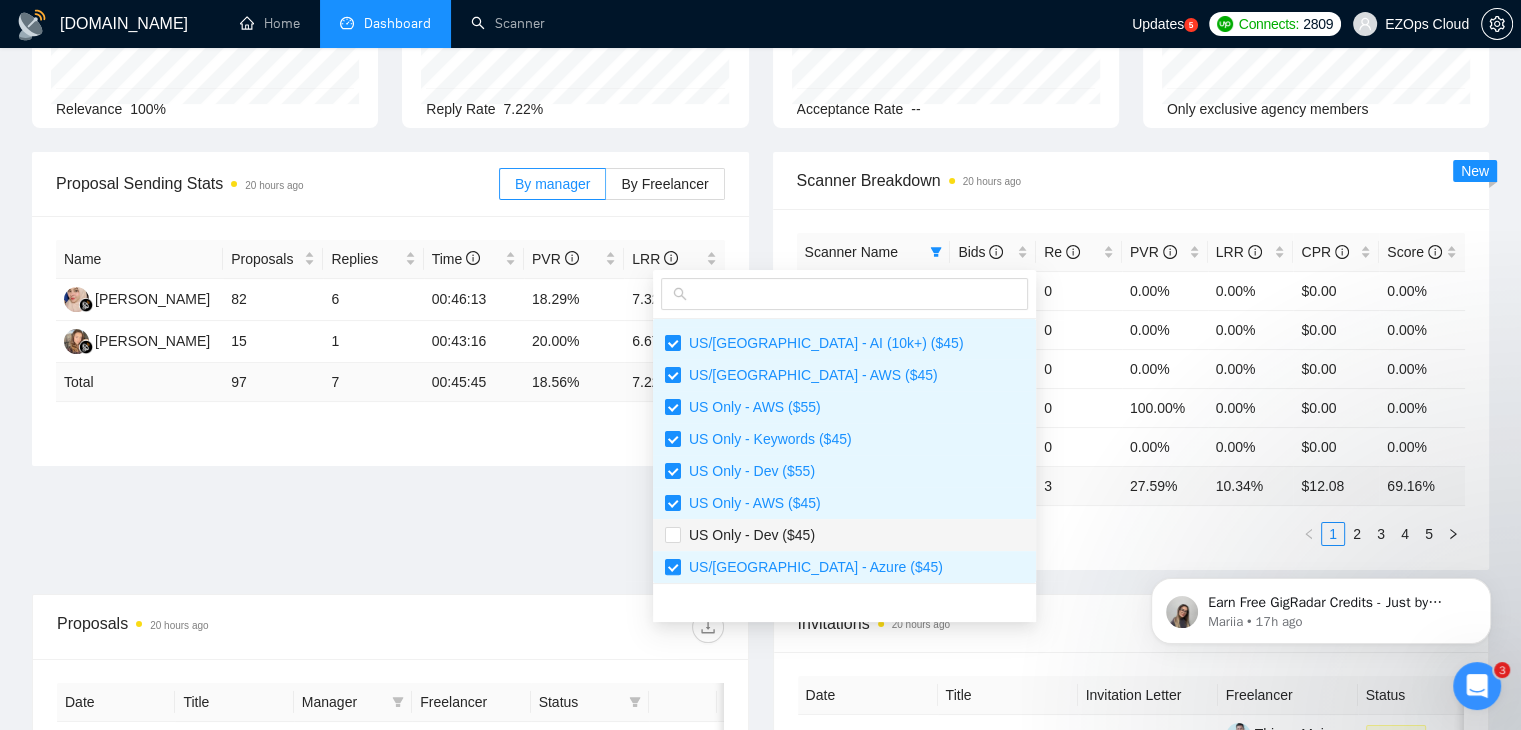 click on "US Only - Dev ($45)" at bounding box center [844, 535] 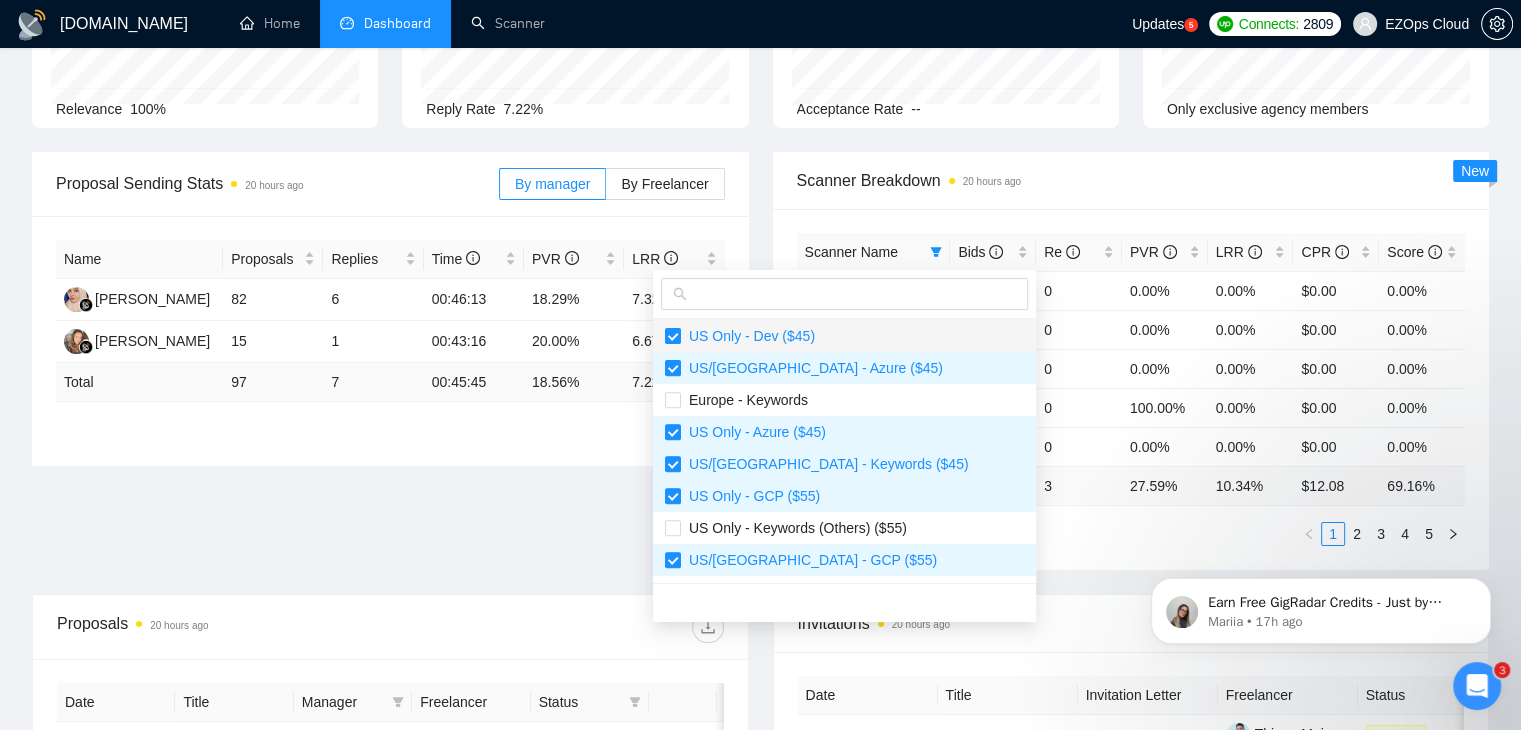 scroll, scrollTop: 900, scrollLeft: 0, axis: vertical 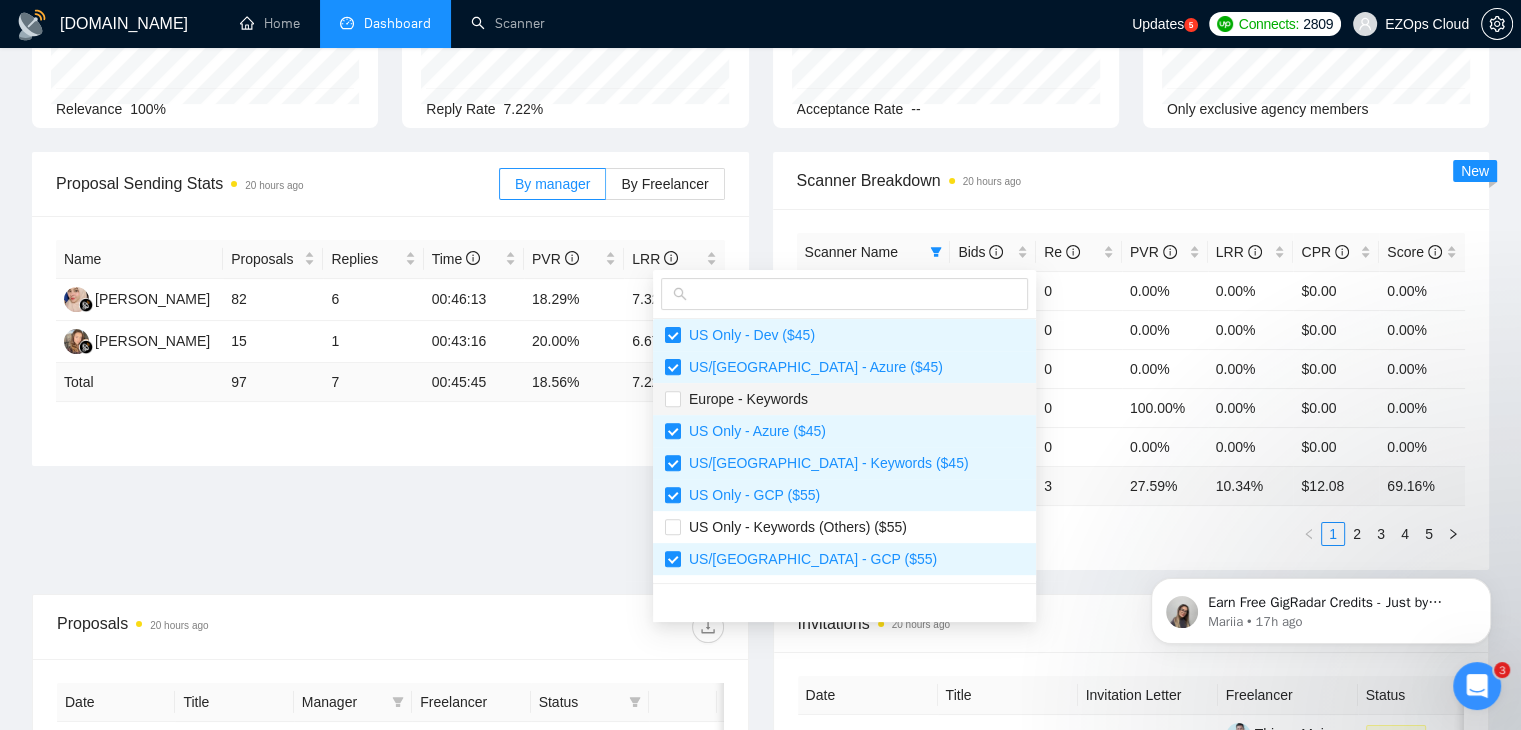 click on "Europe - Keywords" at bounding box center [744, 399] 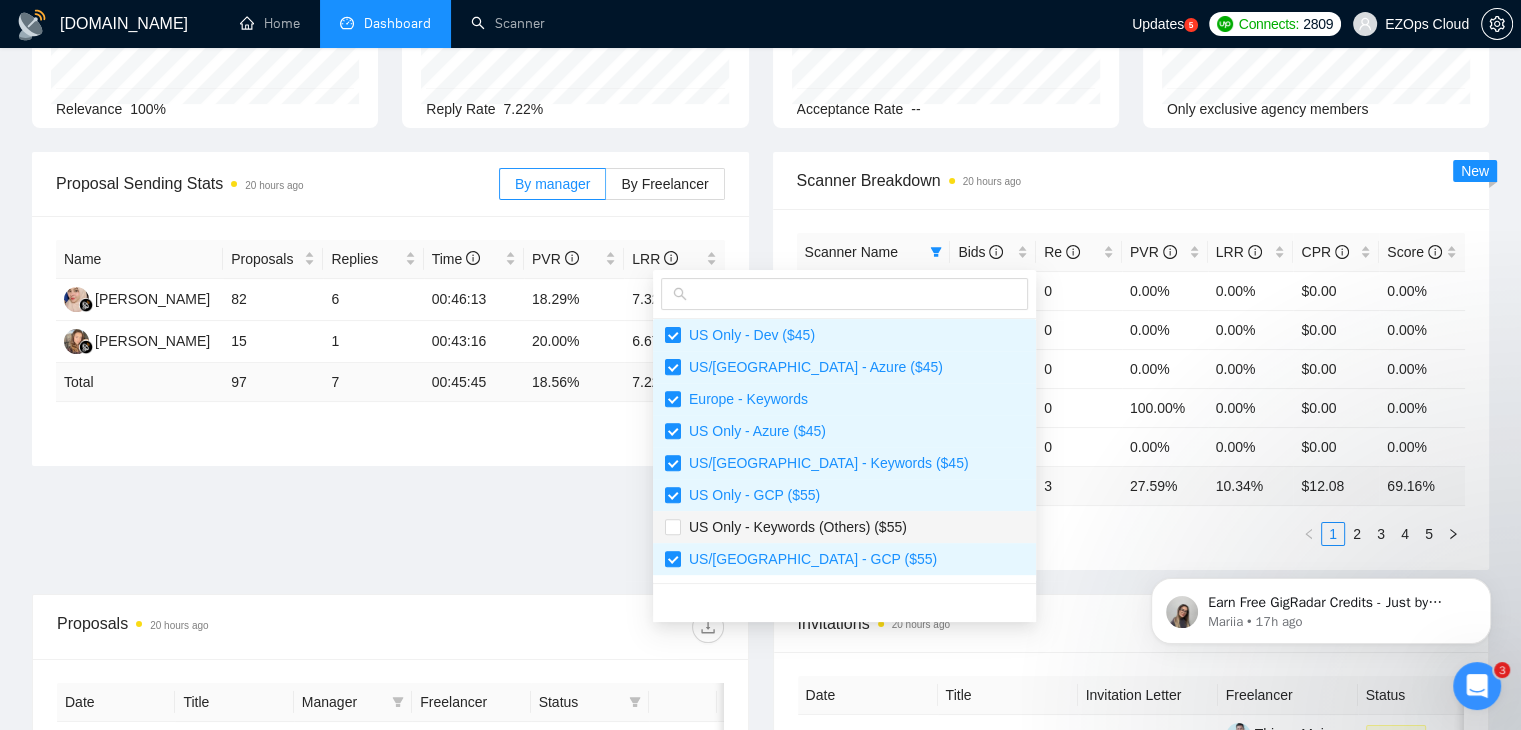 click on "US Only - Keywords (Others) ($55)" at bounding box center [794, 527] 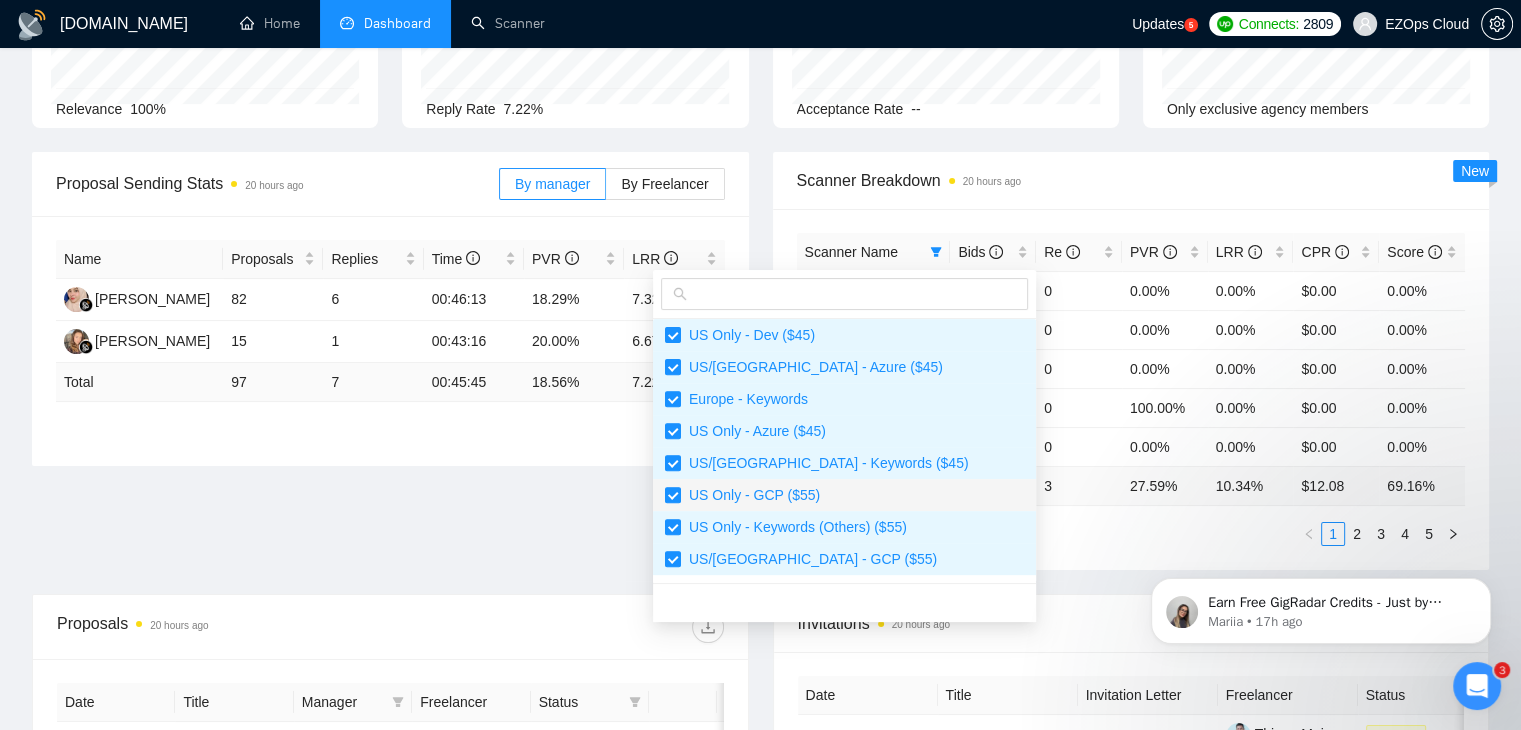 scroll, scrollTop: 1088, scrollLeft: 0, axis: vertical 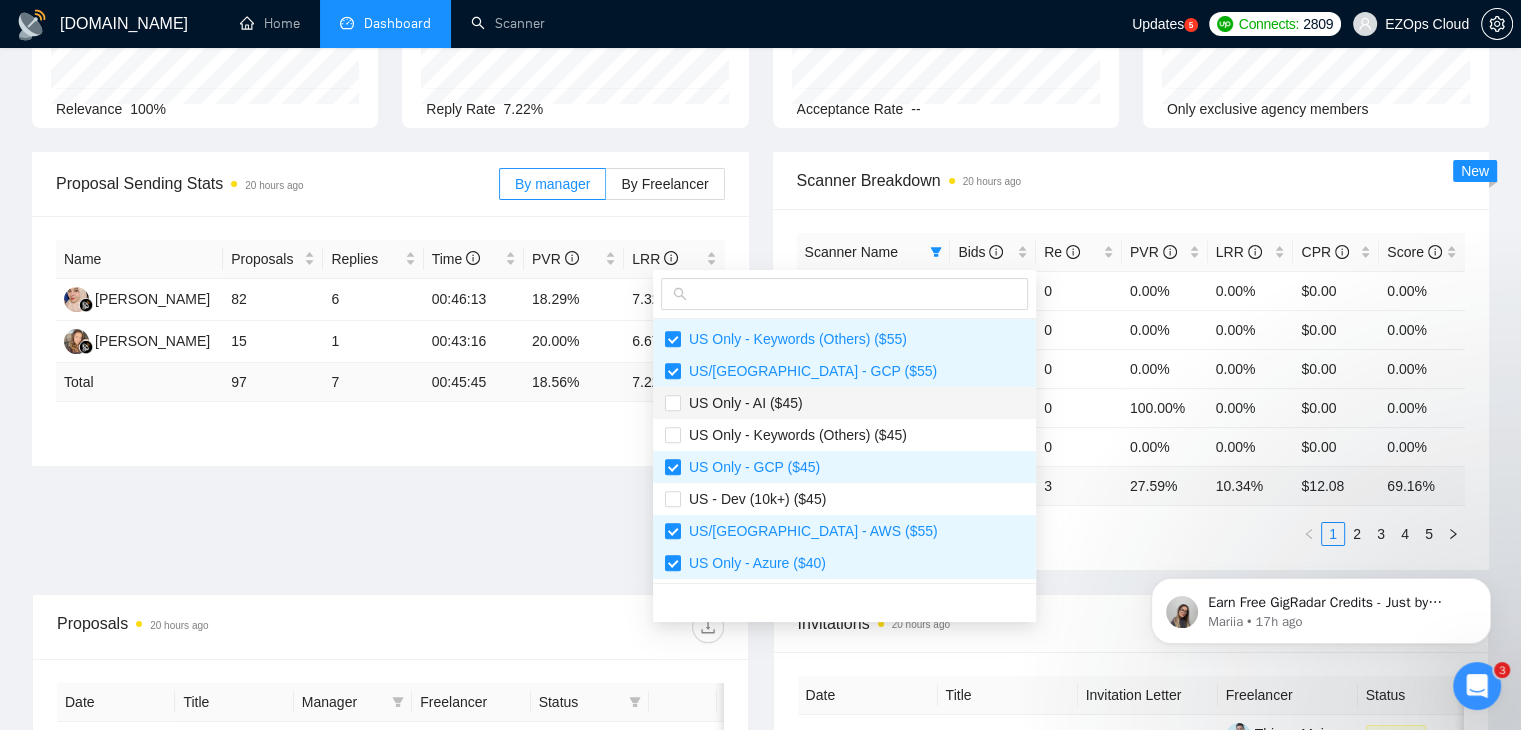 click on "US Only - AI ($45)" at bounding box center [742, 403] 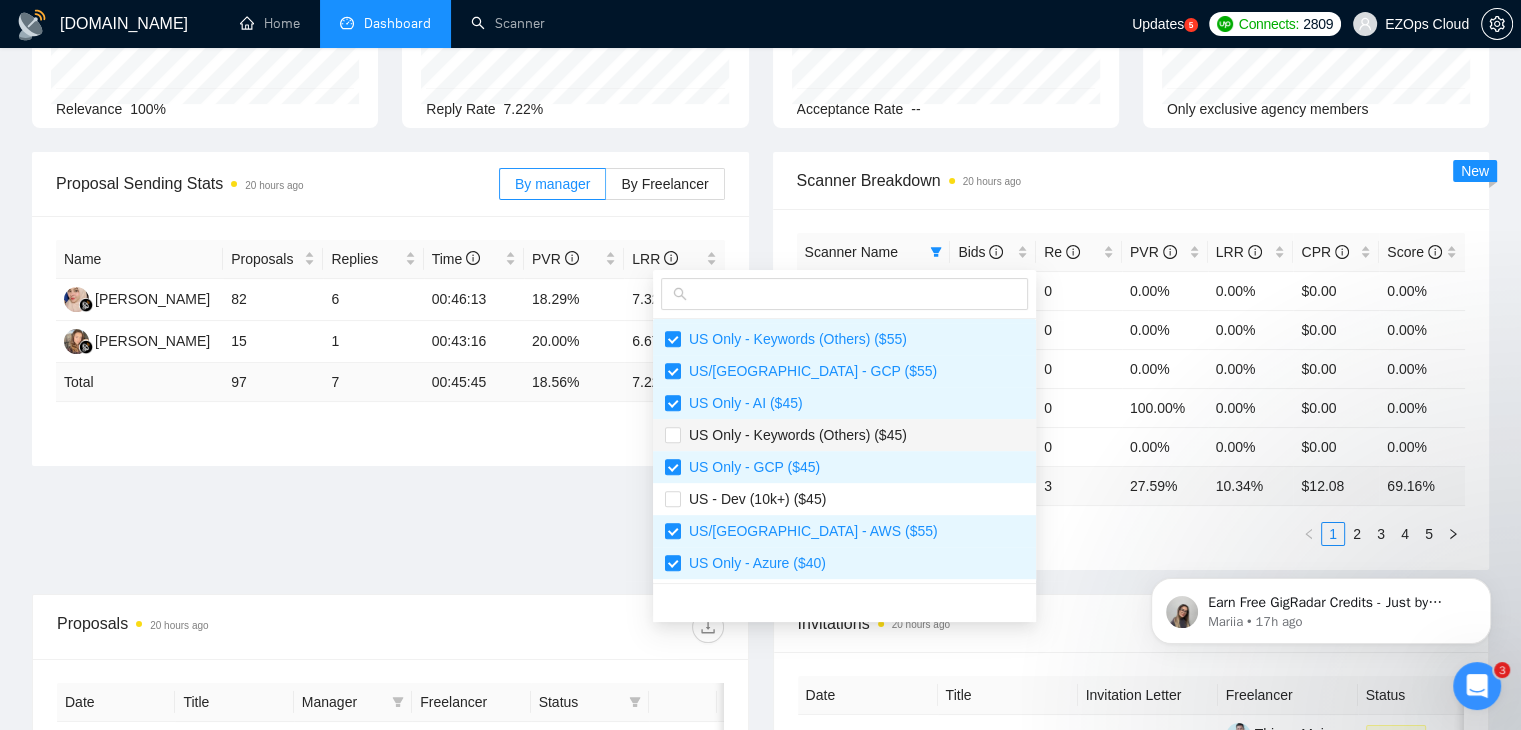 click on "US Only - Keywords (Others) ($45)" at bounding box center [794, 435] 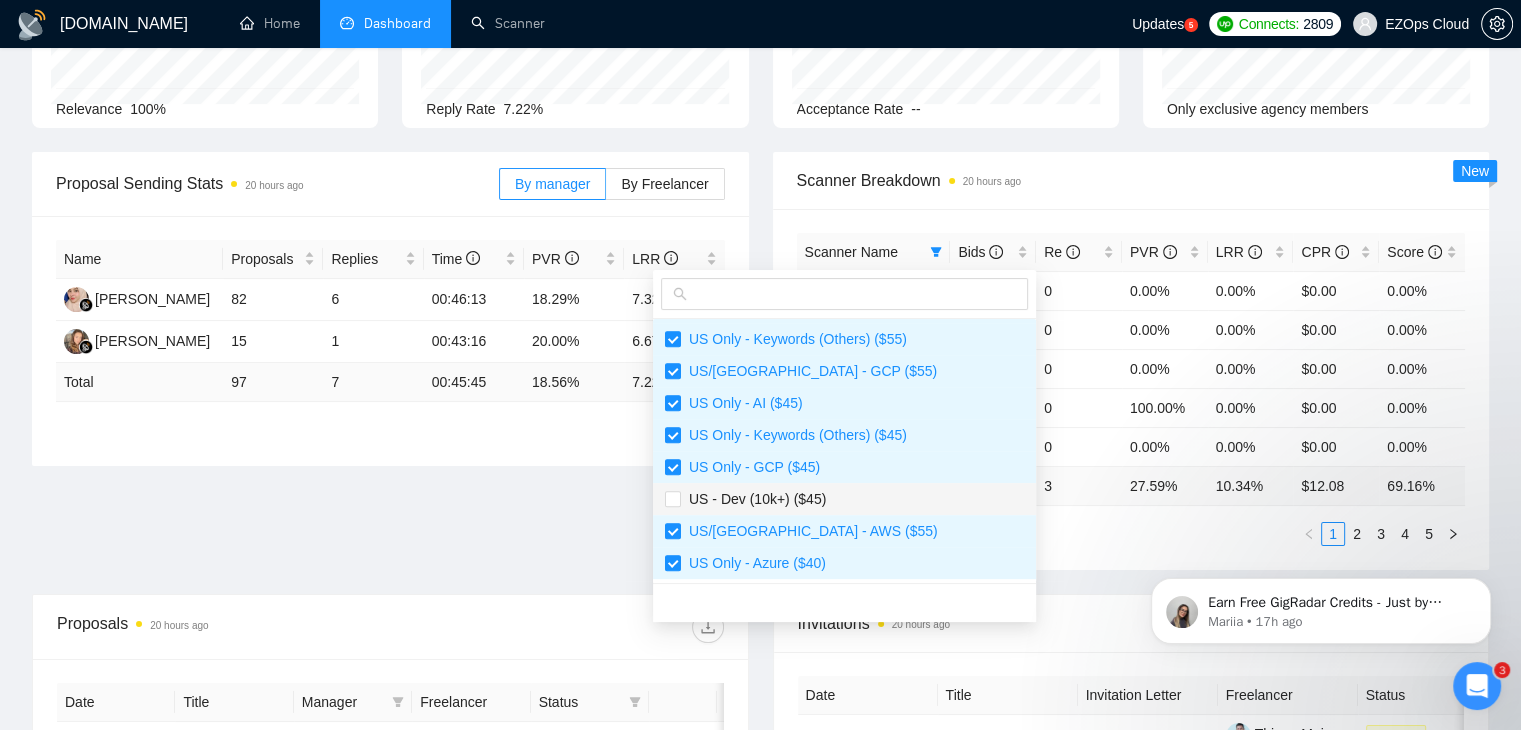 click on "US - Dev (10k+) ($45)" at bounding box center [844, 499] 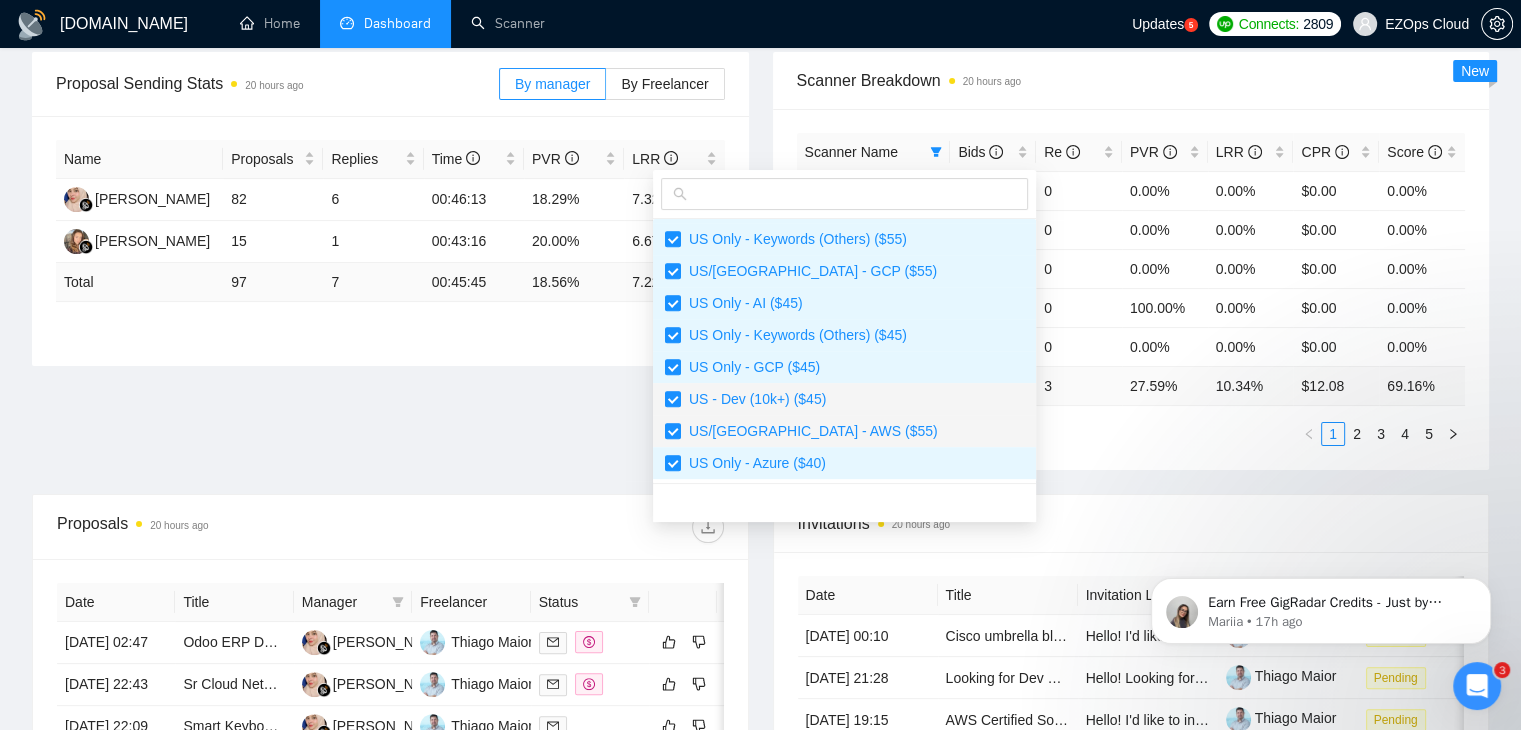 scroll, scrollTop: 100, scrollLeft: 0, axis: vertical 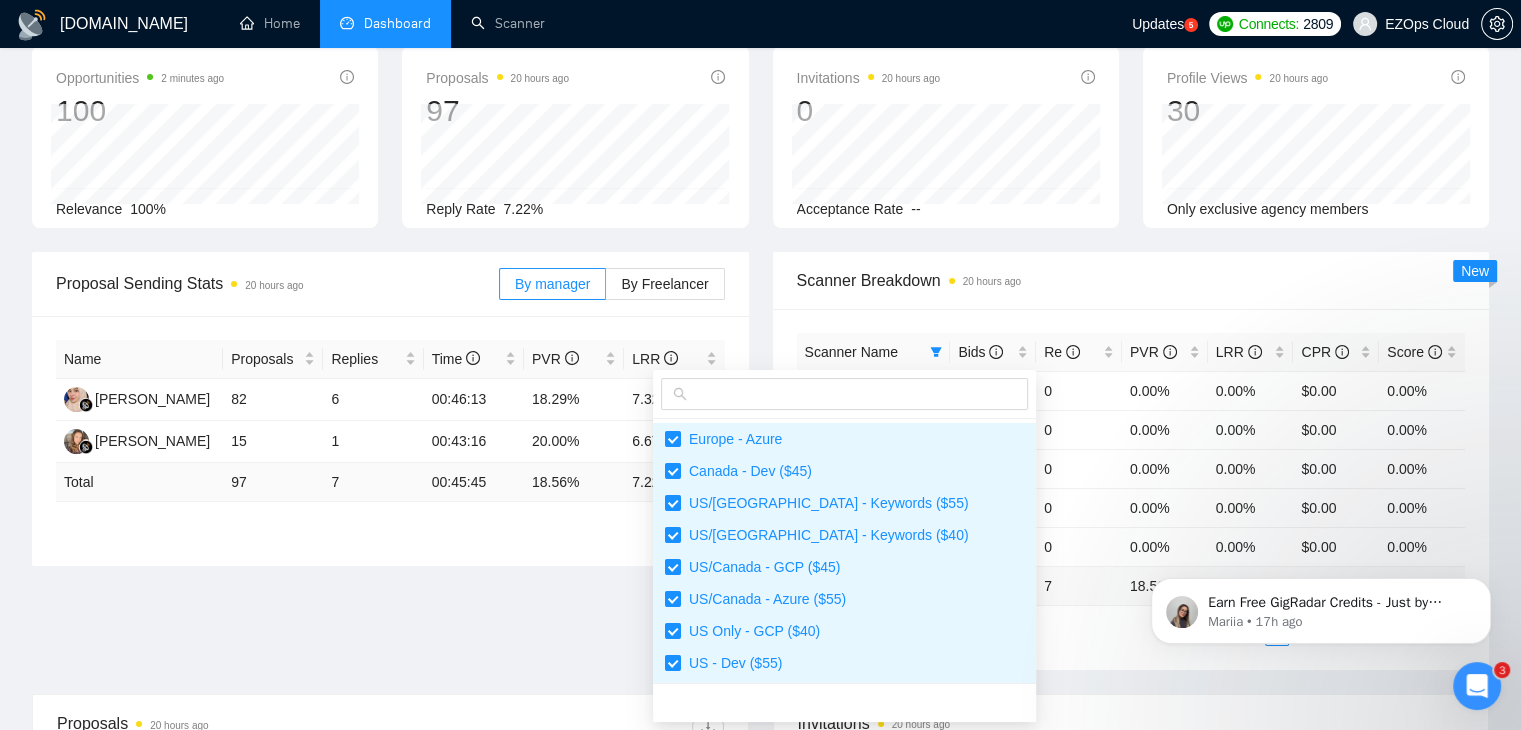 click on "Proposal Sending Stats 20 hours ago By manager By Freelancer Name Proposals Replies Time   PVR   LRR   Ainun Jariah 82 6 00:46:13 18.29% 7.32% [PERSON_NAME] 15 1 00:43:16 20.00% 6.67% Total 97 7 00:45:45 18.56 % 7.22 % 1 Scanner Breakdown 20 hours ago Scanner Name Bids   Re   PVR   LRR   CPR   Score   Europe - Azure 0 0 0.00% 0.00% $0.00 0.00% [GEOGRAPHIC_DATA] - Dev ($45) 8 0 0.00% 0.00% $0.00 0.00% [GEOGRAPHIC_DATA]/[GEOGRAPHIC_DATA] - Keywords ($55) 1 0 0.00% 0.00% $0.00 0.00% [GEOGRAPHIC_DATA]/[GEOGRAPHIC_DATA] - Keywords ($40) 1 0 0.00% 0.00% $0.00 0.00% US/[GEOGRAPHIC_DATA] - GCP ($45) 2 0 0.00% 0.00% $0.00 0.00% Total 97 7 18.56 % 7.22 % $ 9.09 68.50 % 1 2 3 4 5 ••• 9 New" at bounding box center [760, 473] 